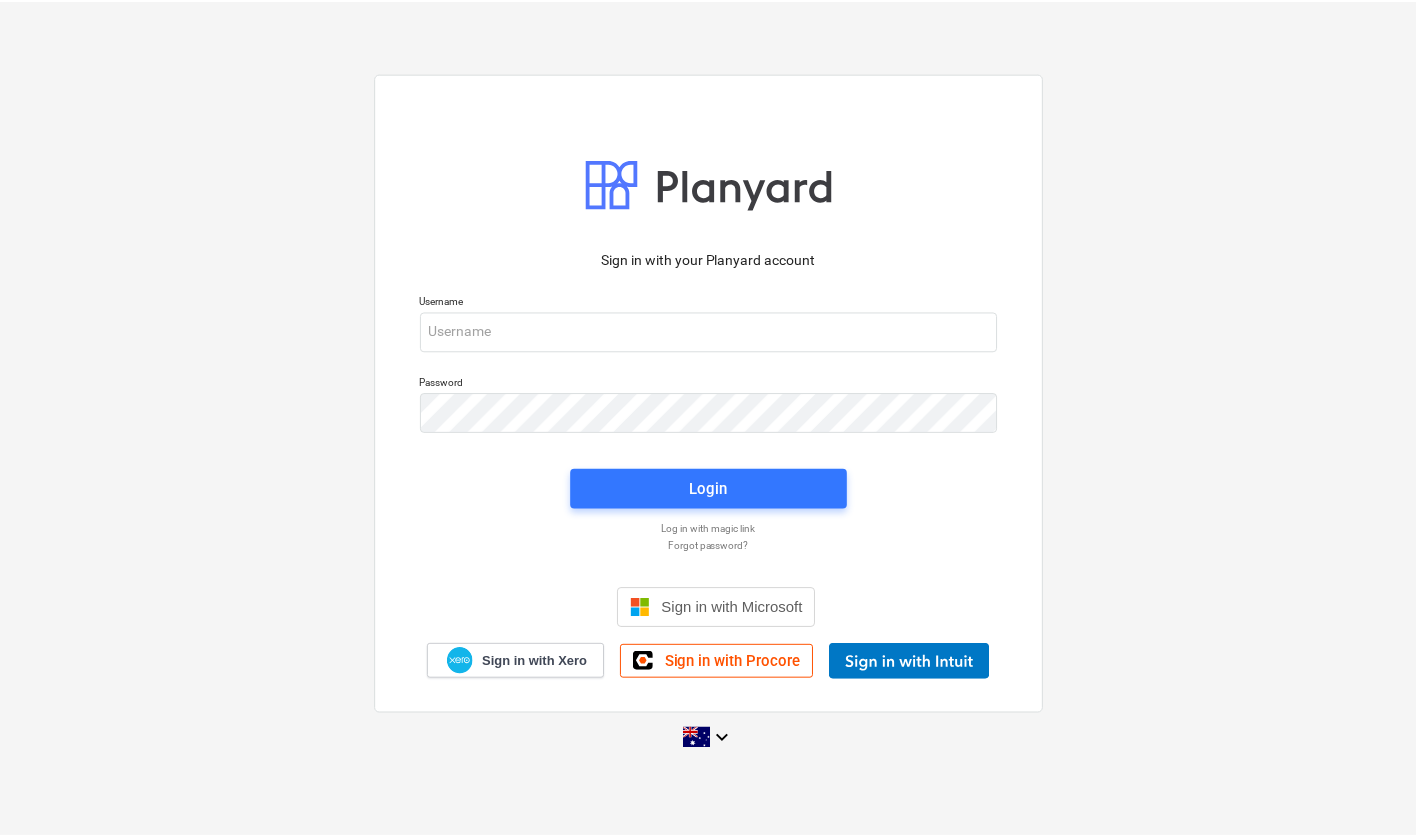 scroll, scrollTop: 0, scrollLeft: 0, axis: both 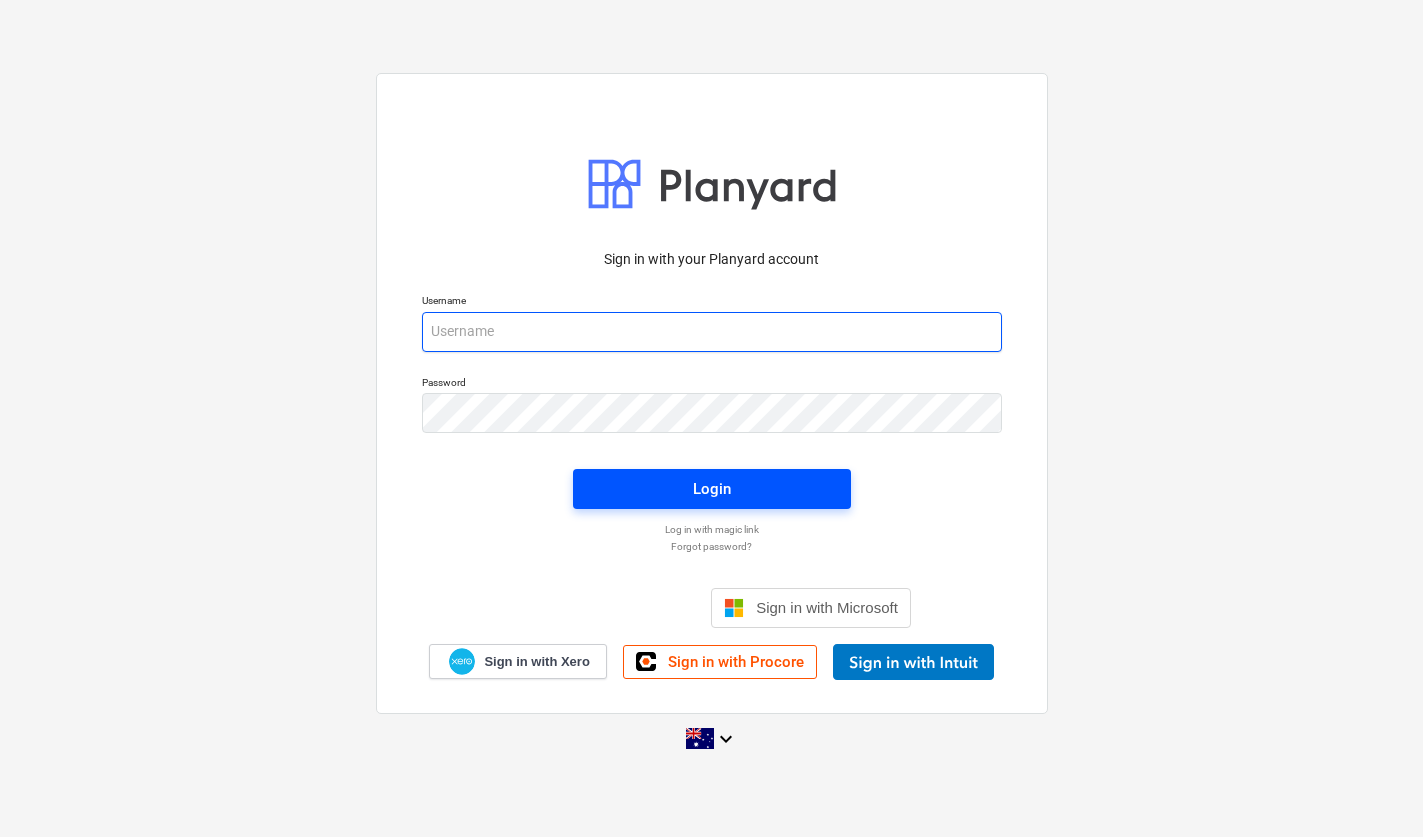 type on "[EMAIL_ADDRESS][DOMAIN_NAME]" 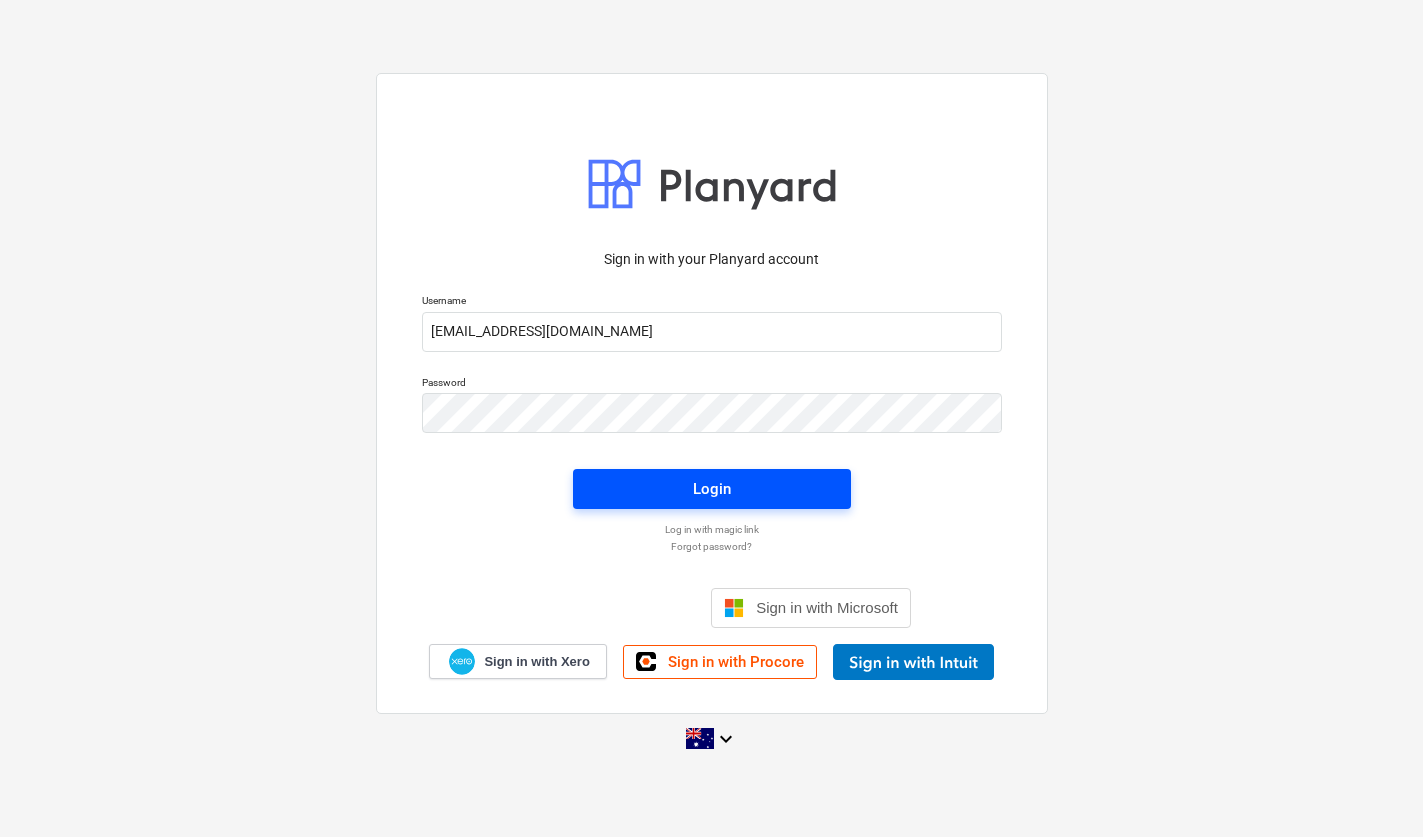 click on "Login" at bounding box center (712, 489) 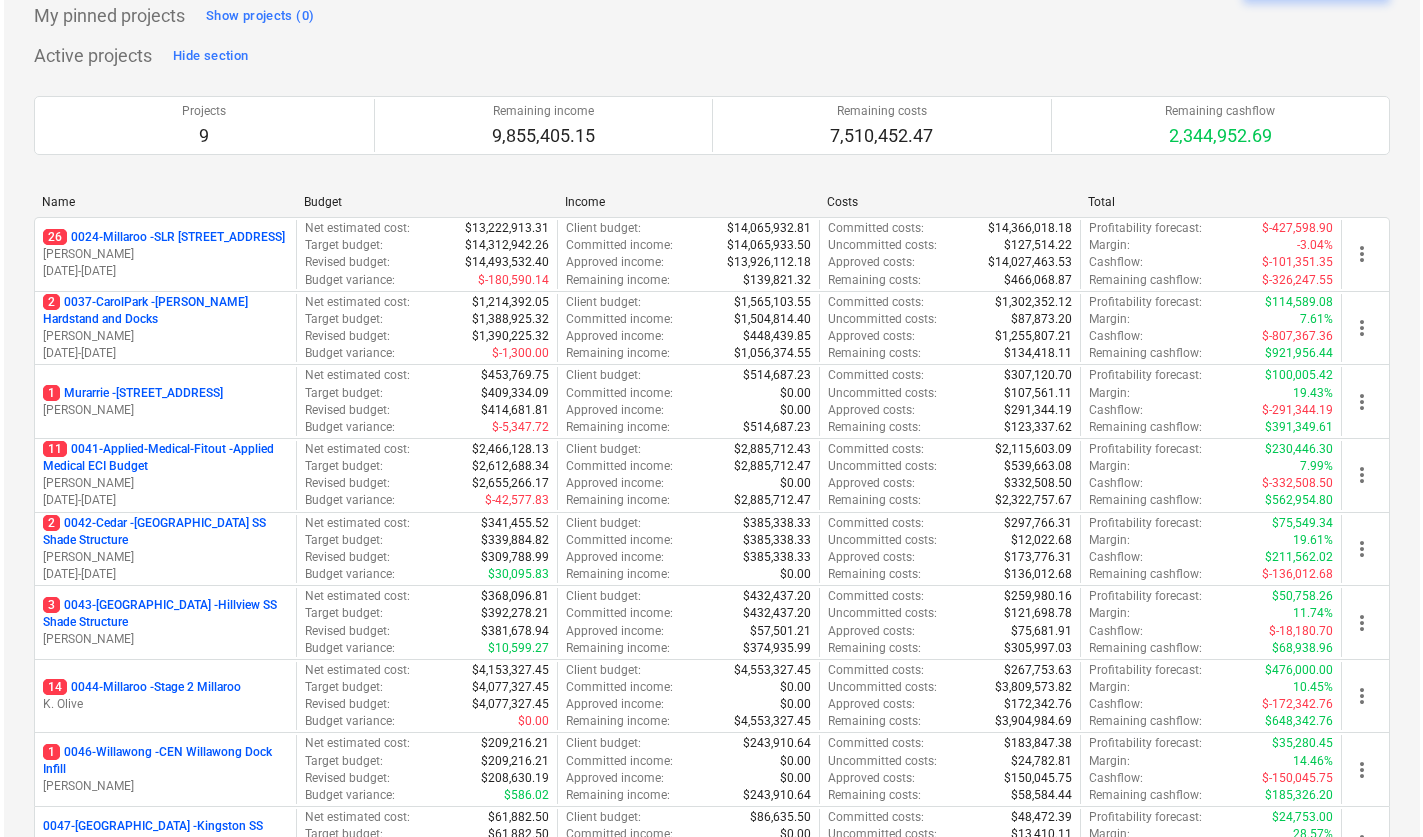 scroll, scrollTop: 0, scrollLeft: 0, axis: both 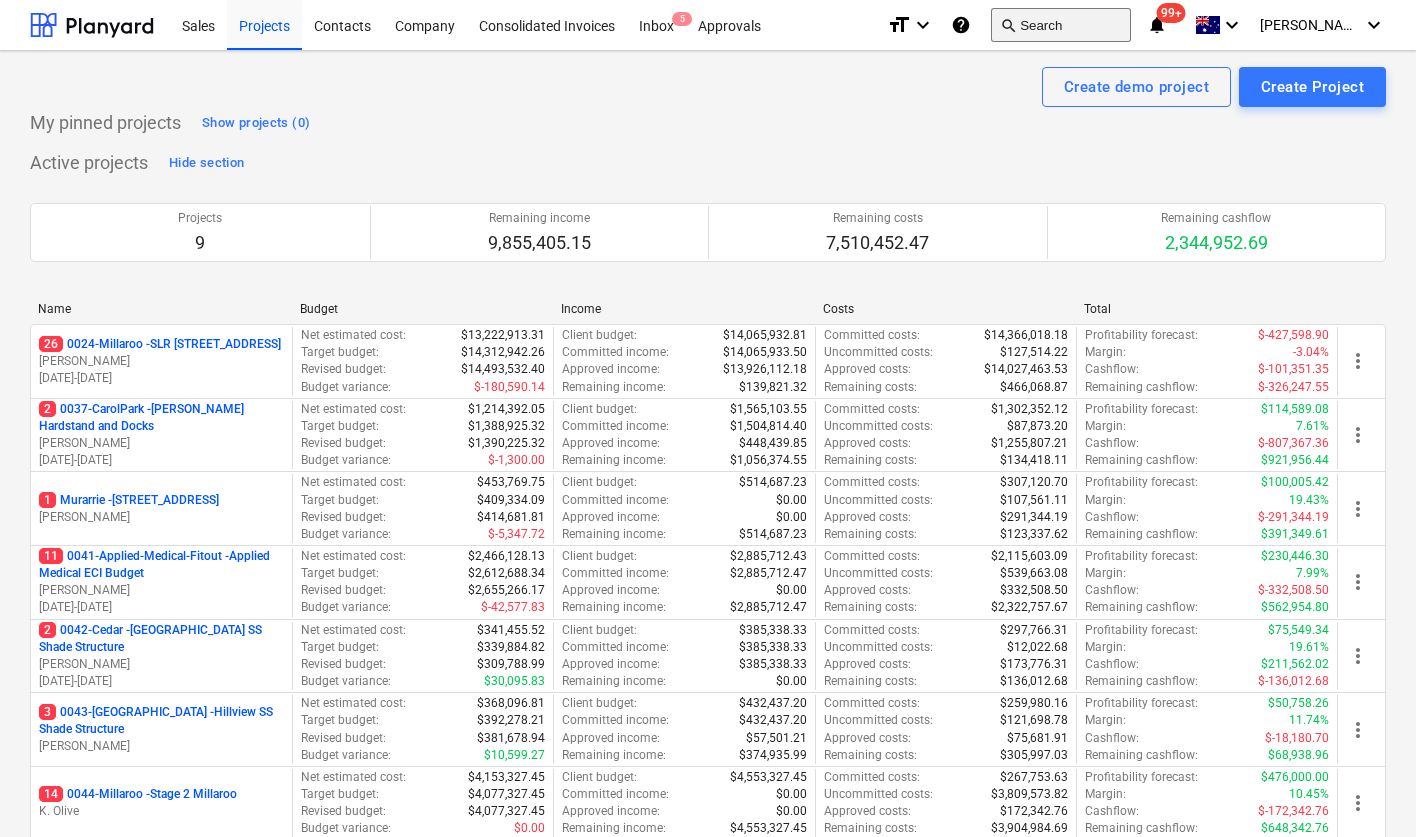 click on "search Search" at bounding box center [1061, 25] 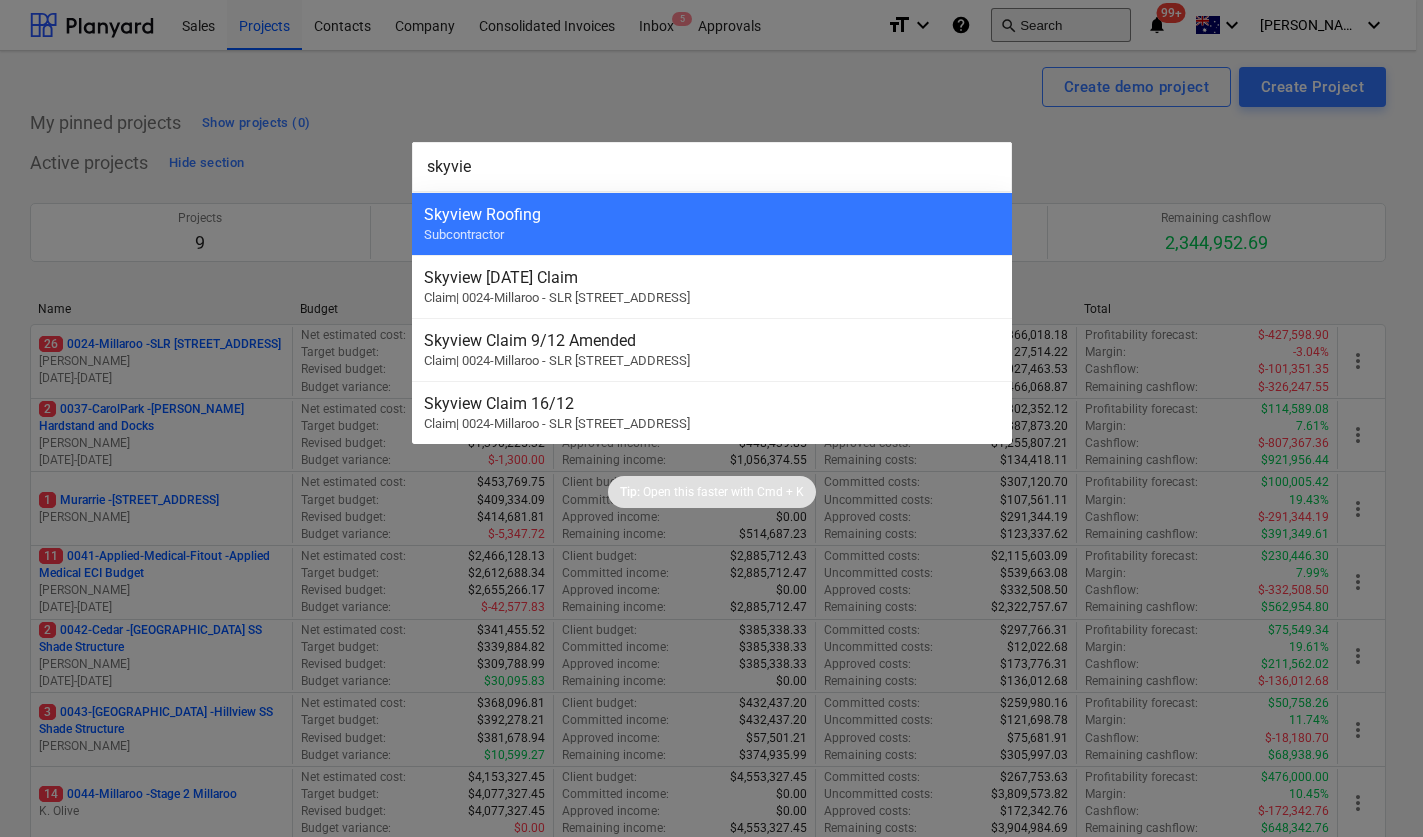 type on "skyview" 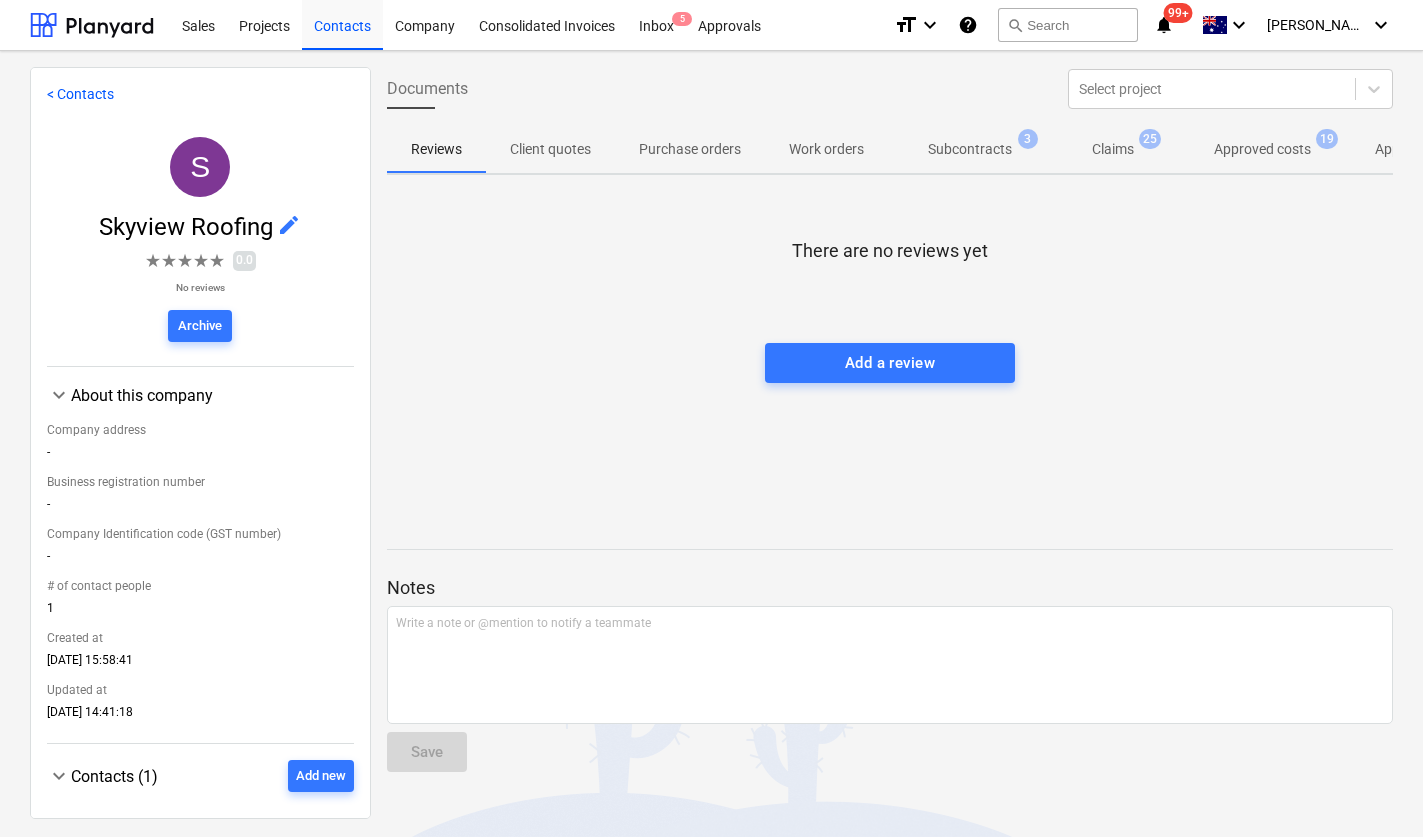 click on "Claims 25" at bounding box center [1113, 149] 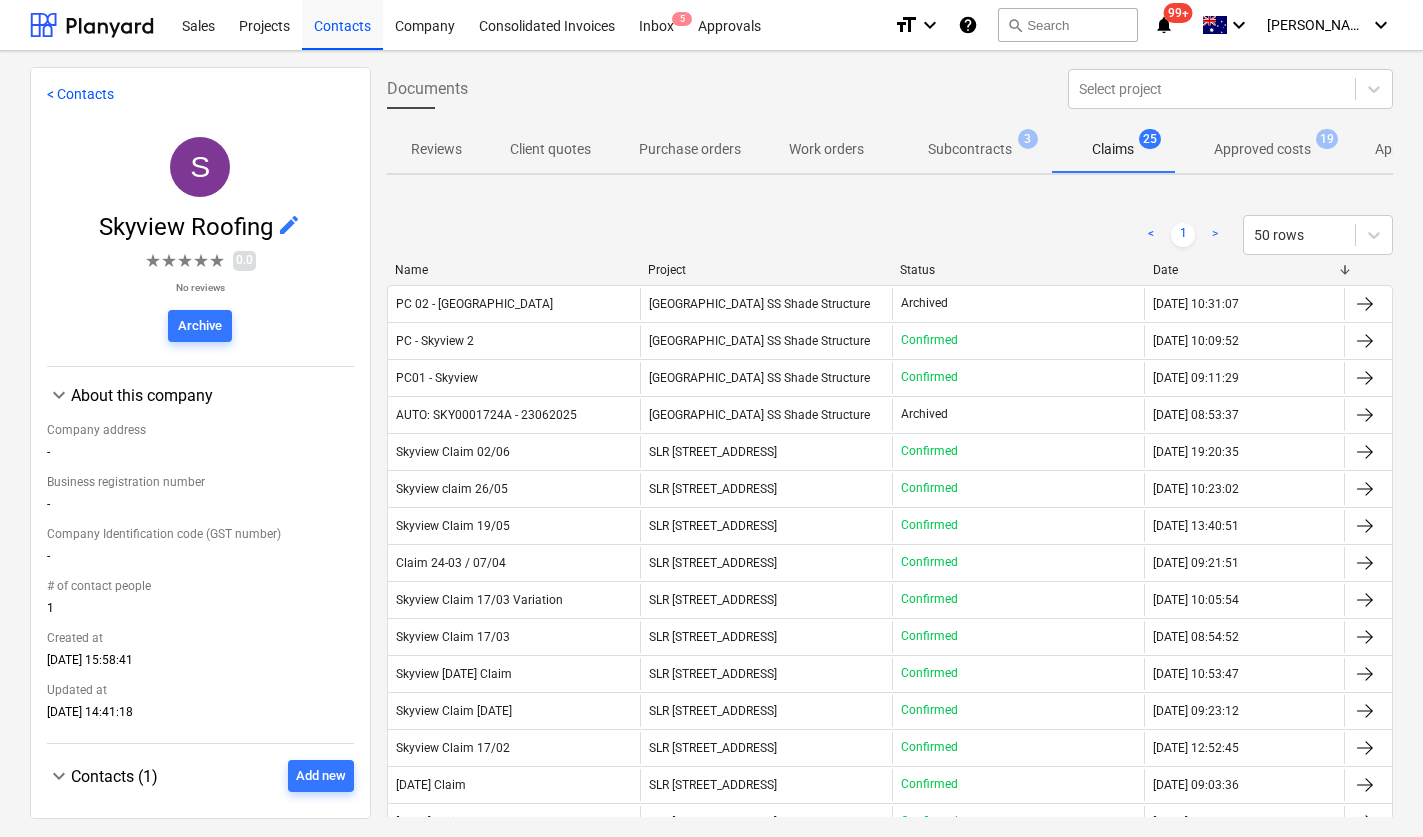 click on "Approved costs" at bounding box center [1262, 149] 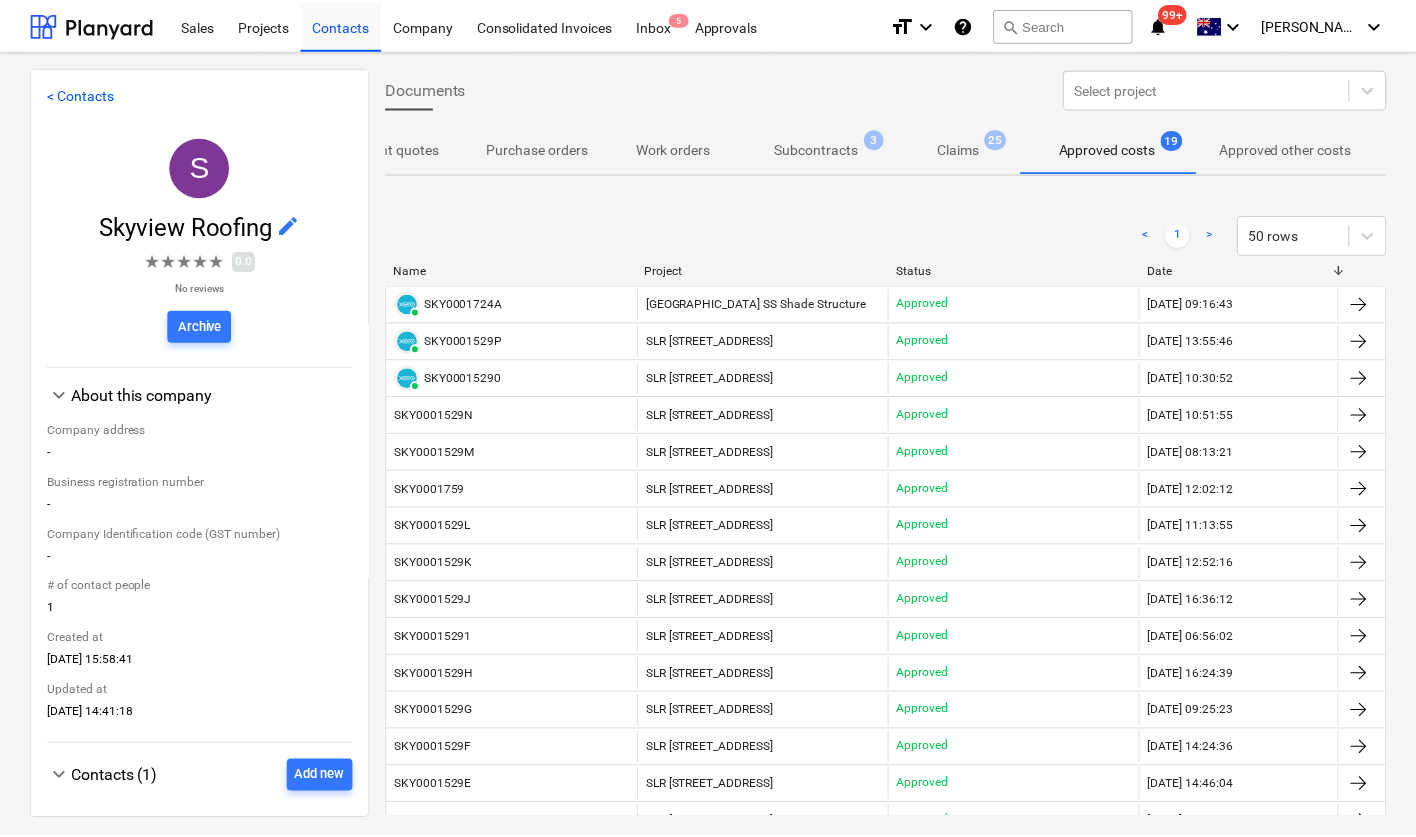 scroll, scrollTop: 0, scrollLeft: 165, axis: horizontal 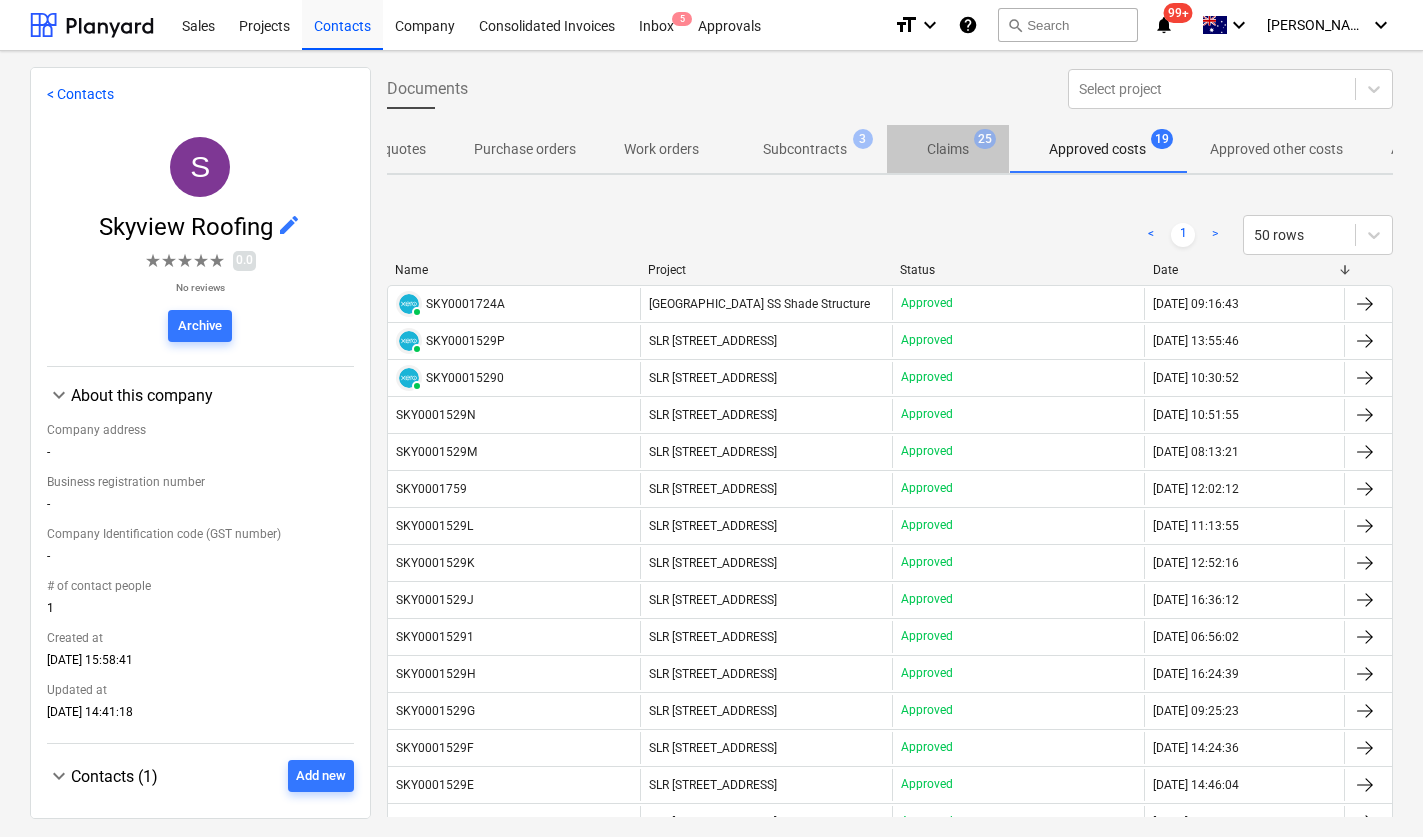 click on "Claims" at bounding box center (948, 149) 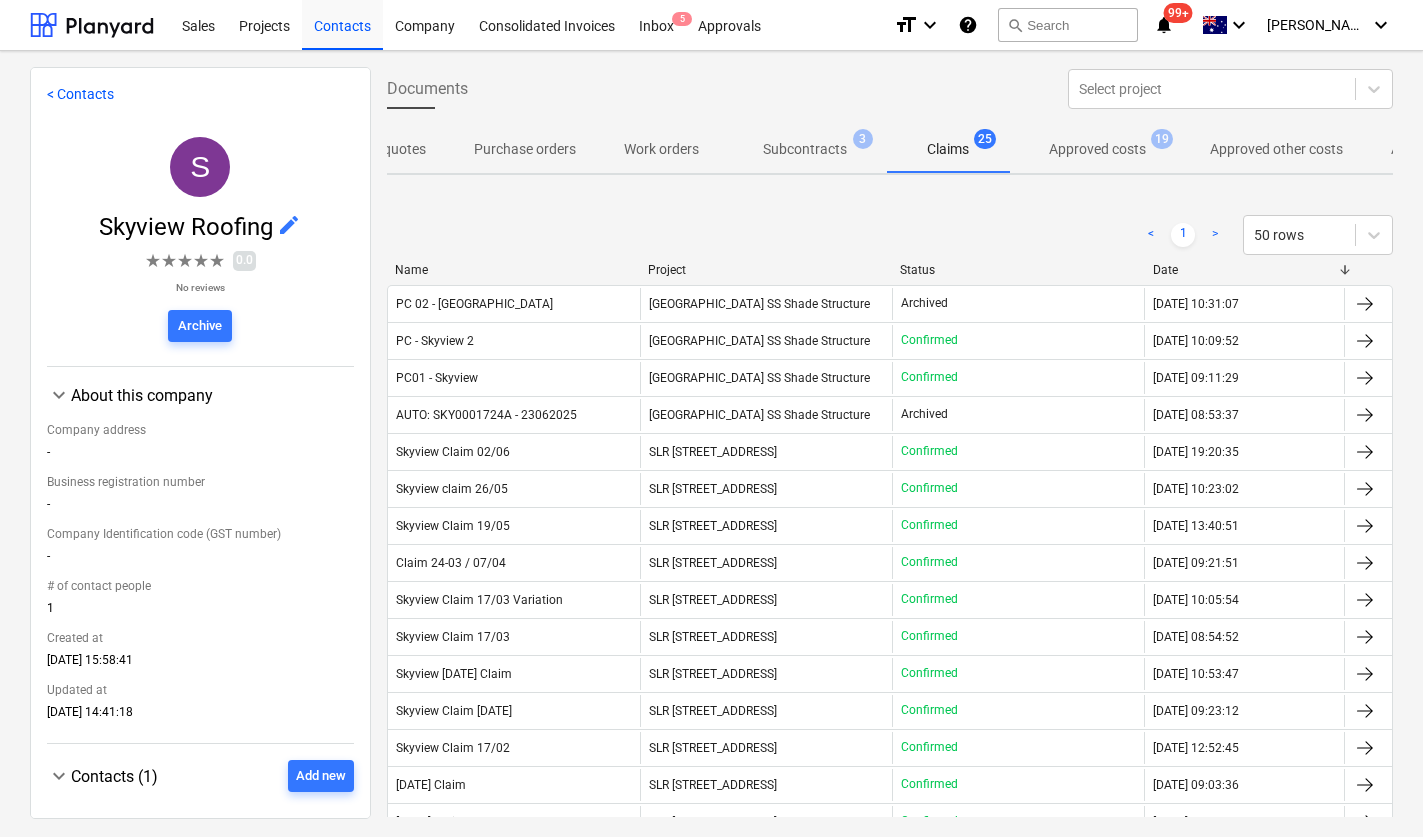 click on "Subcontracts" at bounding box center (805, 149) 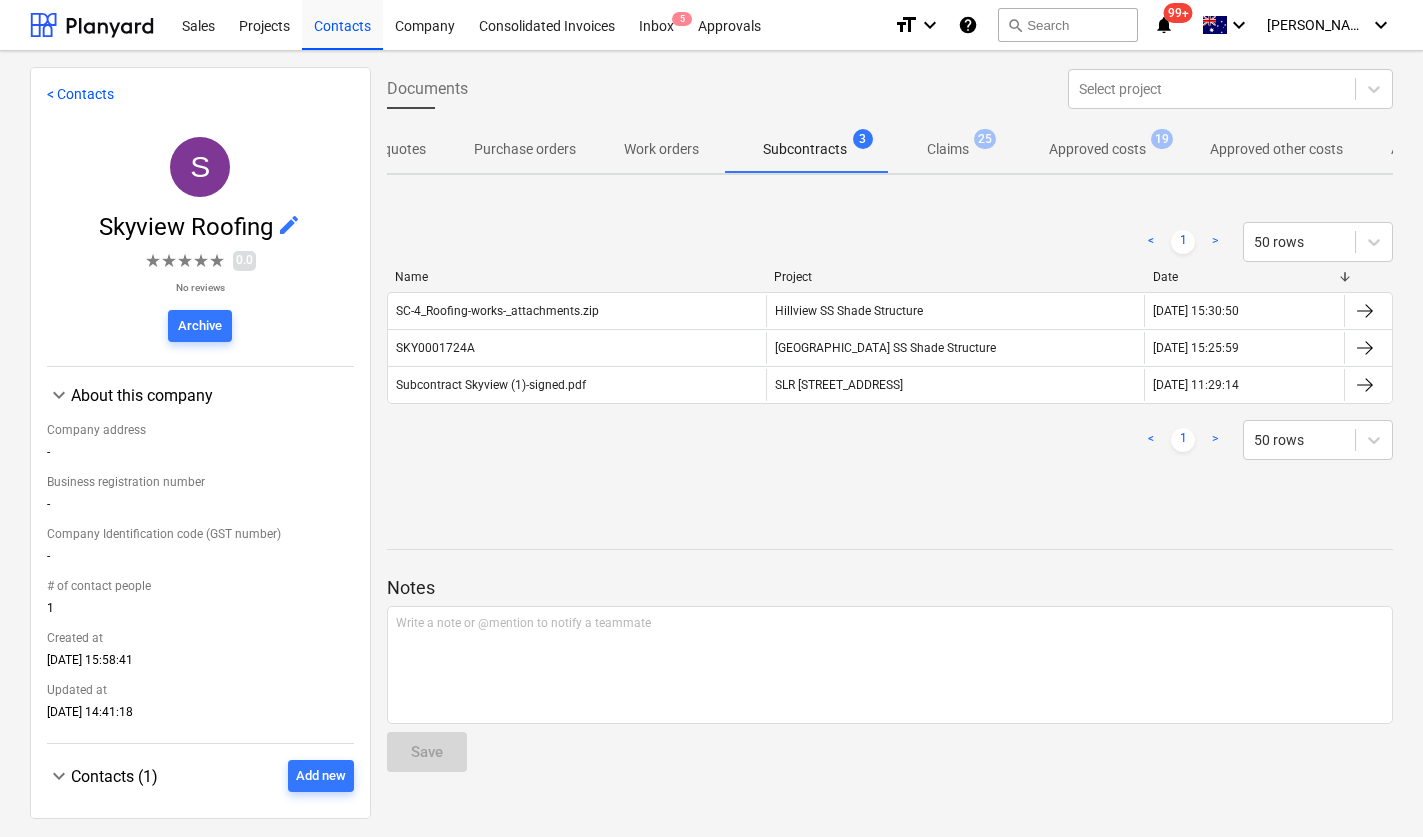 click on "Approved other costs" at bounding box center [1276, 149] 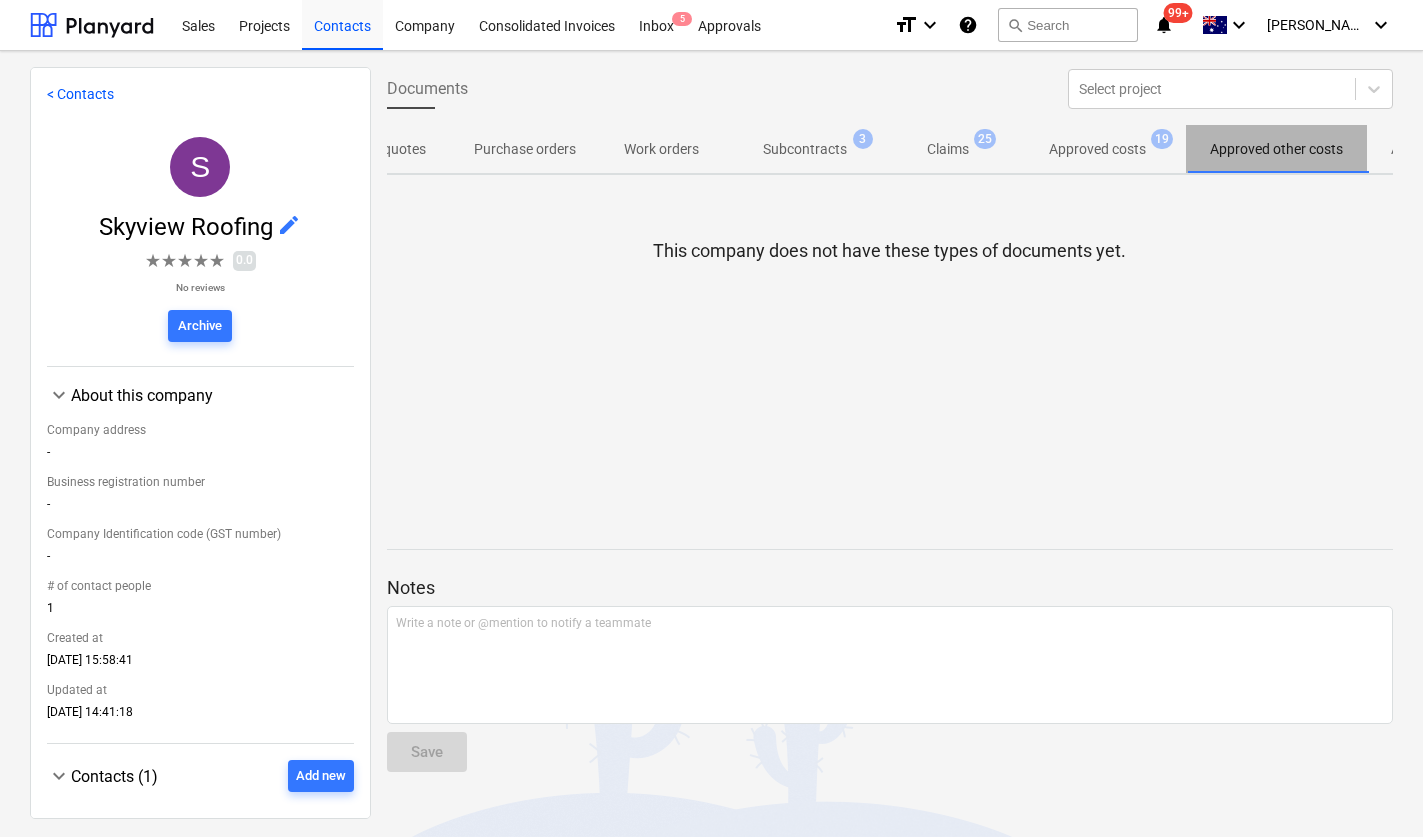 click on "Approved other costs" at bounding box center [1276, 149] 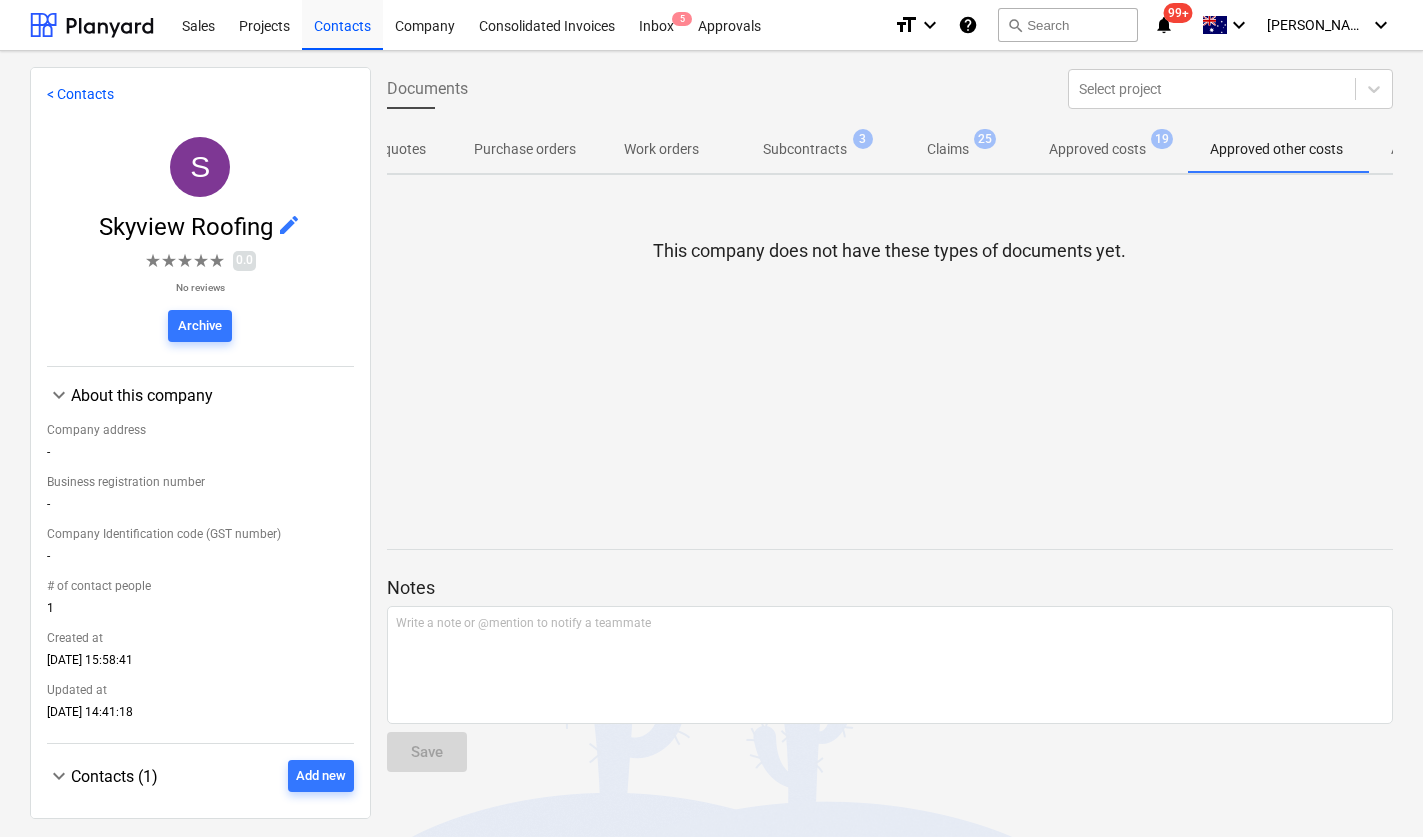 click on "Approved costs" at bounding box center (1097, 149) 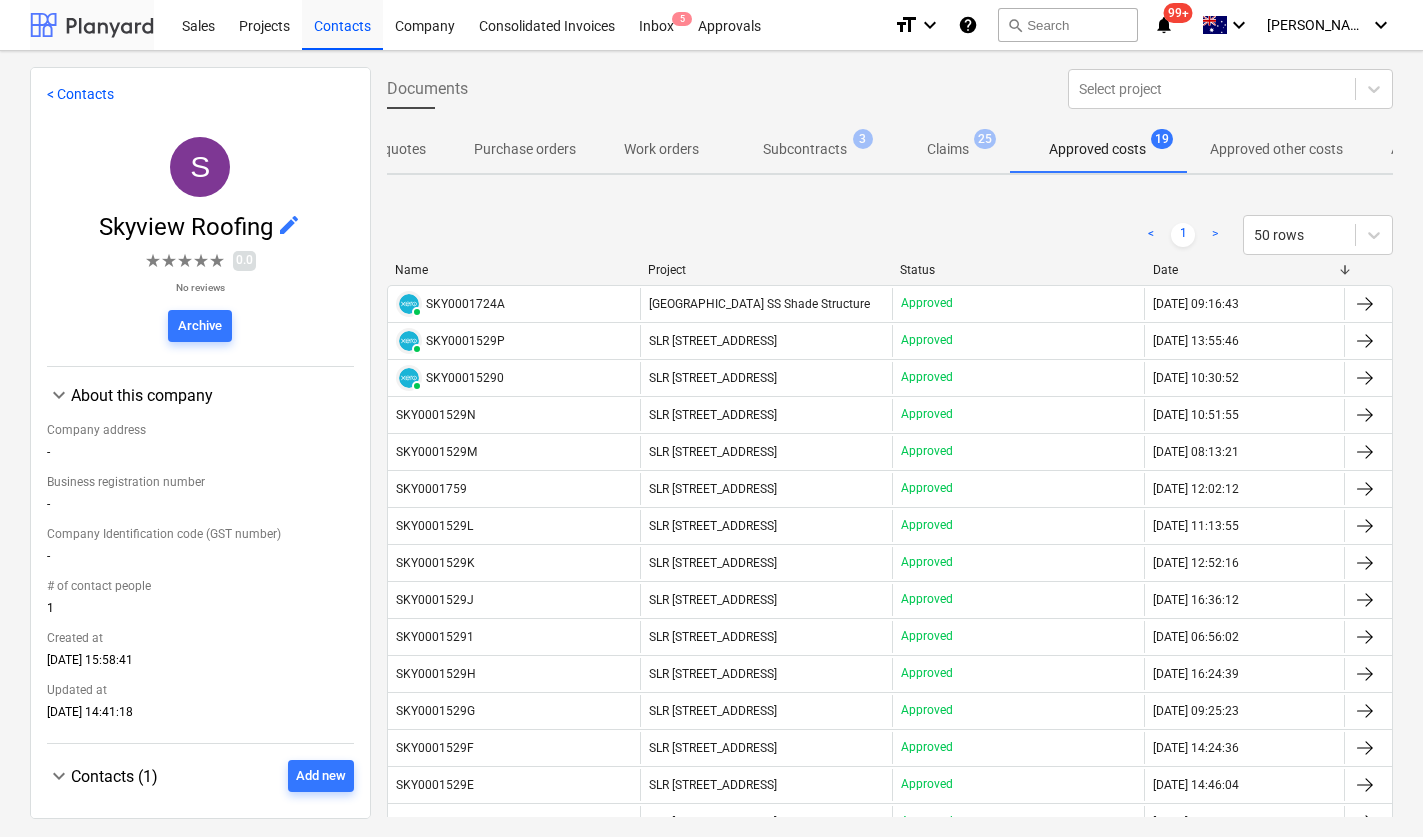 click at bounding box center (92, 25) 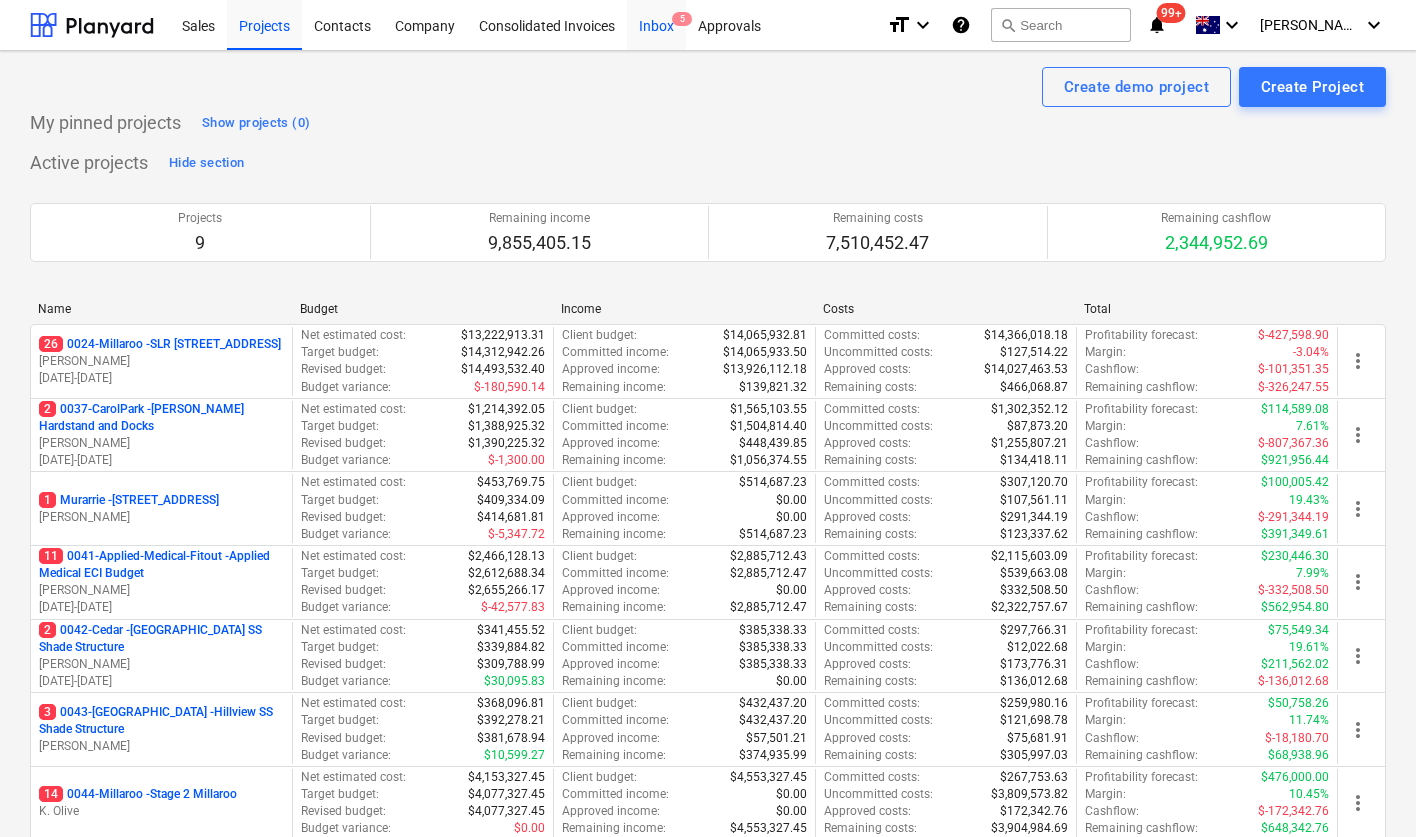 click on "Inbox 5" at bounding box center [656, 24] 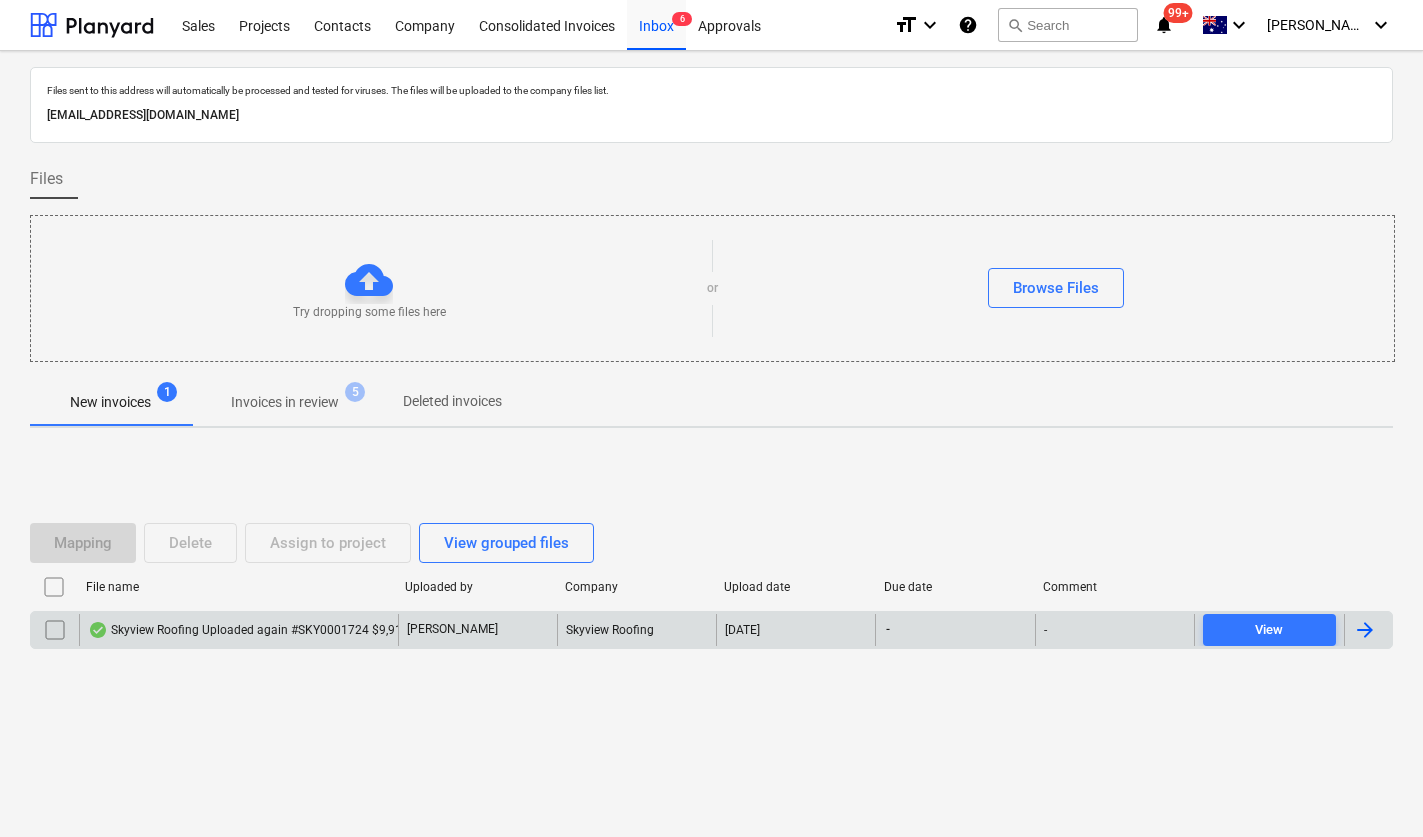click on "Skyview Roofing Uploaded again #SKY0001724 $9,915.13.pdf" at bounding box center (267, 630) 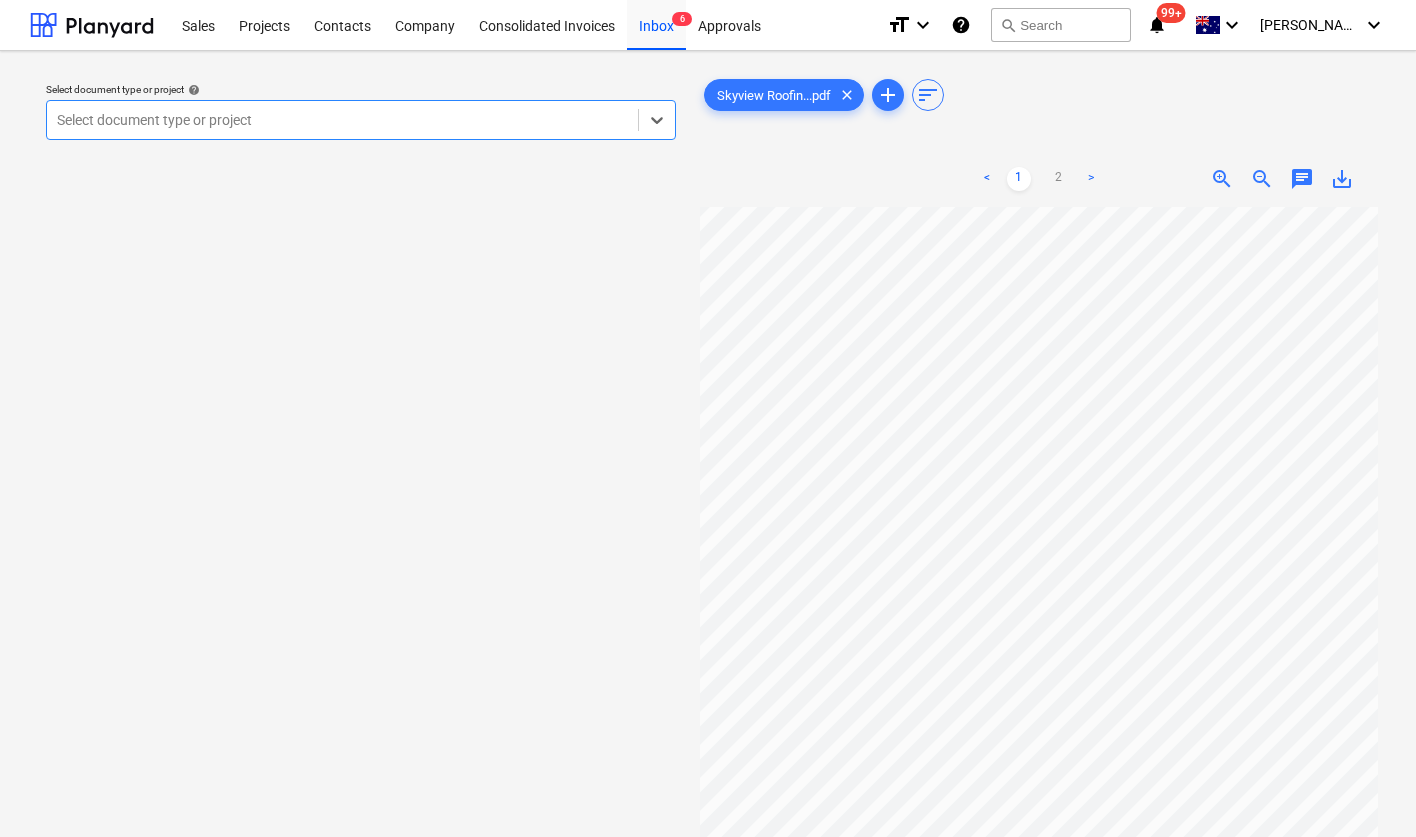scroll, scrollTop: 287, scrollLeft: 1, axis: both 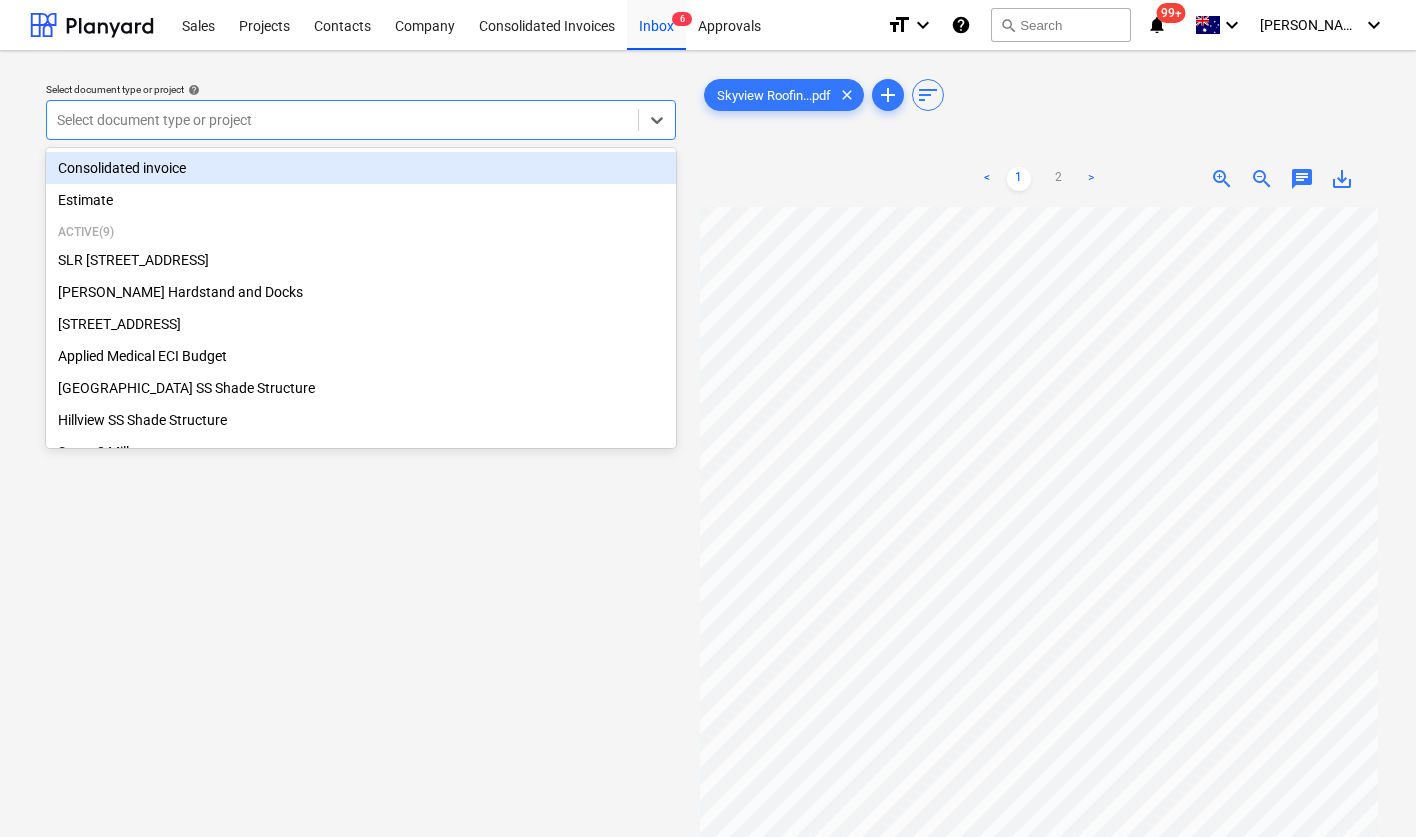 click at bounding box center [342, 120] 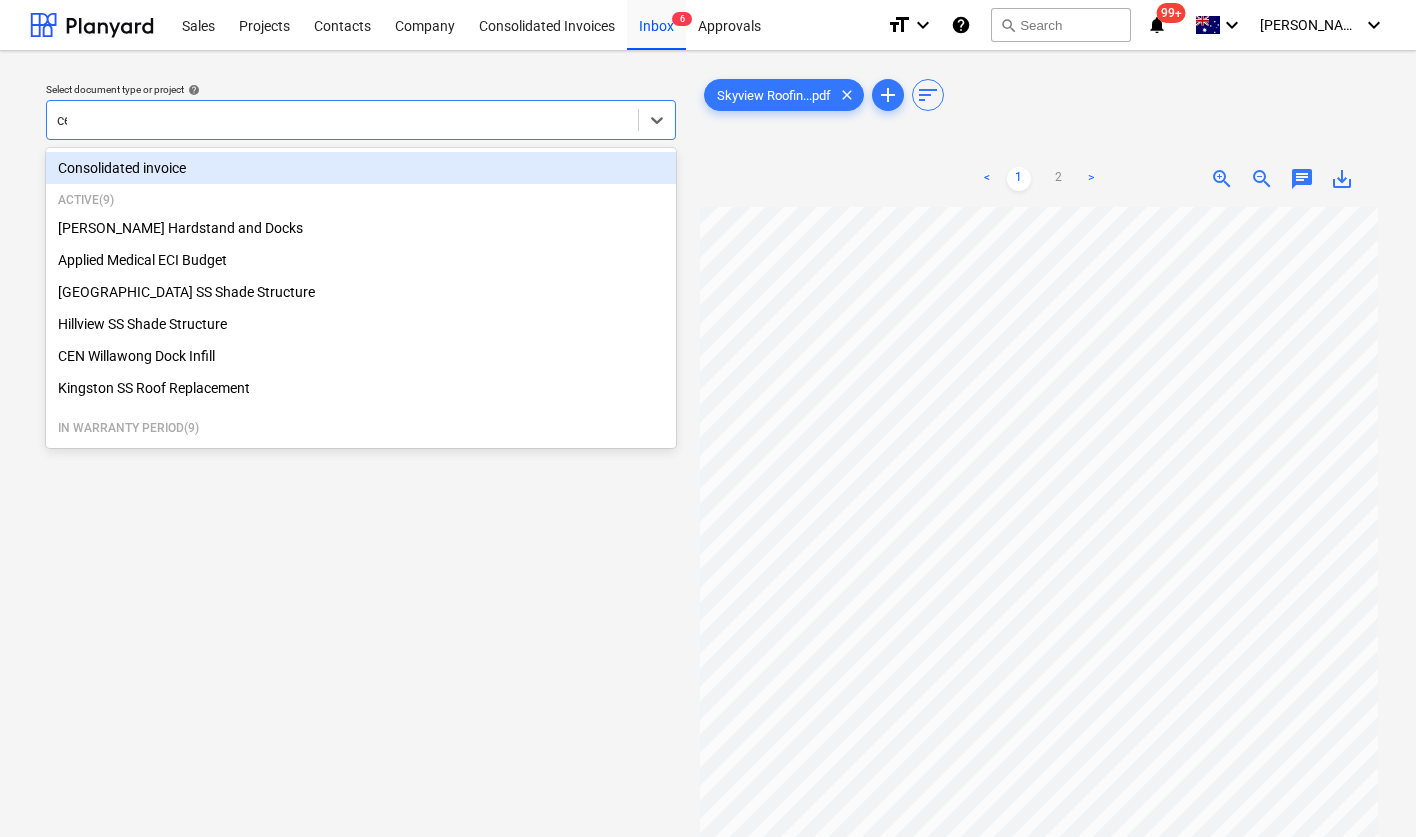 type on "ced" 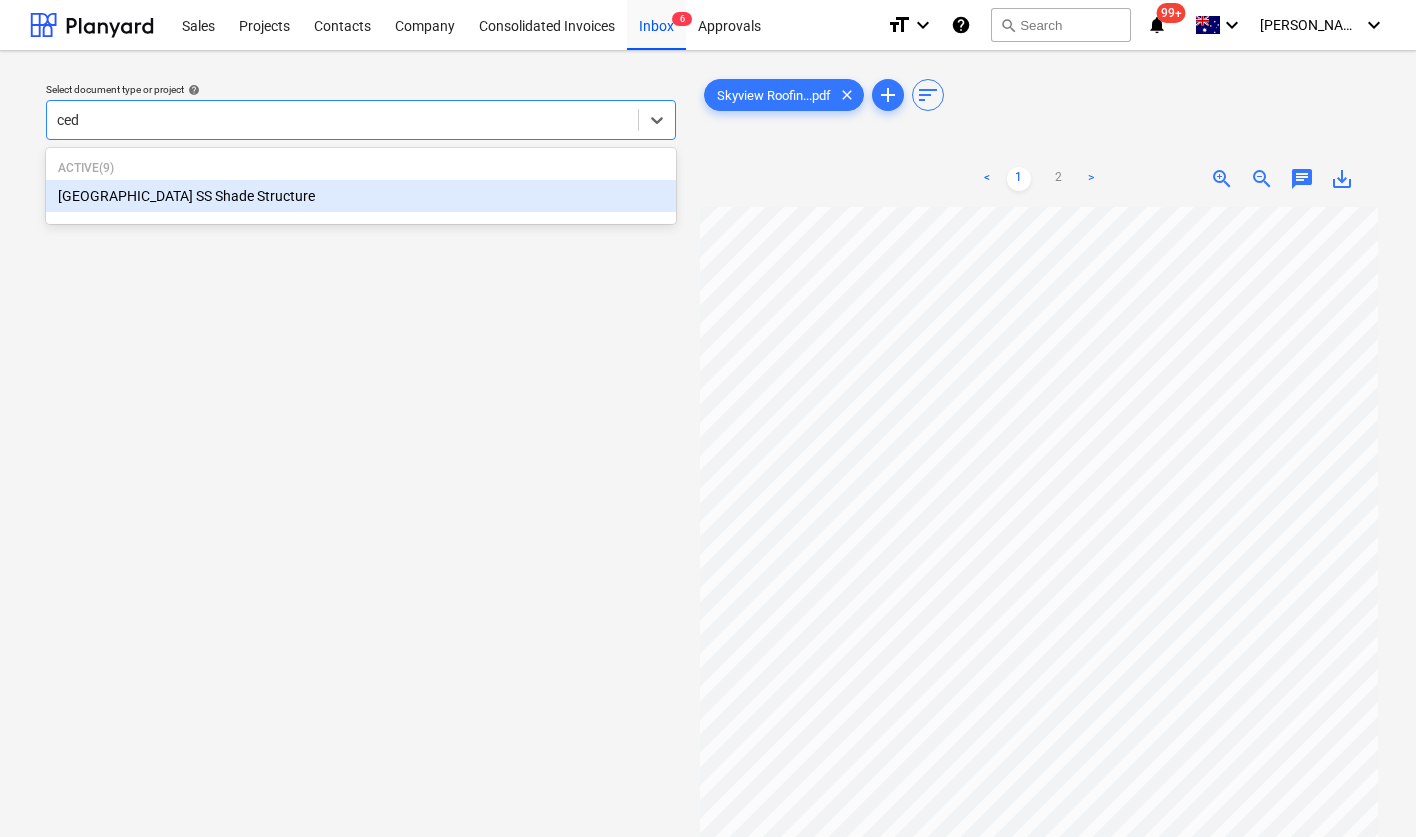 click on "[GEOGRAPHIC_DATA] SS Shade Structure" at bounding box center (361, 196) 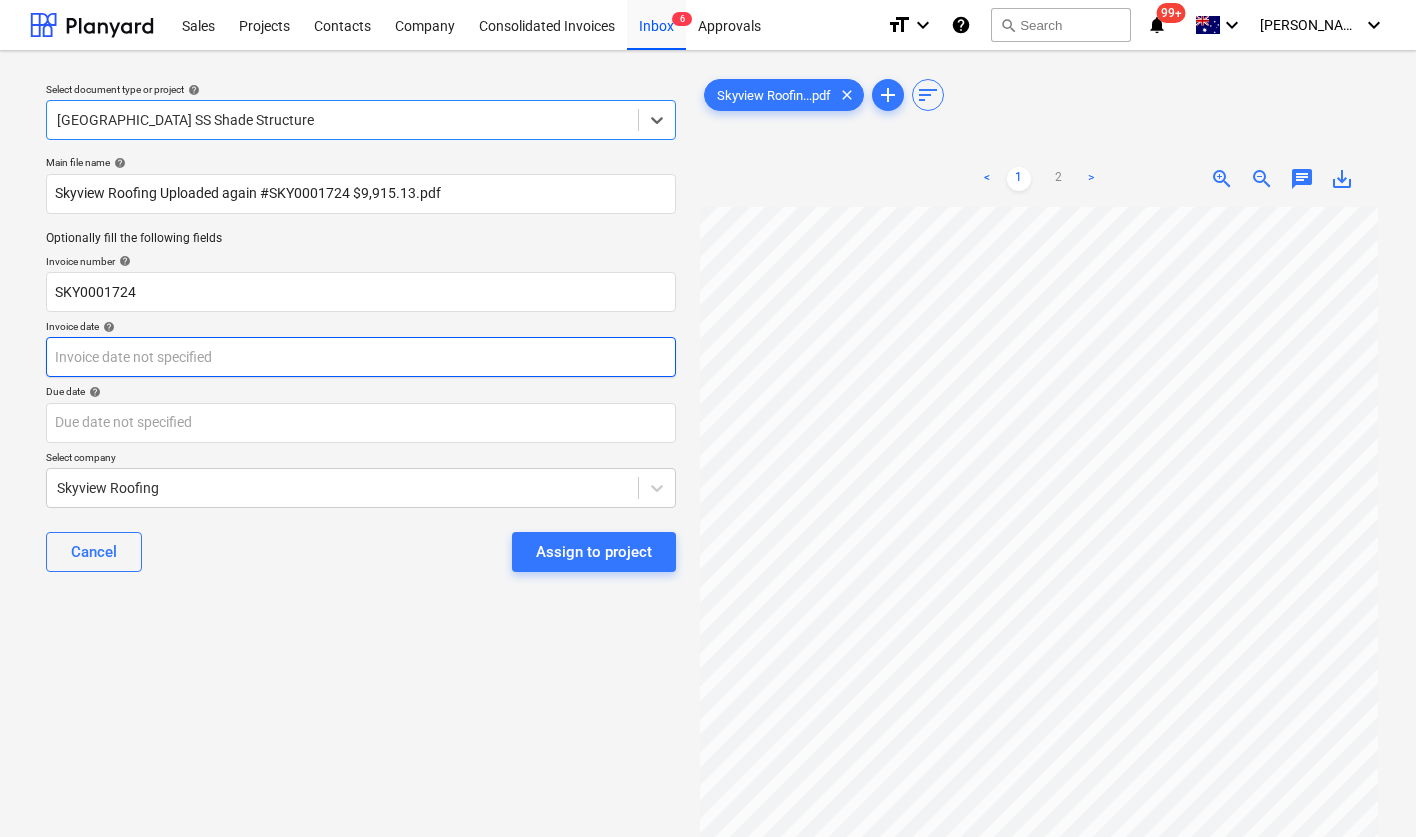 click on "Sales Projects Contacts Company Consolidated Invoices Inbox 6 Approvals format_size keyboard_arrow_down help search Search notifications 99+ keyboard_arrow_down J. Keane keyboard_arrow_down Select document type or project help option Cedar Creek SS Shade Structure, selected.   Select is focused ,type to refine list, press Down to open the menu,  Cedar Creek SS Shade Structure Main file name help Skyview Roofing Uploaded again #SKY0001724 $9,915.13.pdf Optionally fill the following fields Invoice number help SKY0001724 Invoice date help Press the down arrow key to interact with the calendar and
select a date. Press the question mark key to get the keyboard shortcuts for changing dates. Due date help Press the down arrow key to interact with the calendar and
select a date. Press the question mark key to get the keyboard shortcuts for changing dates. Select company Skyview Roofing   Cancel Assign to project Skyview Roofin...pdf clear add sort < 1 2 > zoom_in zoom_out chat 0 save_alt" at bounding box center [708, 418] 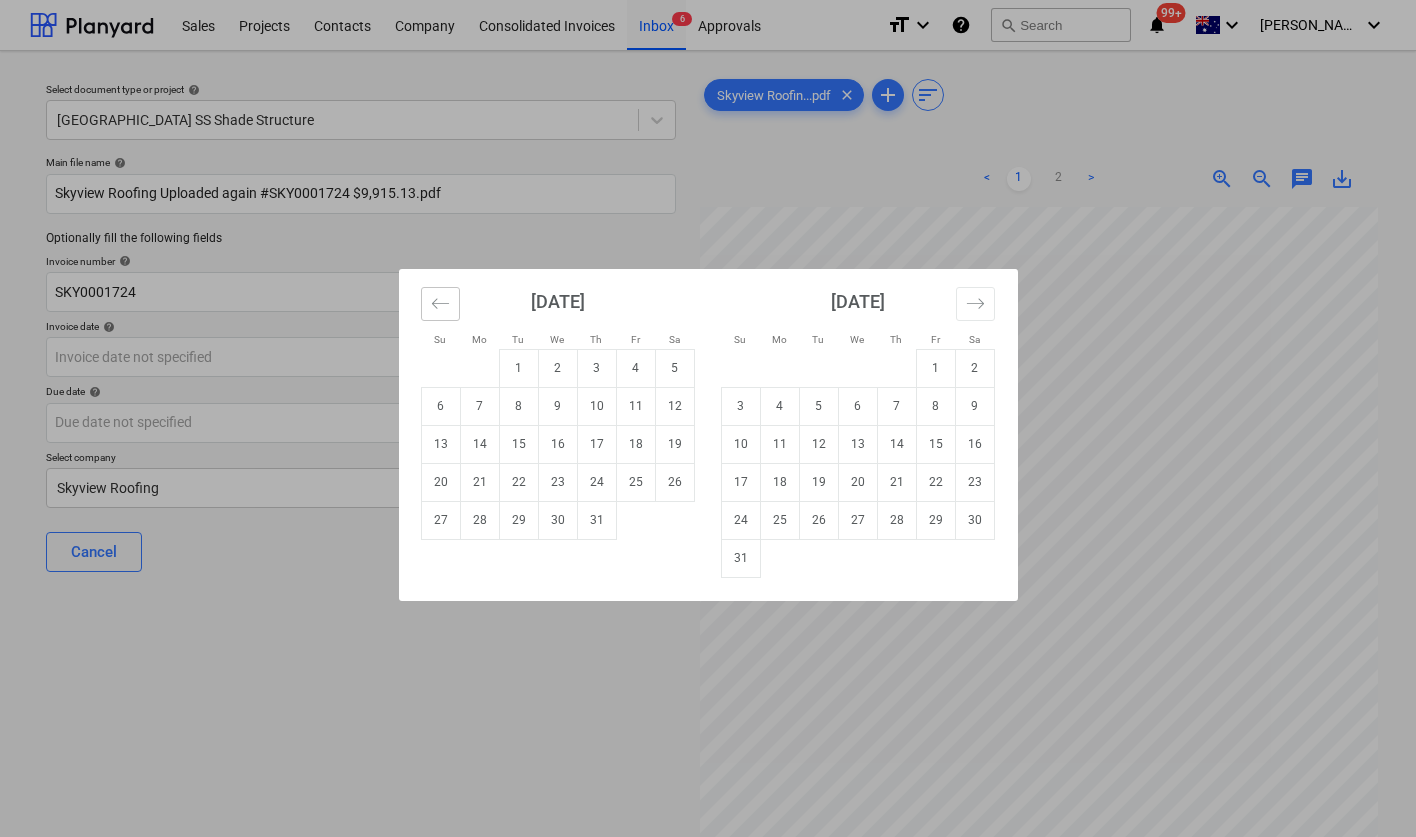 click at bounding box center (440, 304) 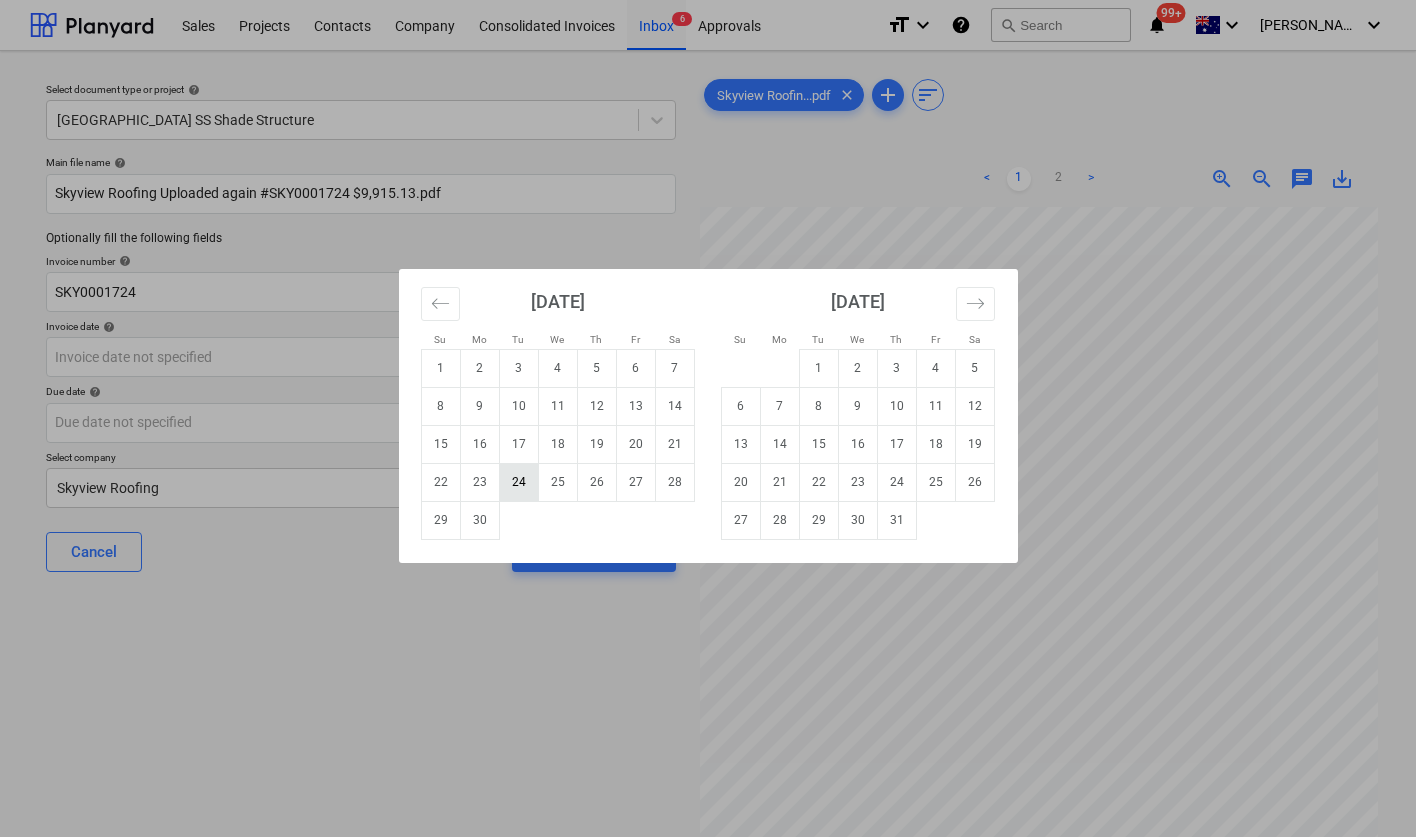 click on "24" at bounding box center [518, 482] 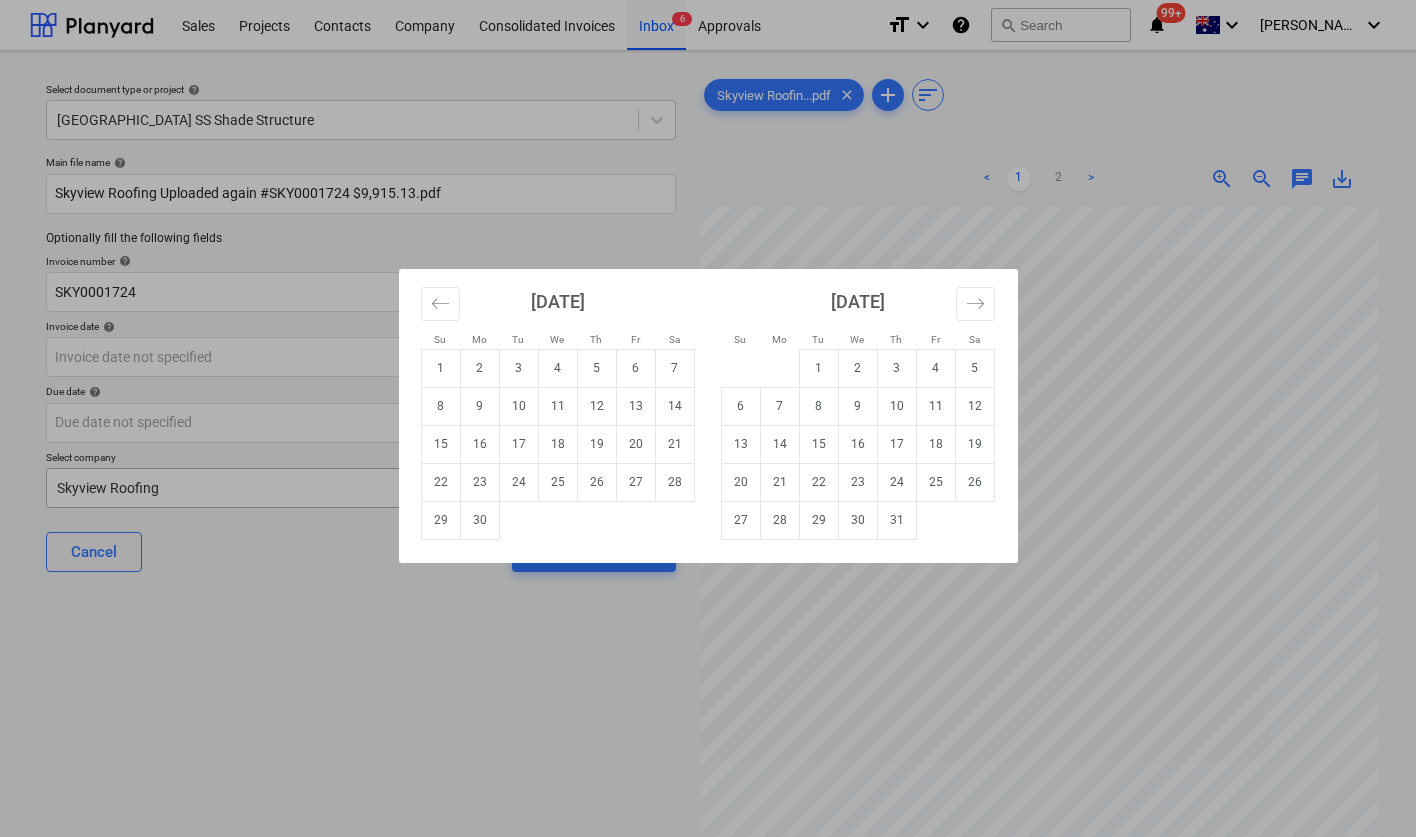 type on "24 Jun 2025" 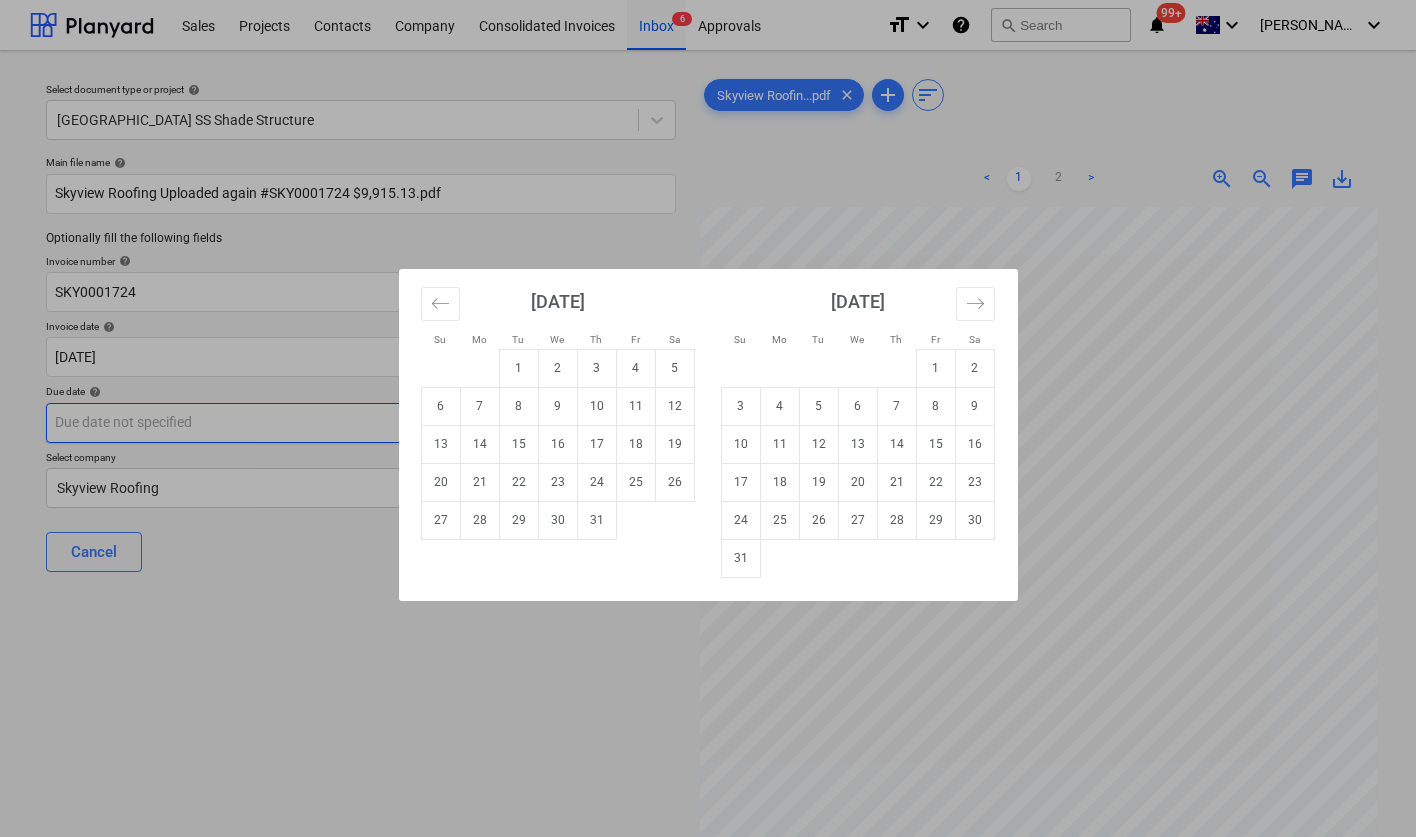click on "Sales Projects Contacts Company Consolidated Invoices Inbox 6 Approvals format_size keyboard_arrow_down help search Search notifications 99+ keyboard_arrow_down J. Keane keyboard_arrow_down Select document type or project help Cedar Creek SS Shade Structure Main file name help Skyview Roofing Uploaded again #SKY0001724 $9,915.13.pdf Optionally fill the following fields Invoice number help SKY0001724 Invoice date help 24 Jun 2025 24.06.2025 Press the down arrow key to interact with the calendar and
select a date. Press the question mark key to get the keyboard shortcuts for changing dates. Due date help Press the down arrow key to interact with the calendar and
select a date. Press the question mark key to get the keyboard shortcuts for changing dates. Select company Skyview Roofing   Cancel Assign to project Skyview Roofin...pdf clear add sort < 1 2 > zoom_in zoom_out chat 0 save_alt
Su Mo Tu We Th Fr Sa Su Mo Tu We Th Fr Sa June 2025 1 2 3 4 5 6 7 8 9 10 11 12 13 14 15 16 17 18 19 20 21" at bounding box center [708, 418] 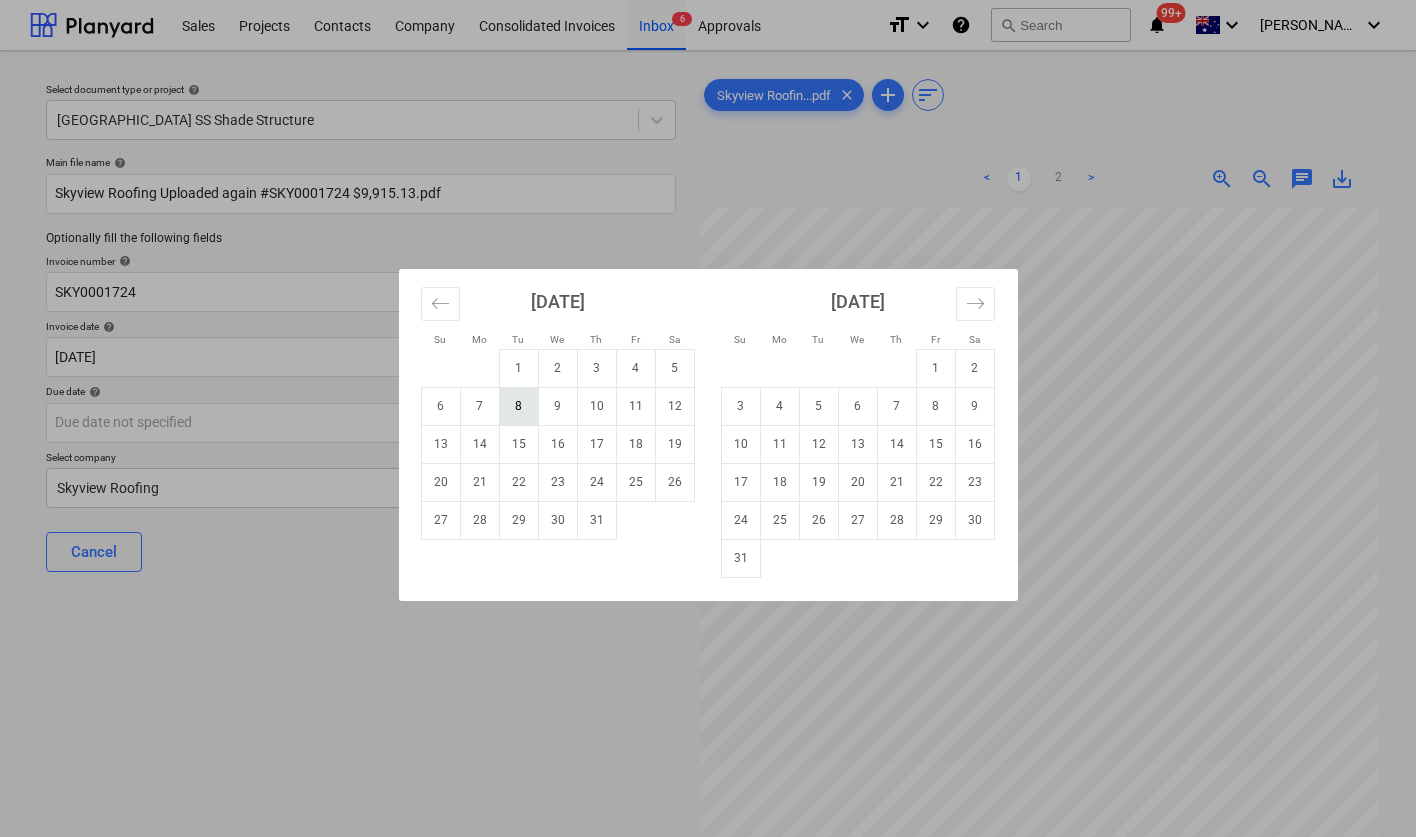 click on "8" at bounding box center (518, 406) 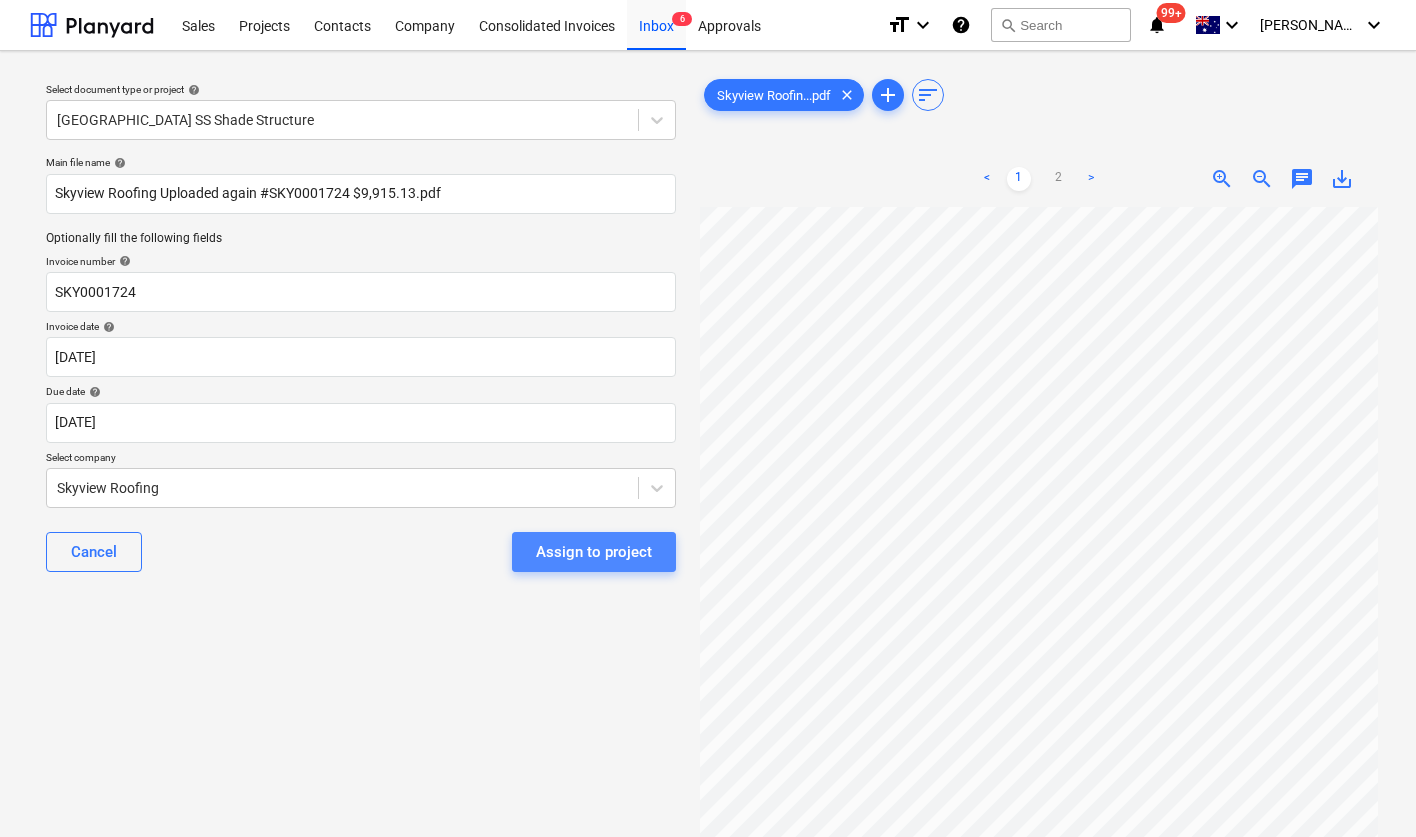 click on "Assign to project" at bounding box center [594, 552] 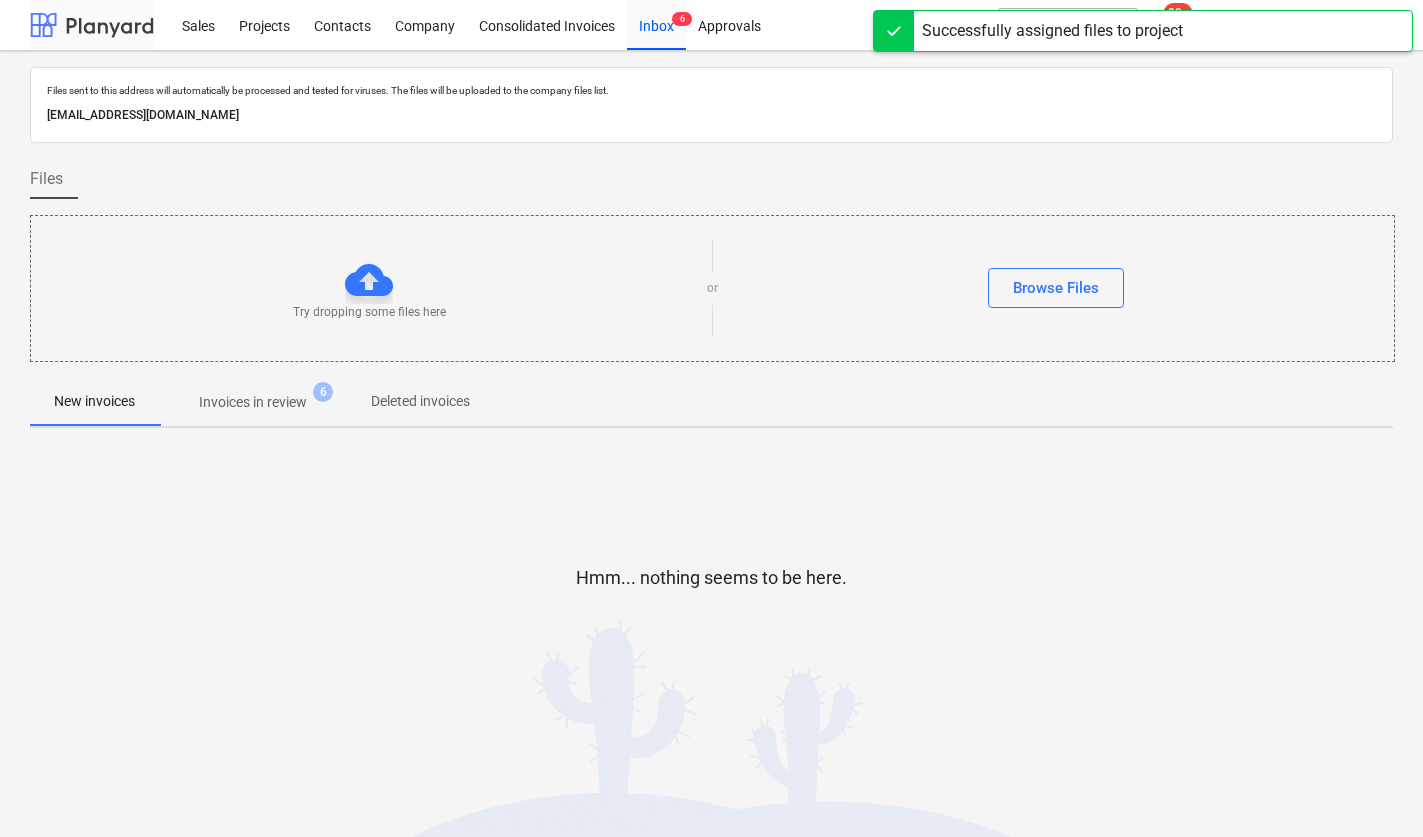 click at bounding box center (92, 25) 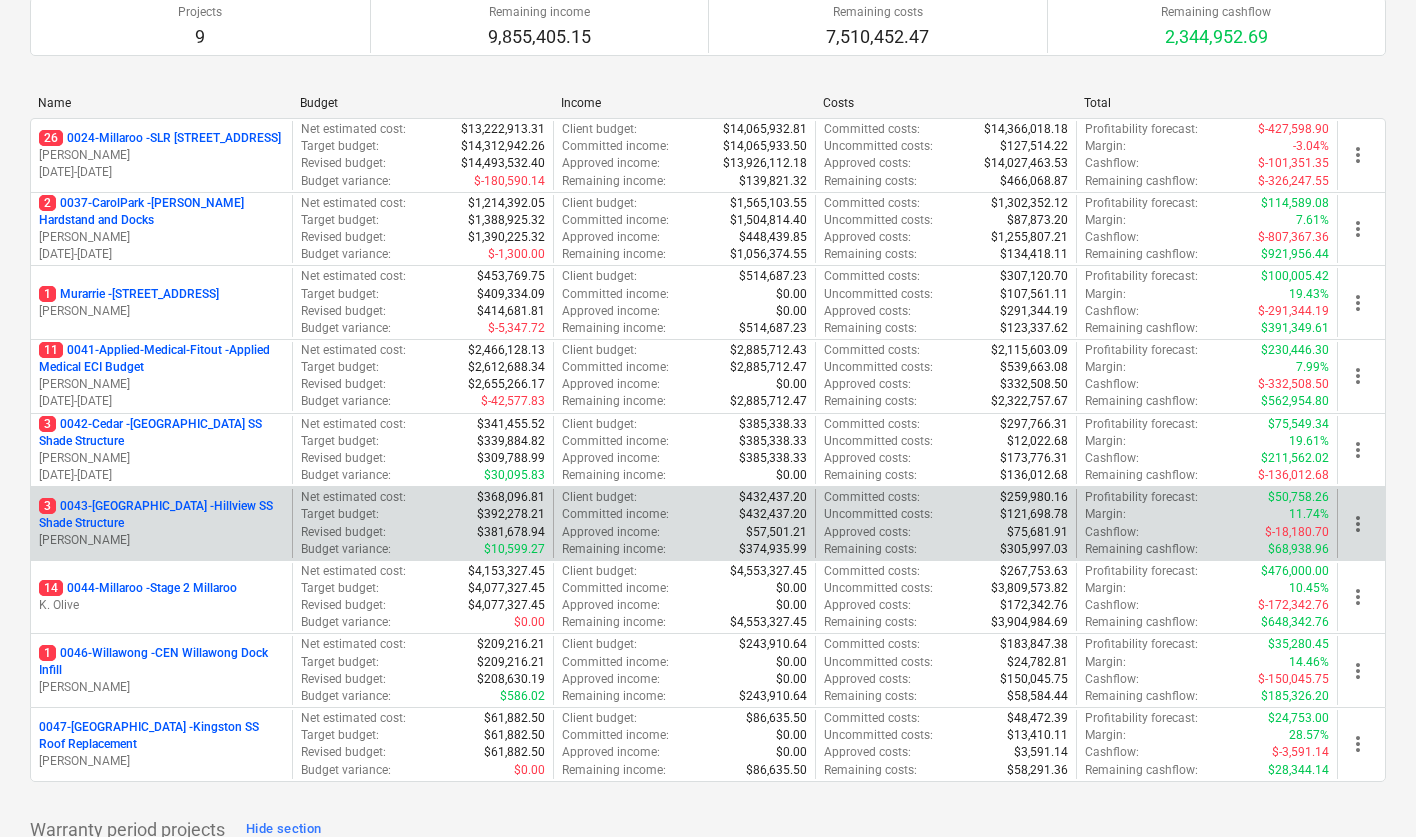 scroll, scrollTop: 192, scrollLeft: 0, axis: vertical 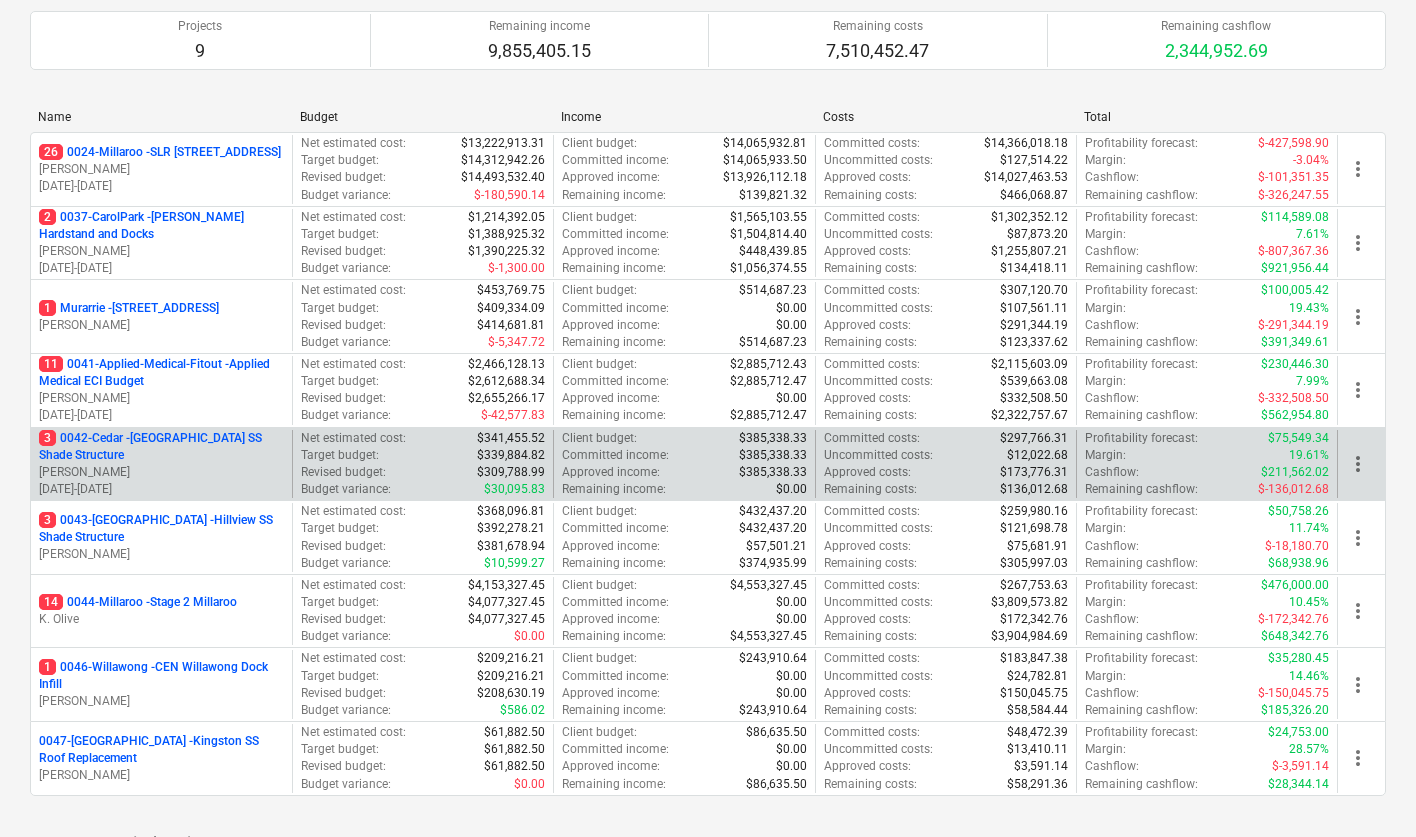 click on "3  0042-Cedar -  Cedar Creek SS Shade Structure" at bounding box center (161, 447) 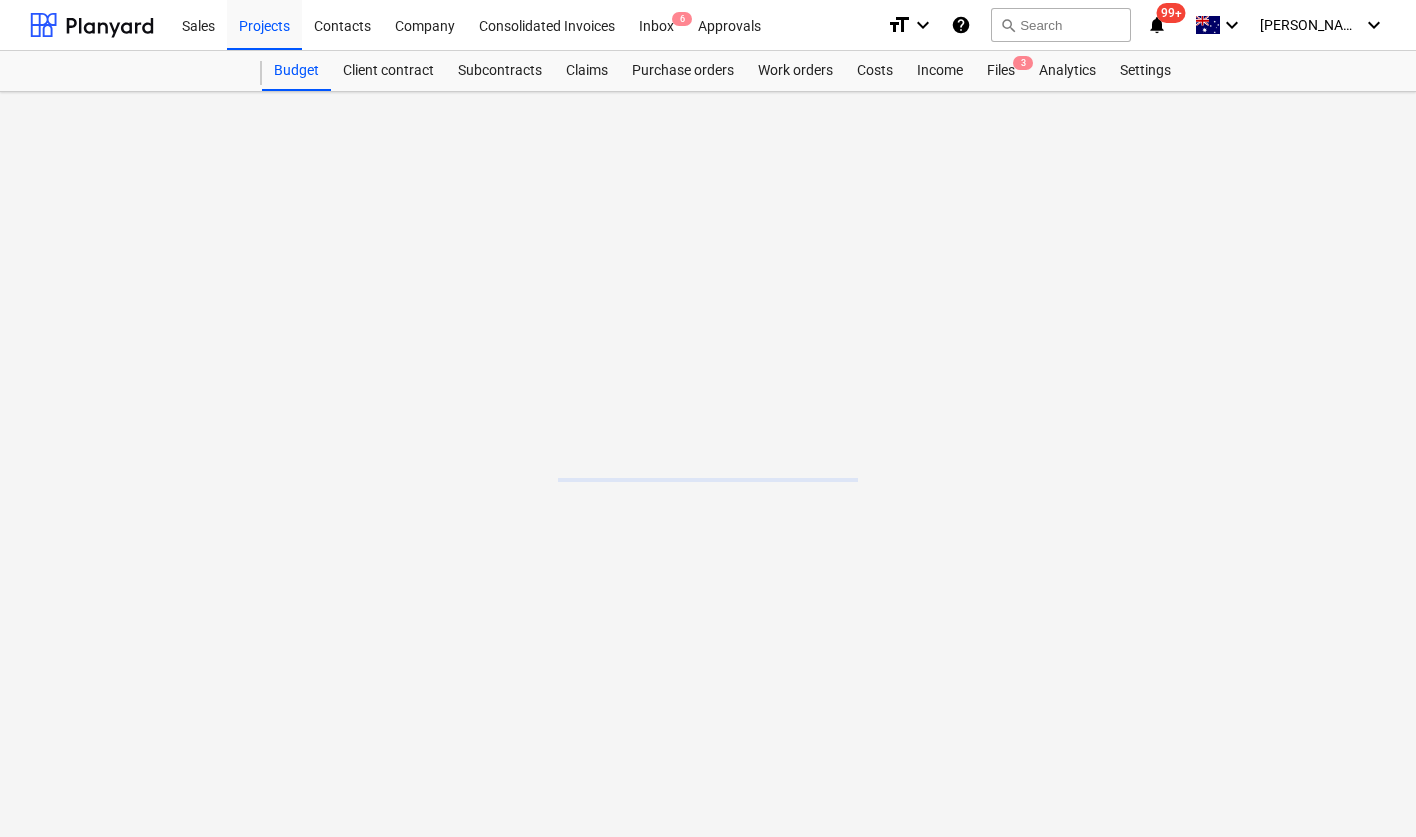 scroll, scrollTop: 0, scrollLeft: 0, axis: both 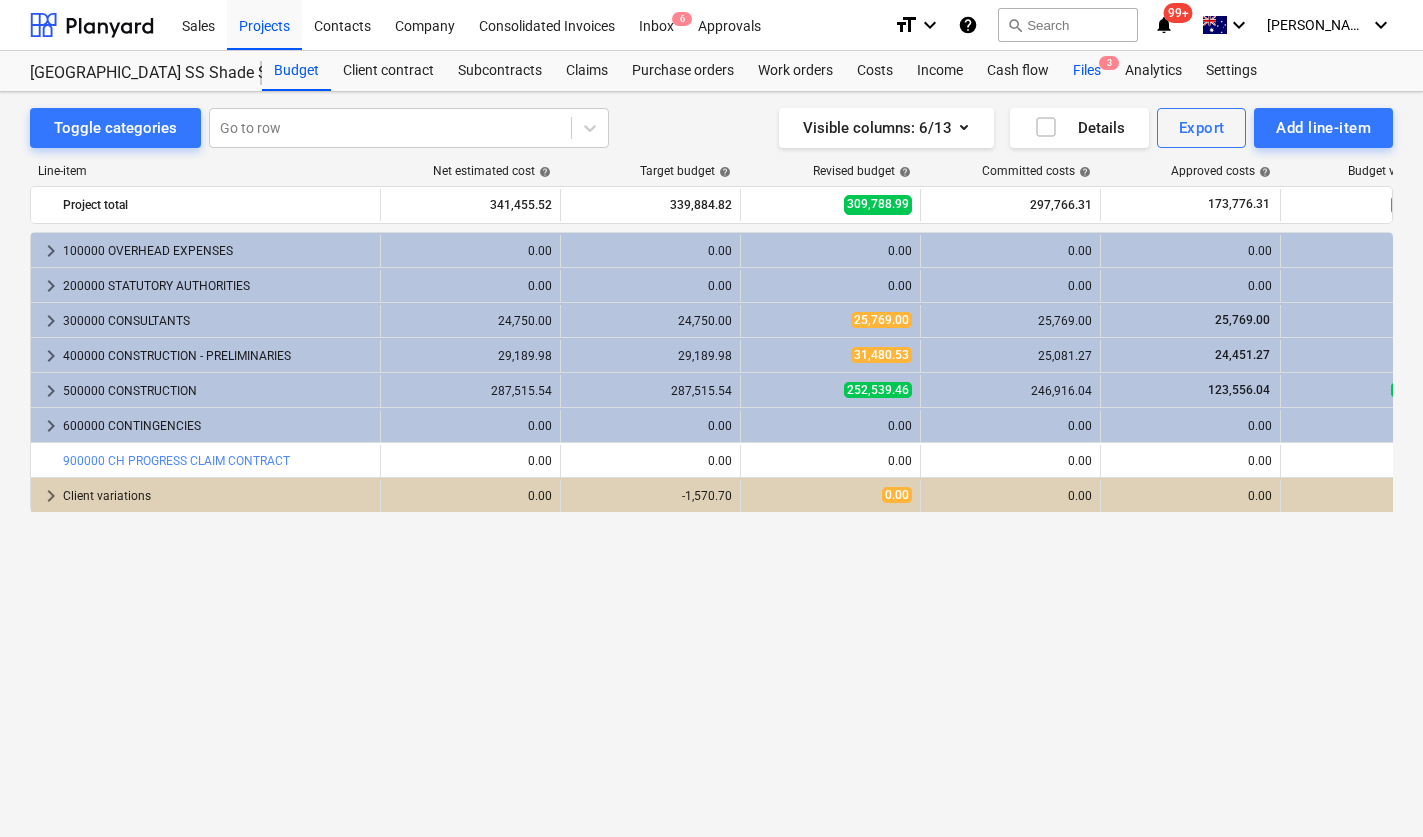 click on "Files 3" at bounding box center [1087, 71] 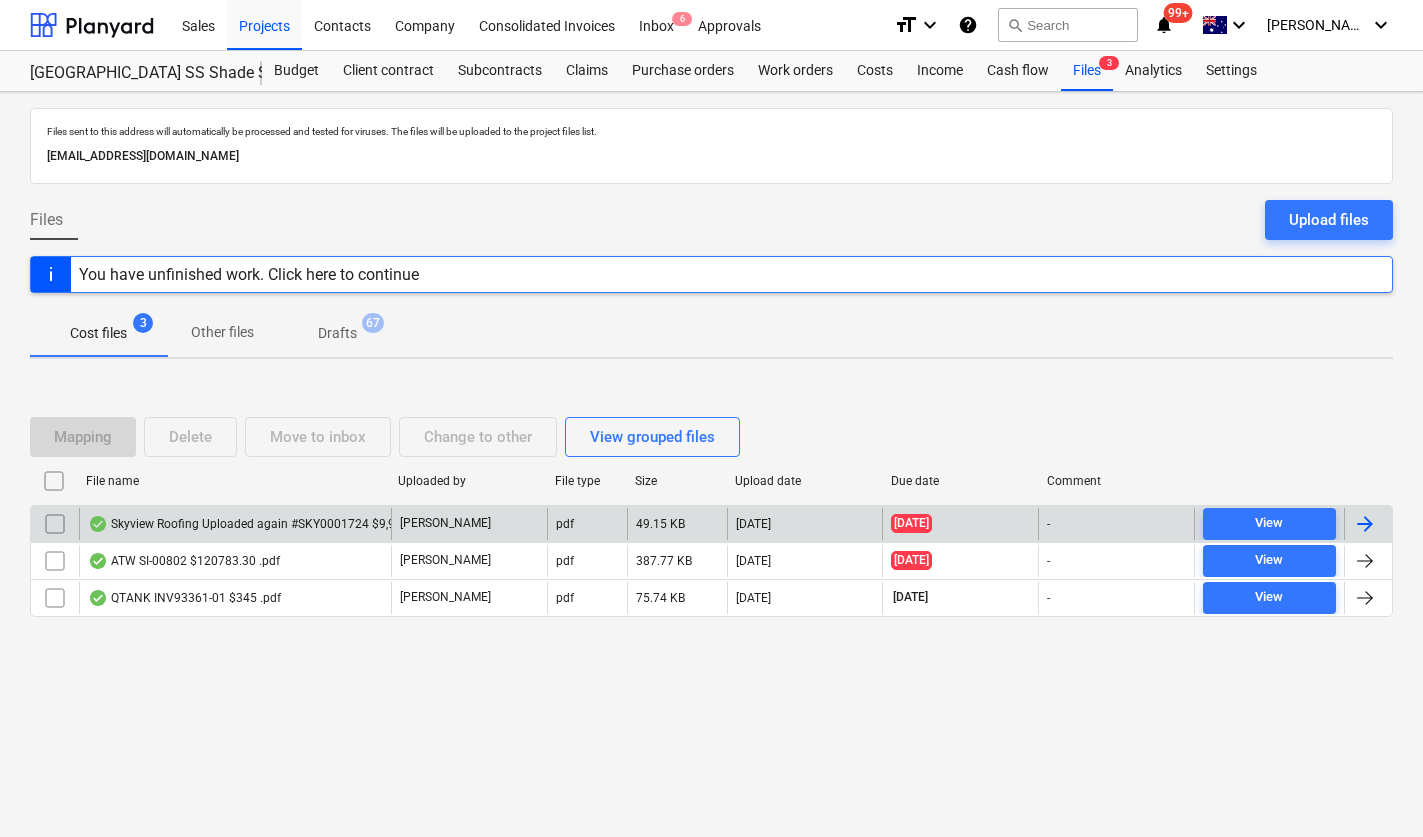 click at bounding box center (55, 524) 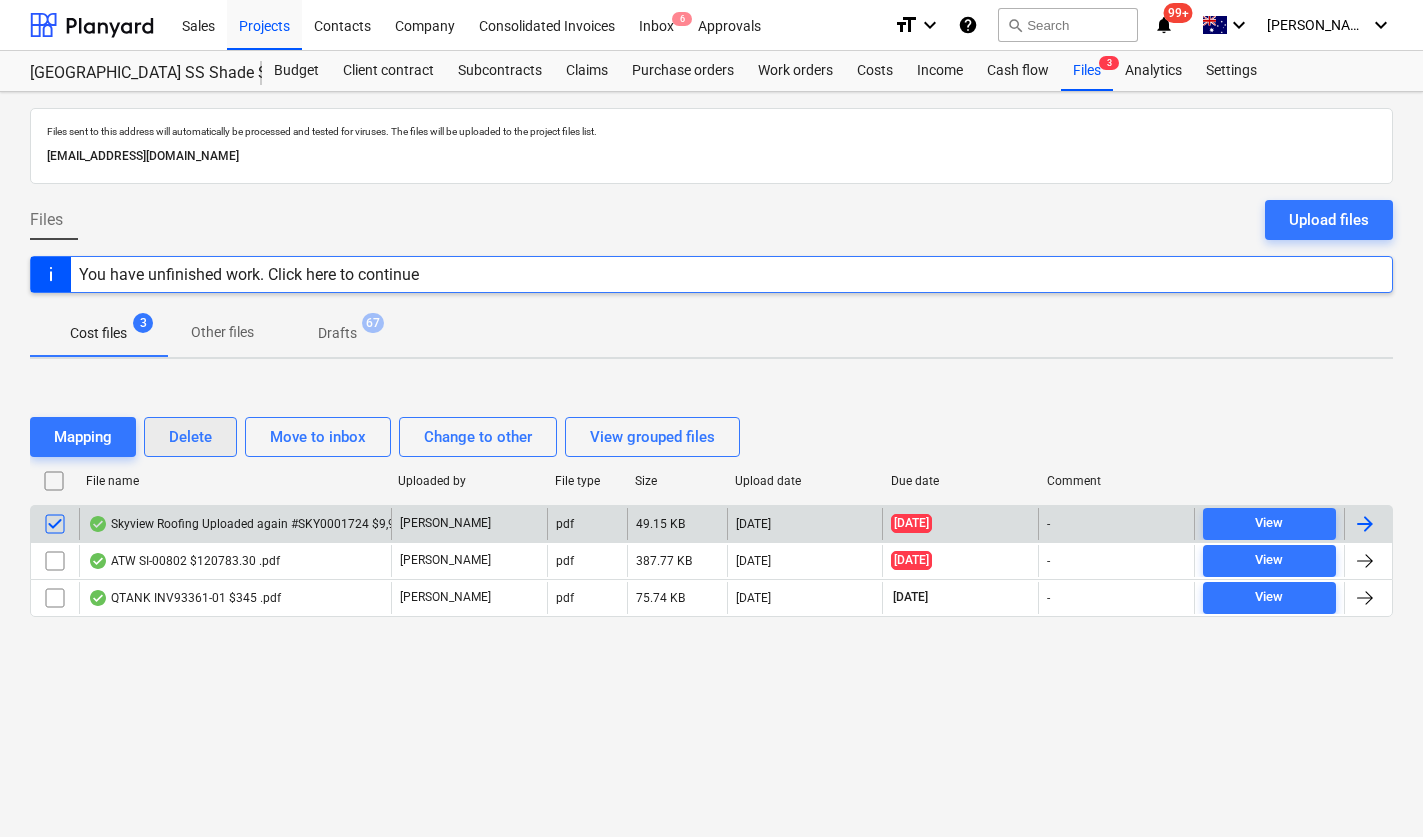 click on "Delete" at bounding box center (190, 437) 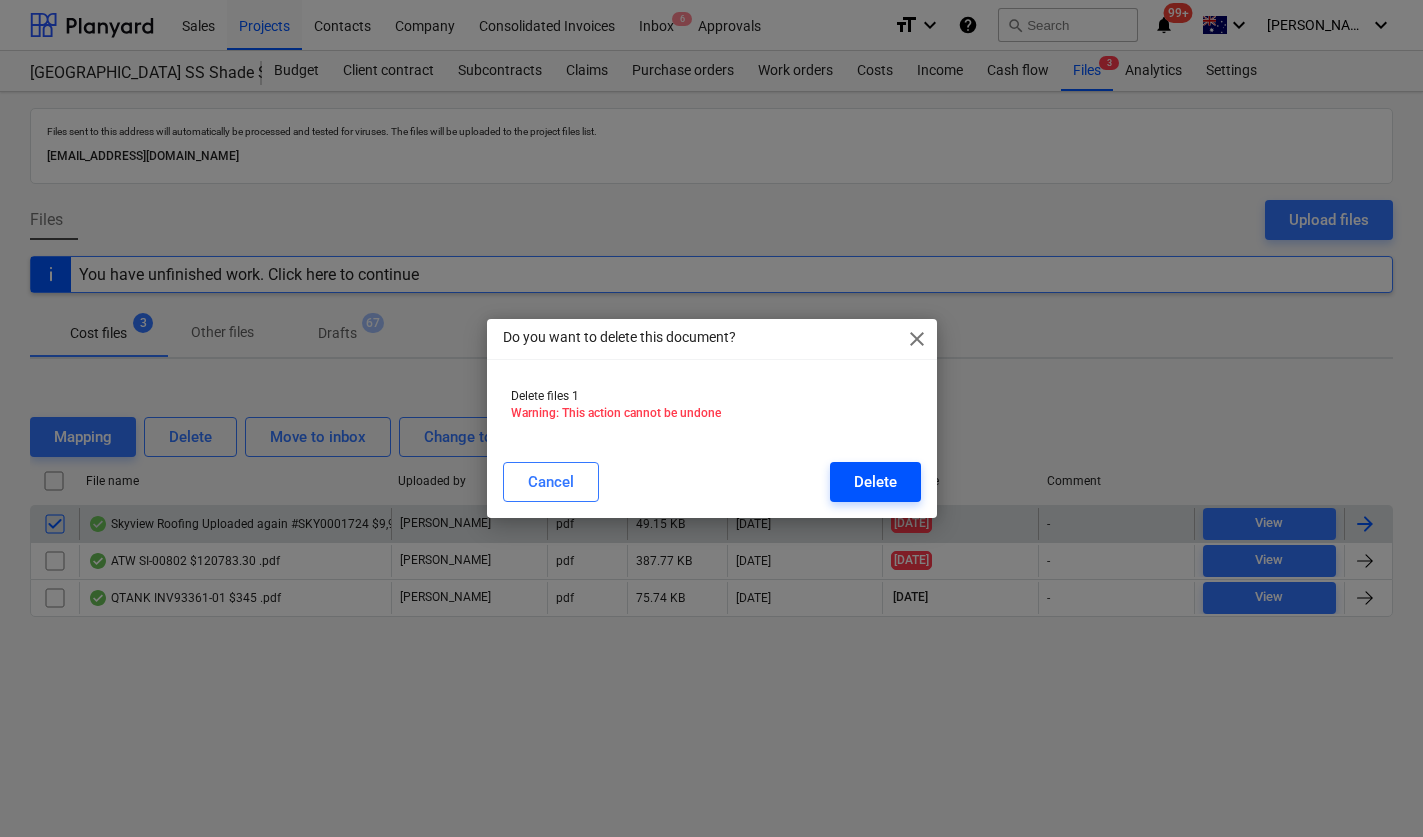 click on "Delete" at bounding box center [875, 482] 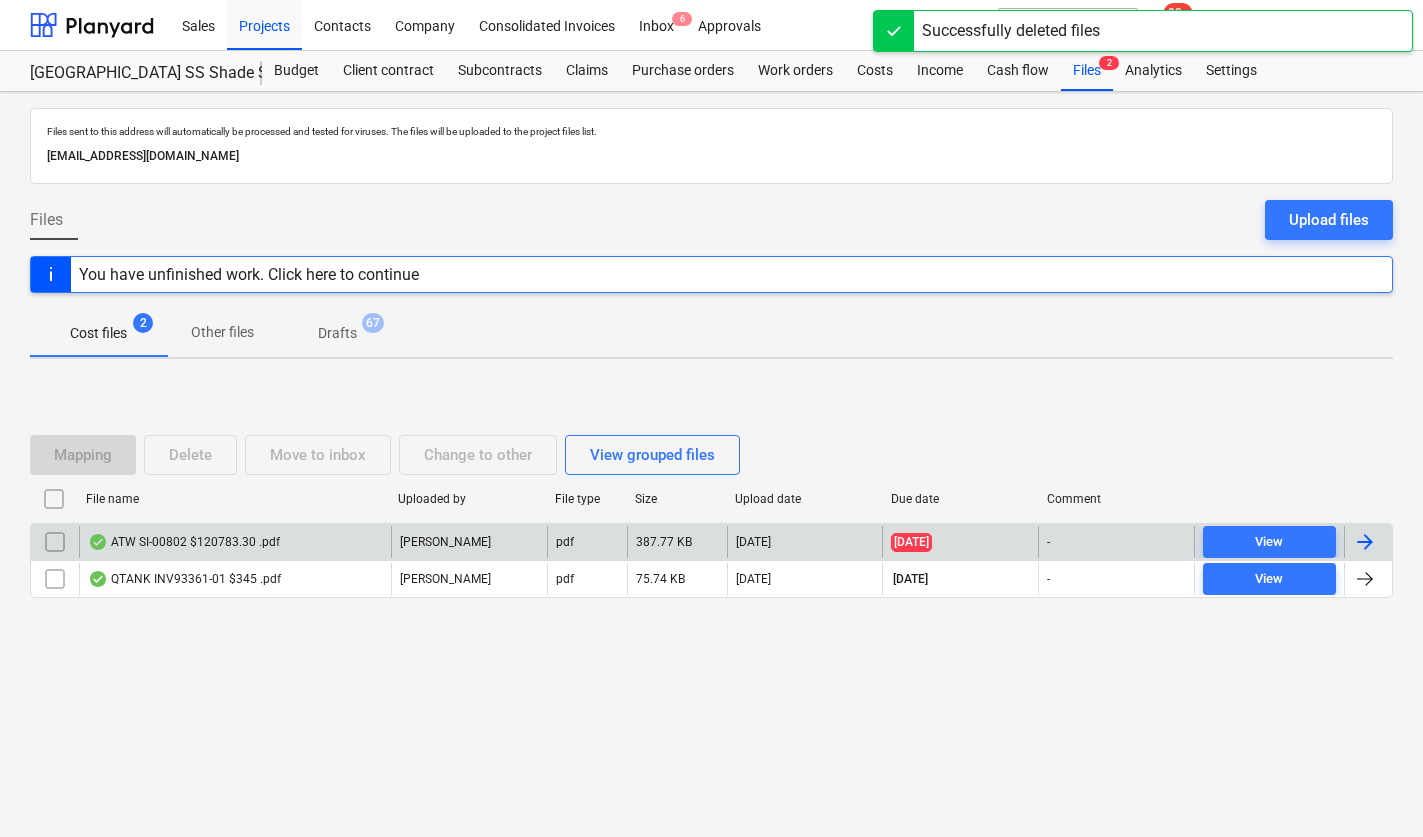 click on "Files sent to this address will automatically be processed and tested for viruses. The files will be uploaded to the project files list. 45098c7f-f74c-49e6-9c42-83e8b8f98ec9@projects.planyard.com Files Upload files You have unfinished work. Click here to continue Cost files 2 Other files Drafts 67 Mapping Delete Move to inbox Change to other View grouped files File name Uploaded by File type Size Upload date Due date Comment   ATW SI-00802  $120783.30 .pdf J. Escobar pdf 387.77 KB 07.07.2025 25.06.2025 - View   QTANK INV93361-01 $345 .pdf J. Keane pdf 75.74 KB 06.07.2025 30.07.2025 - View Please wait" at bounding box center [711, 464] 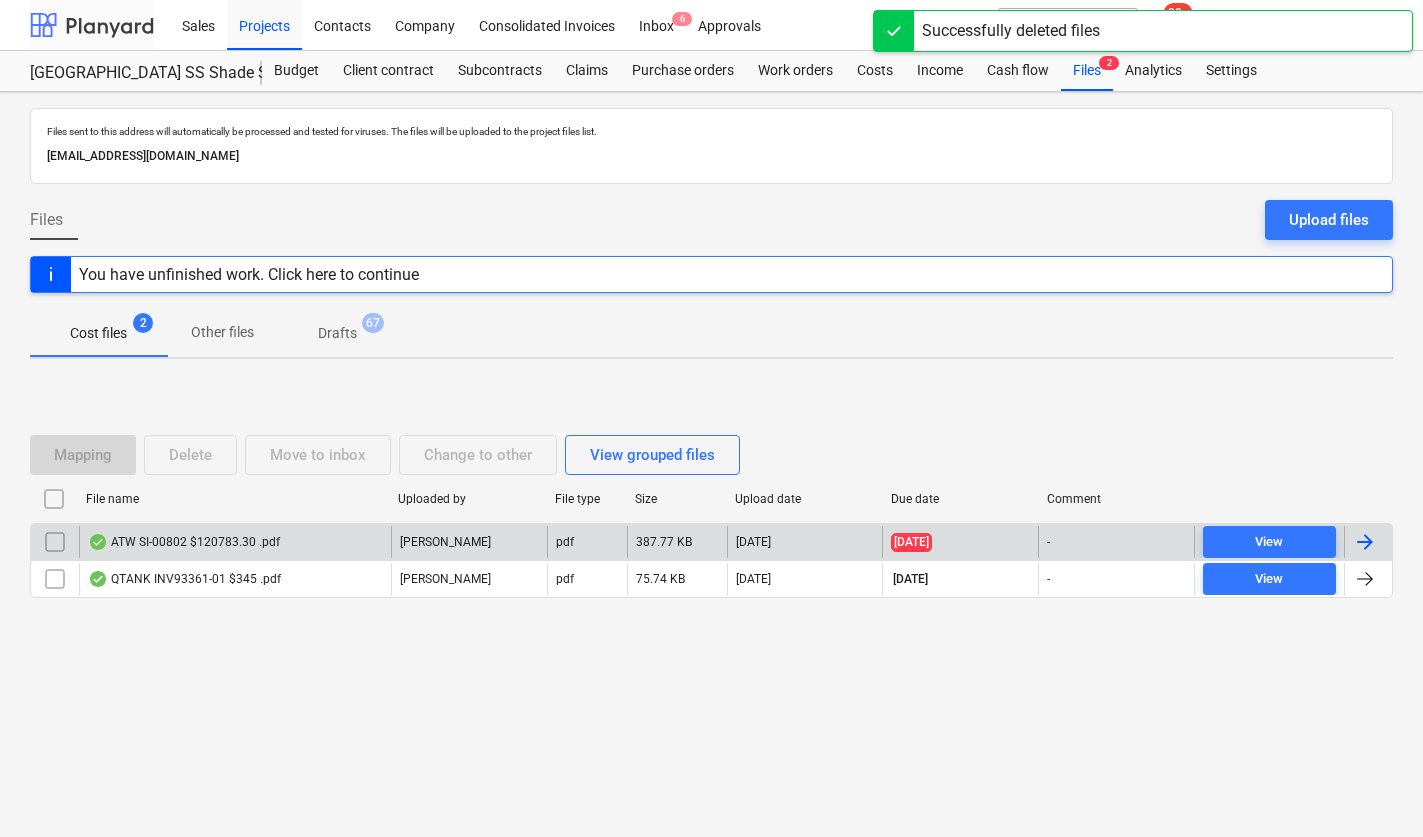 click at bounding box center (92, 25) 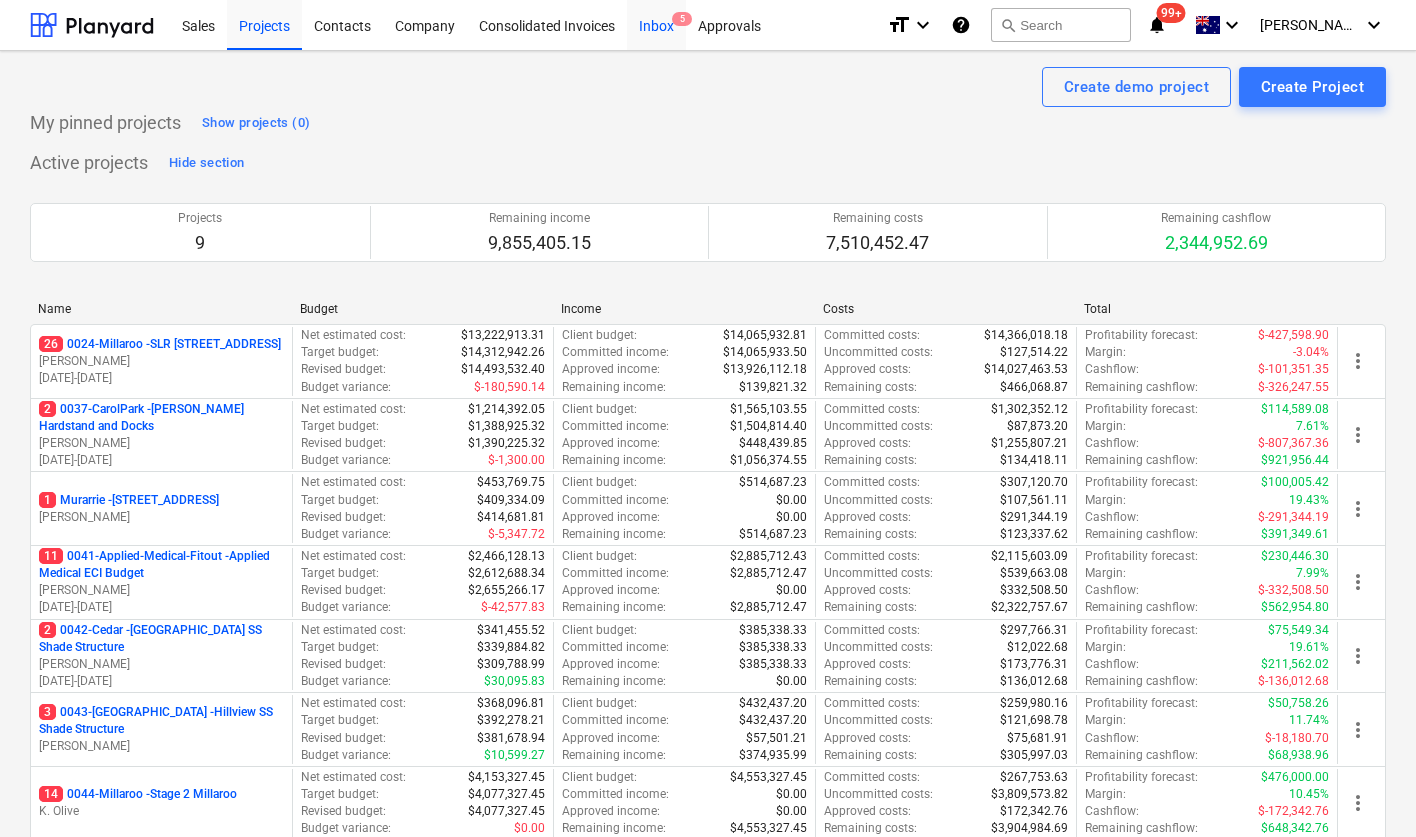 click on "Inbox 5" at bounding box center [656, 24] 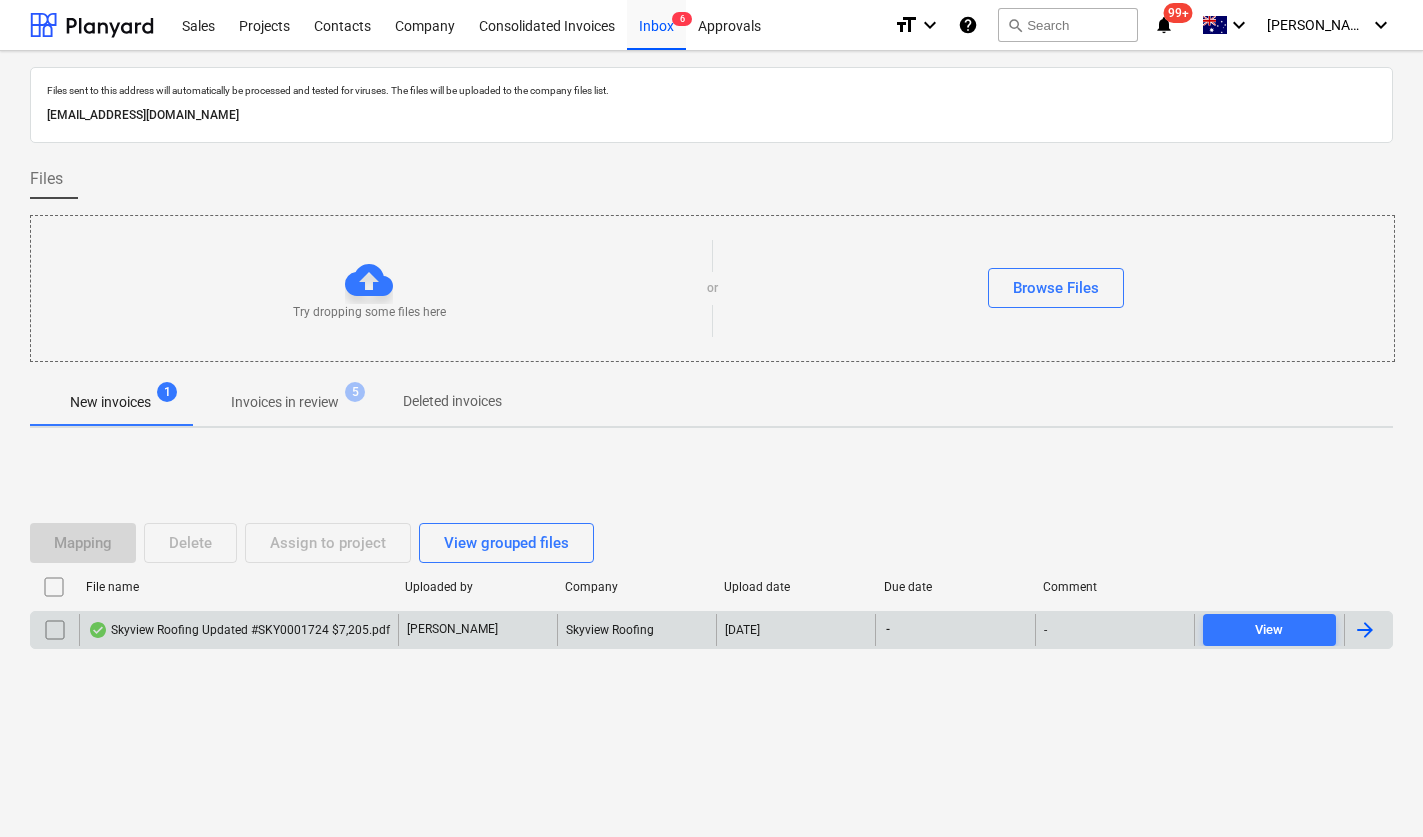click on "Skyview Roofing Updated #SKY0001724 $7,205.pdf" at bounding box center (238, 630) 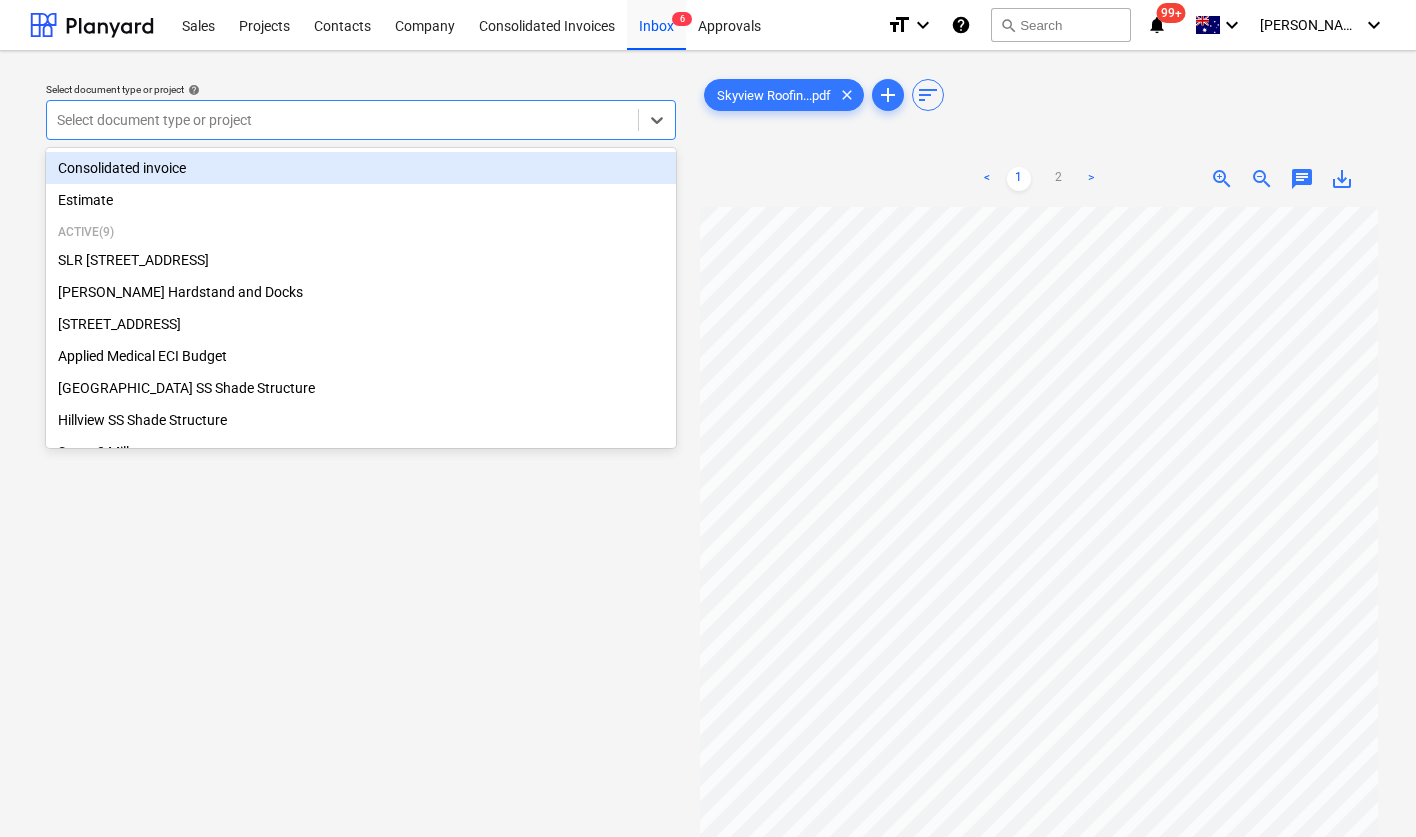 click at bounding box center [342, 120] 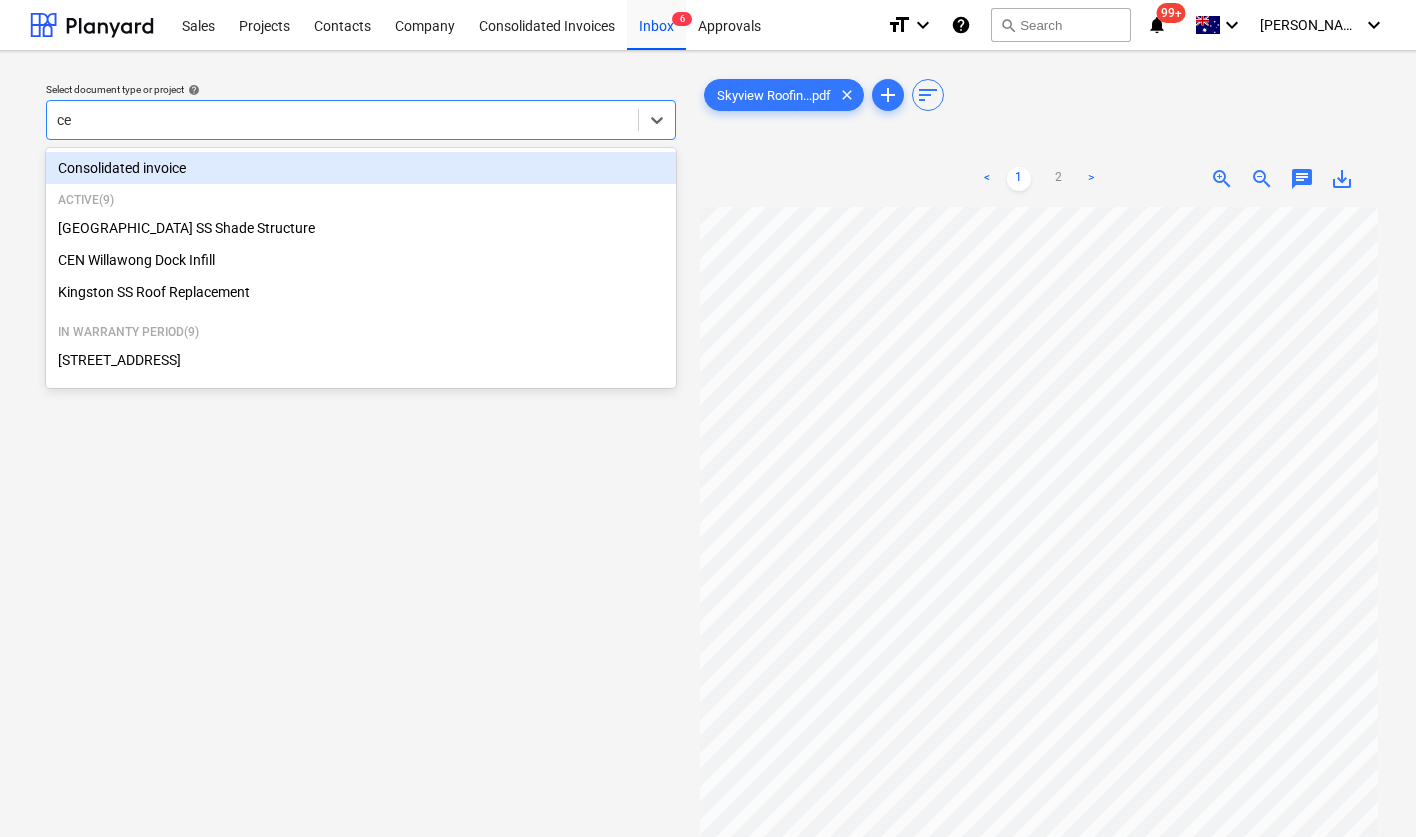 type on "ced" 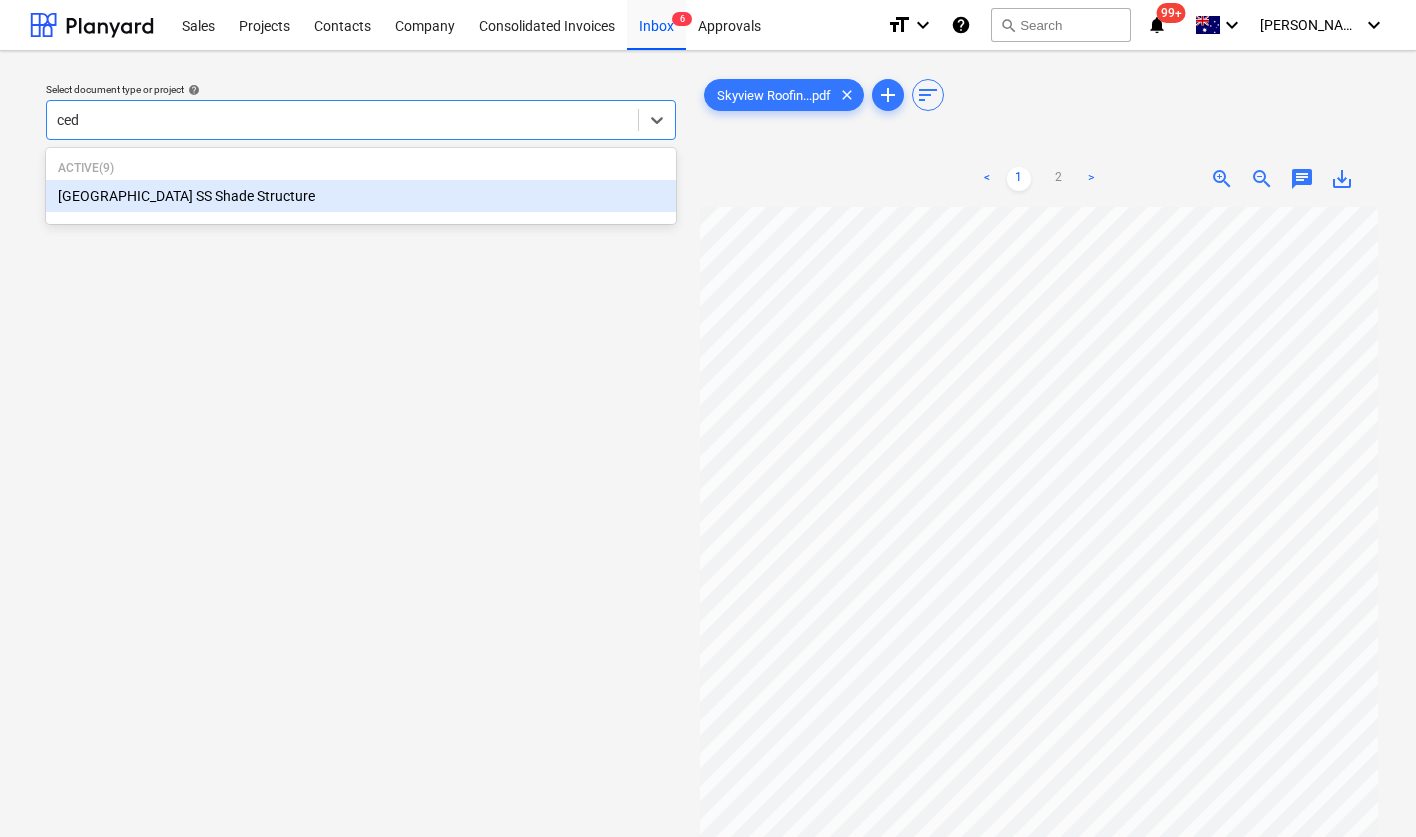 click on "[GEOGRAPHIC_DATA] SS Shade Structure" at bounding box center [361, 196] 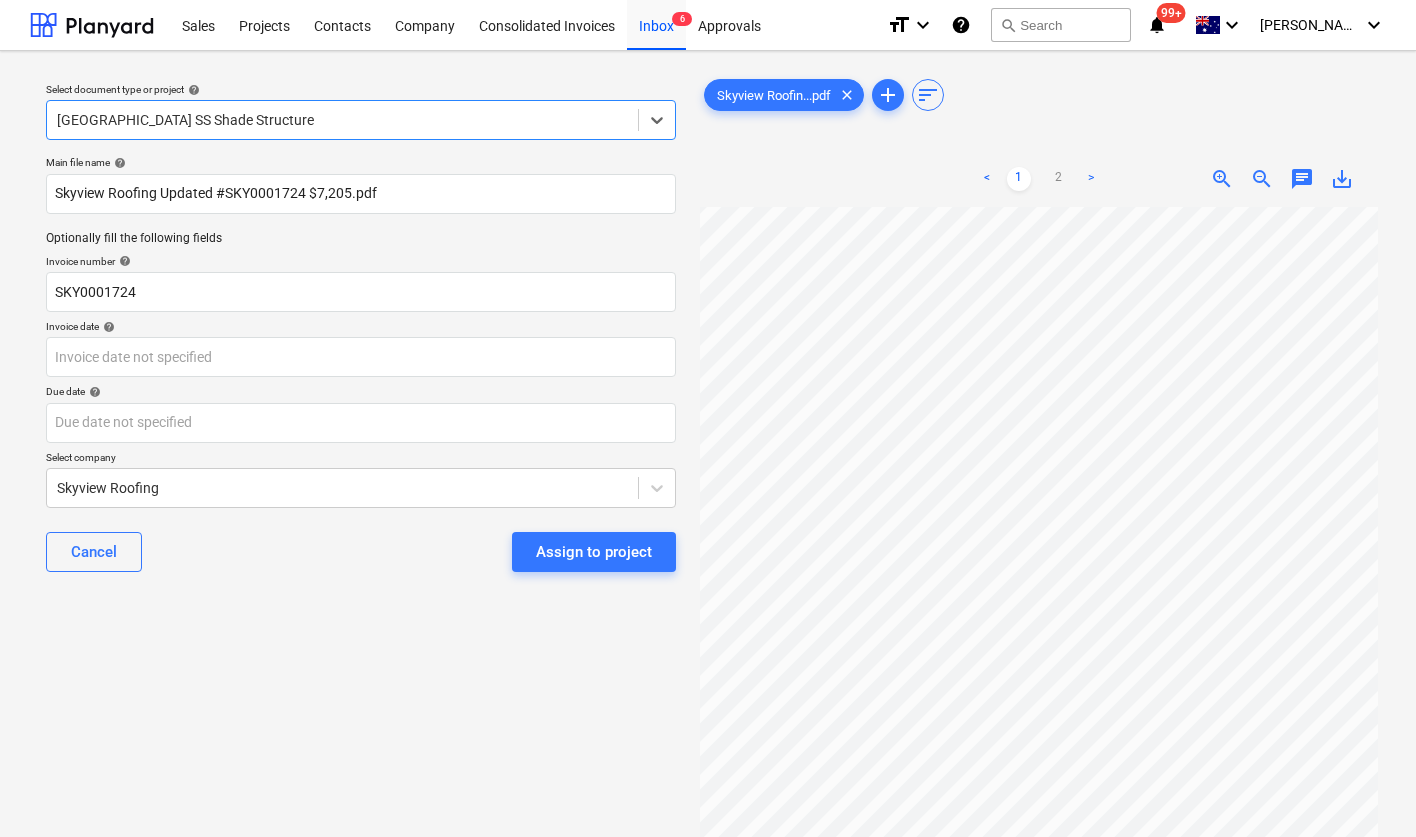 scroll, scrollTop: 287, scrollLeft: 77, axis: both 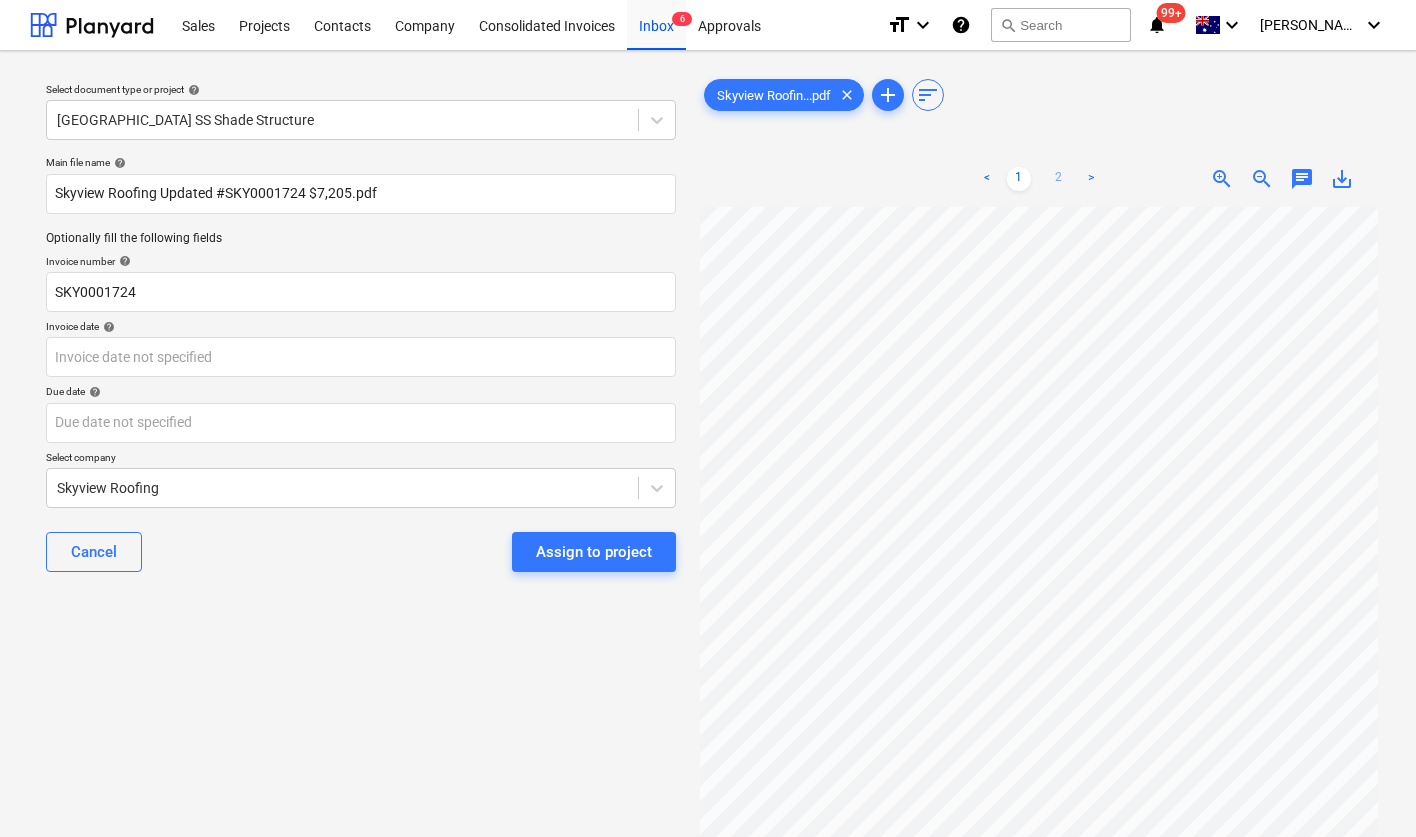 click on "2" at bounding box center [1059, 179] 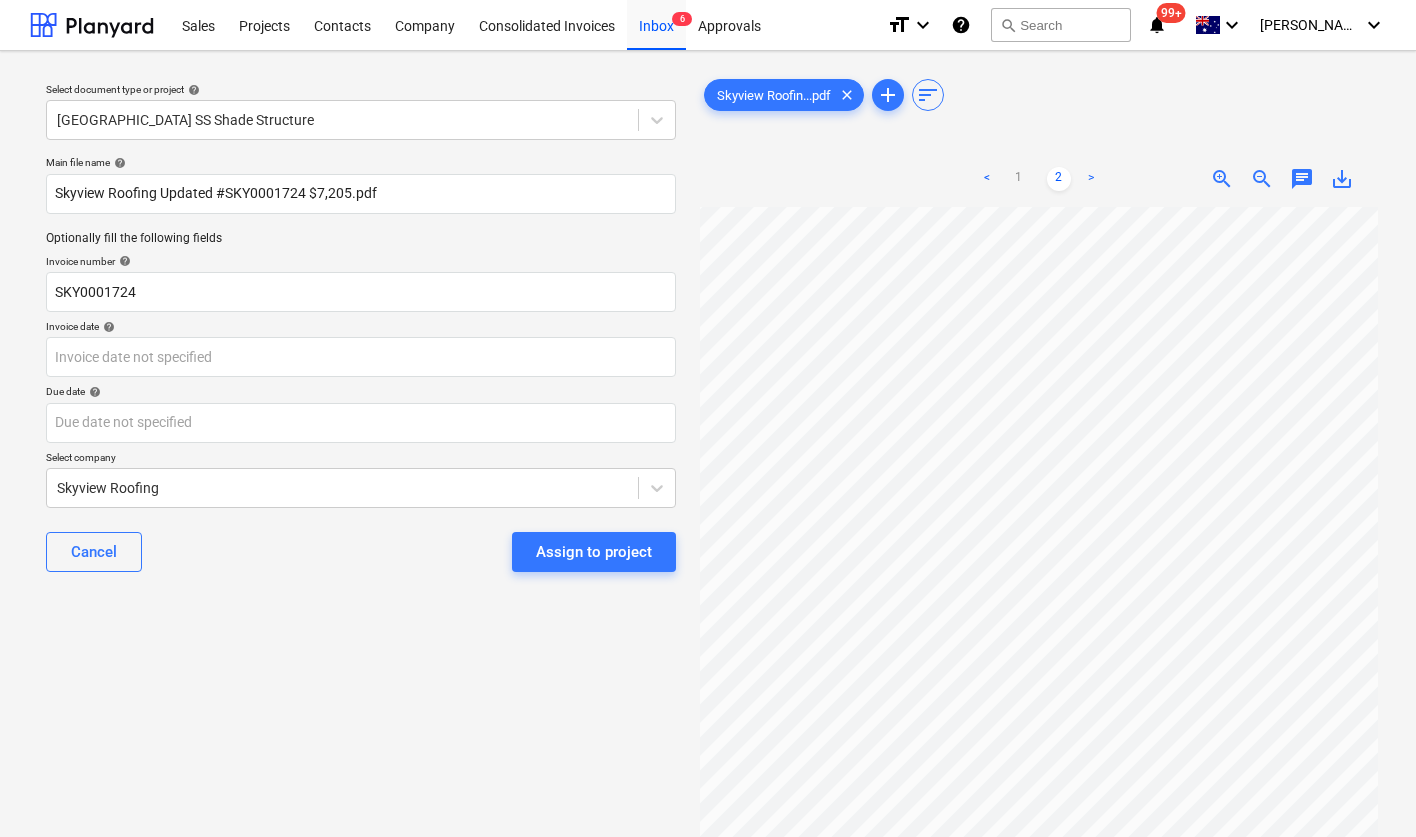 scroll, scrollTop: 132, scrollLeft: 77, axis: both 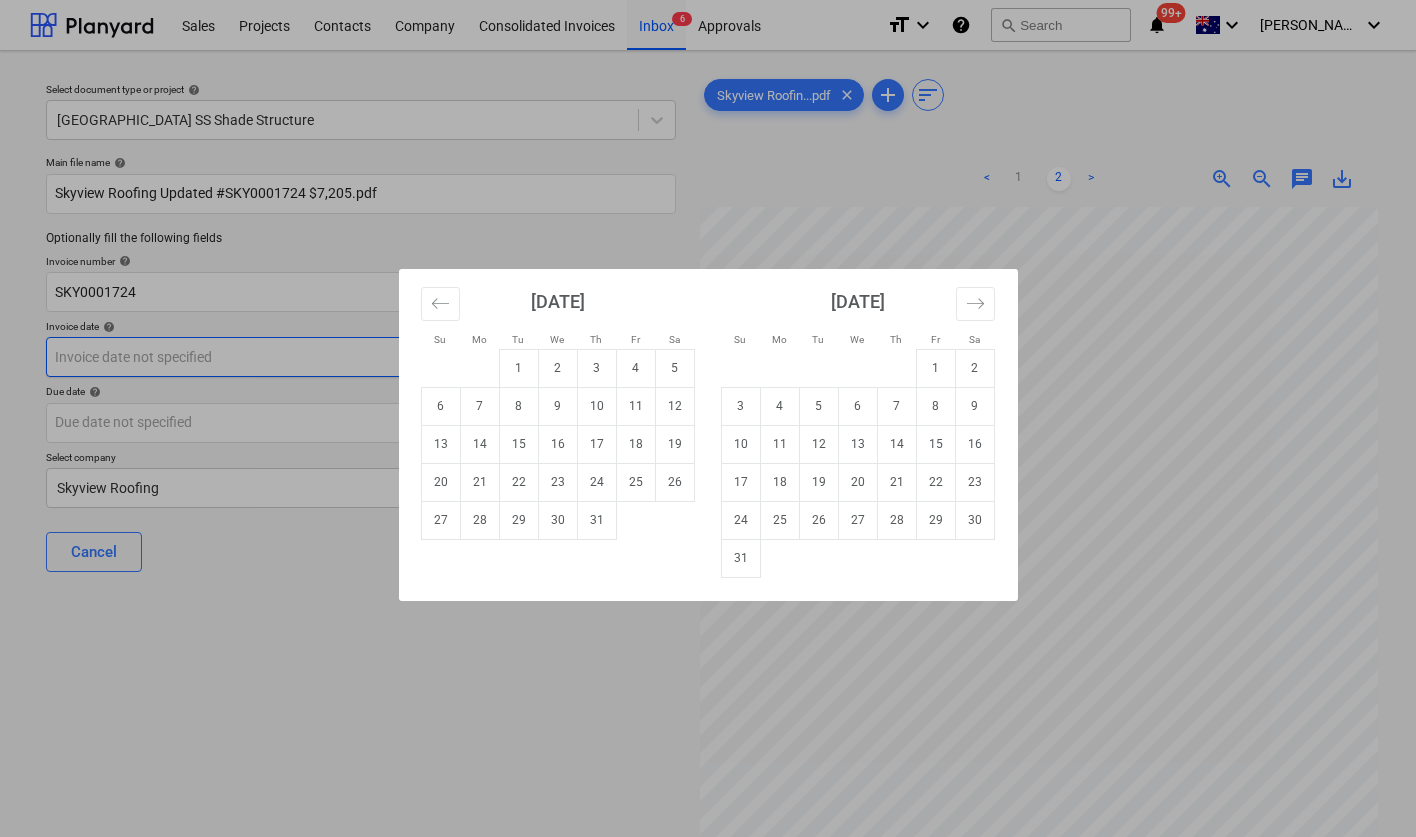 click on "Sales Projects Contacts Company Consolidated Invoices Inbox 6 Approvals format_size keyboard_arrow_down help search Search notifications 99+ keyboard_arrow_down J. Keane keyboard_arrow_down Select document type or project help Cedar Creek SS Shade Structure Main file name help Skyview Roofing Updated #SKY0001724 $7,205.pdf Optionally fill the following fields Invoice number help SKY0001724 Invoice date help Press the down arrow key to interact with the calendar and
select a date. Press the question mark key to get the keyboard shortcuts for changing dates. Due date help Press the down arrow key to interact with the calendar and
select a date. Press the question mark key to get the keyboard shortcuts for changing dates. Select company Skyview Roofing   Cancel Assign to project Skyview Roofin...pdf clear add sort < 1 2 > zoom_in zoom_out chat 0 save_alt
Su Mo Tu We Th Fr Sa Su Mo Tu We Th Fr Sa June 2025 1 2 3 4 5 6 7 8 9 10 11 12 13 14 15 16 17 18 19 20 21 22 23 24 25 26 27 28 29 30 1 2 3" at bounding box center [708, 418] 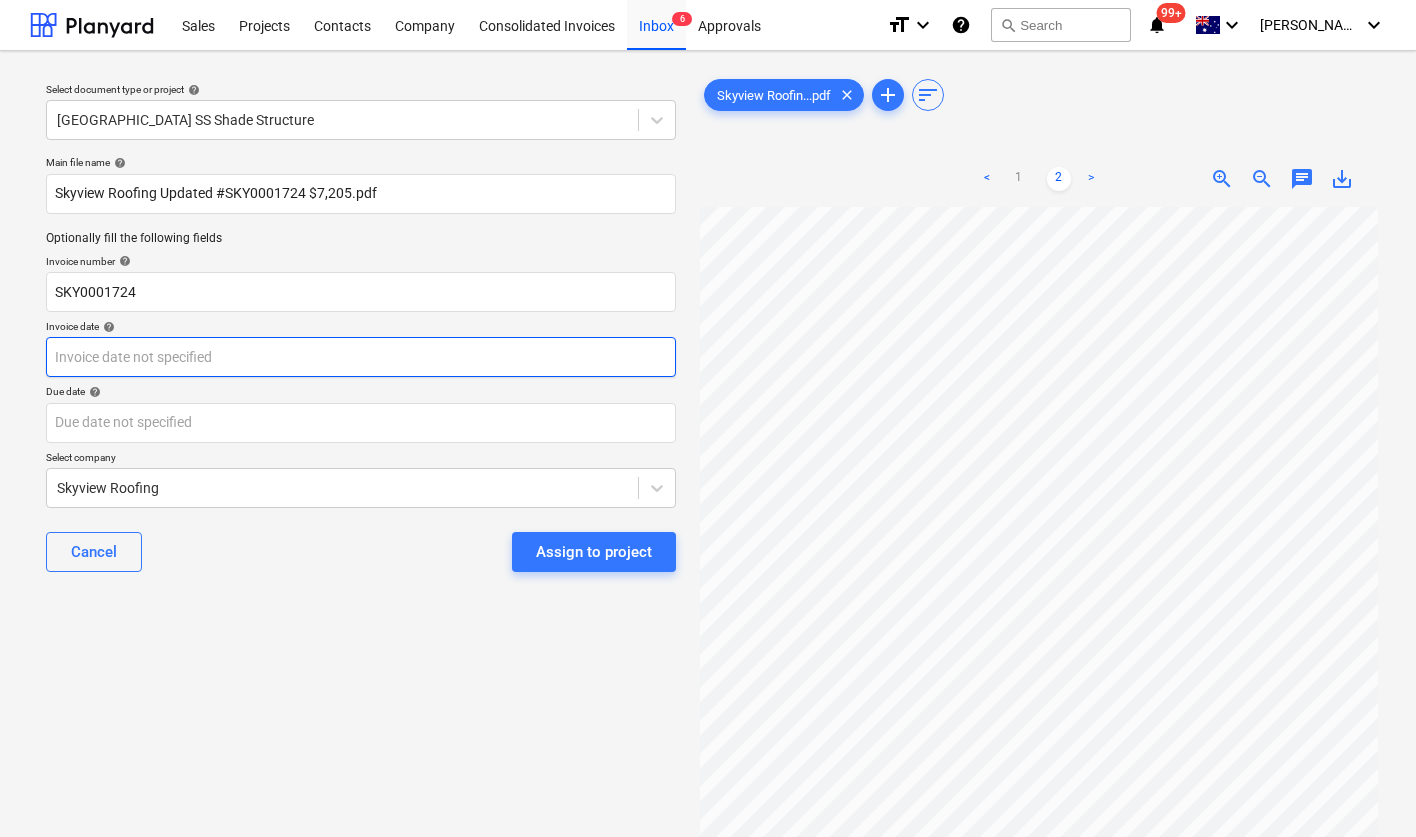 scroll, scrollTop: 4, scrollLeft: 75, axis: both 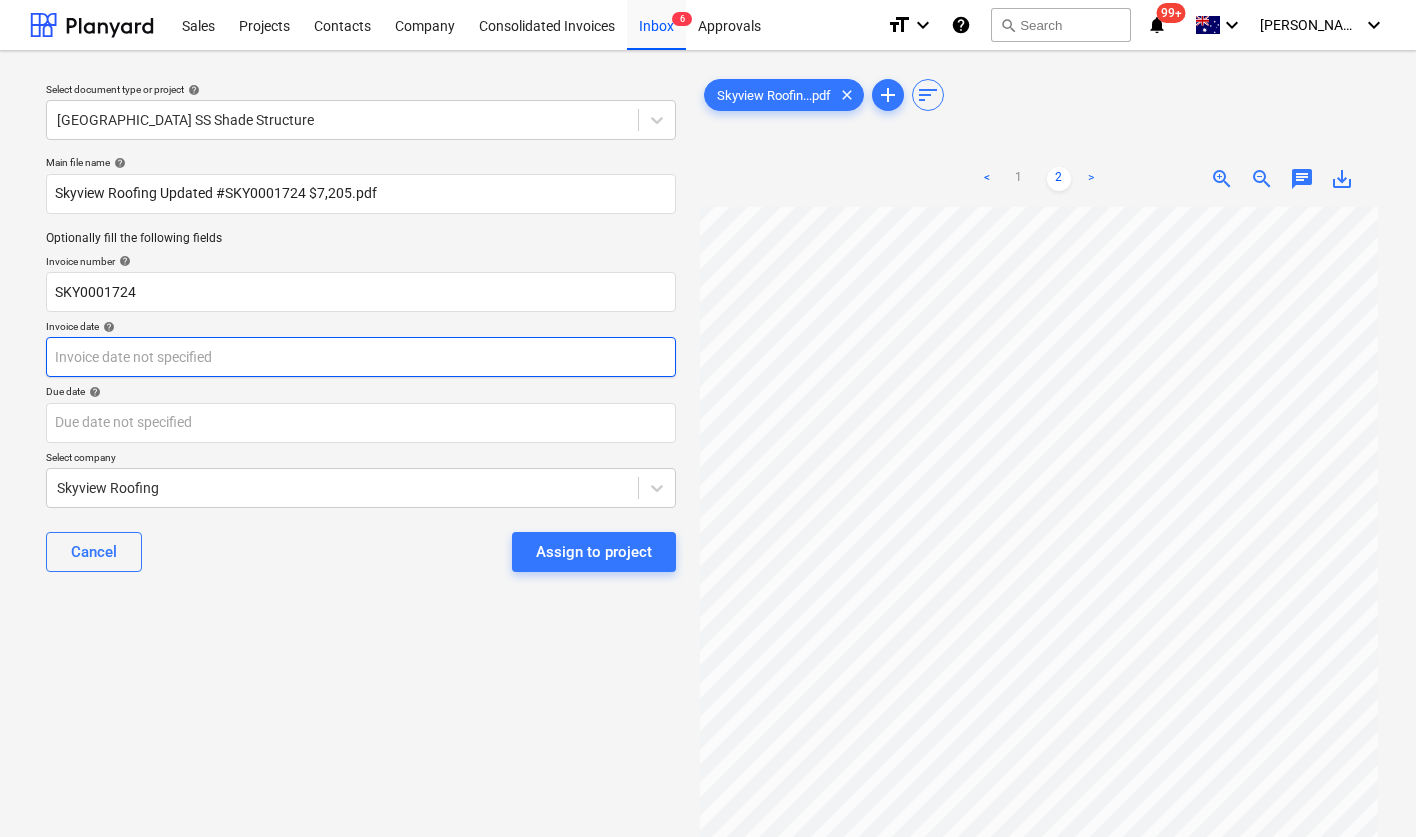 click on "Sales Projects Contacts Company Consolidated Invoices Inbox 6 Approvals format_size keyboard_arrow_down help search Search notifications 99+ keyboard_arrow_down J. Keane keyboard_arrow_down Select document type or project help Cedar Creek SS Shade Structure Main file name help Skyview Roofing Updated #SKY0001724 $7,205.pdf Optionally fill the following fields Invoice number help SKY0001724 Invoice date help Press the down arrow key to interact with the calendar and
select a date. Press the question mark key to get the keyboard shortcuts for changing dates. Due date help Press the down arrow key to interact with the calendar and
select a date. Press the question mark key to get the keyboard shortcuts for changing dates. Select company Skyview Roofing   Cancel Assign to project Skyview Roofin...pdf clear add sort < 1 2 > zoom_in zoom_out chat 0 save_alt" at bounding box center (708, 418) 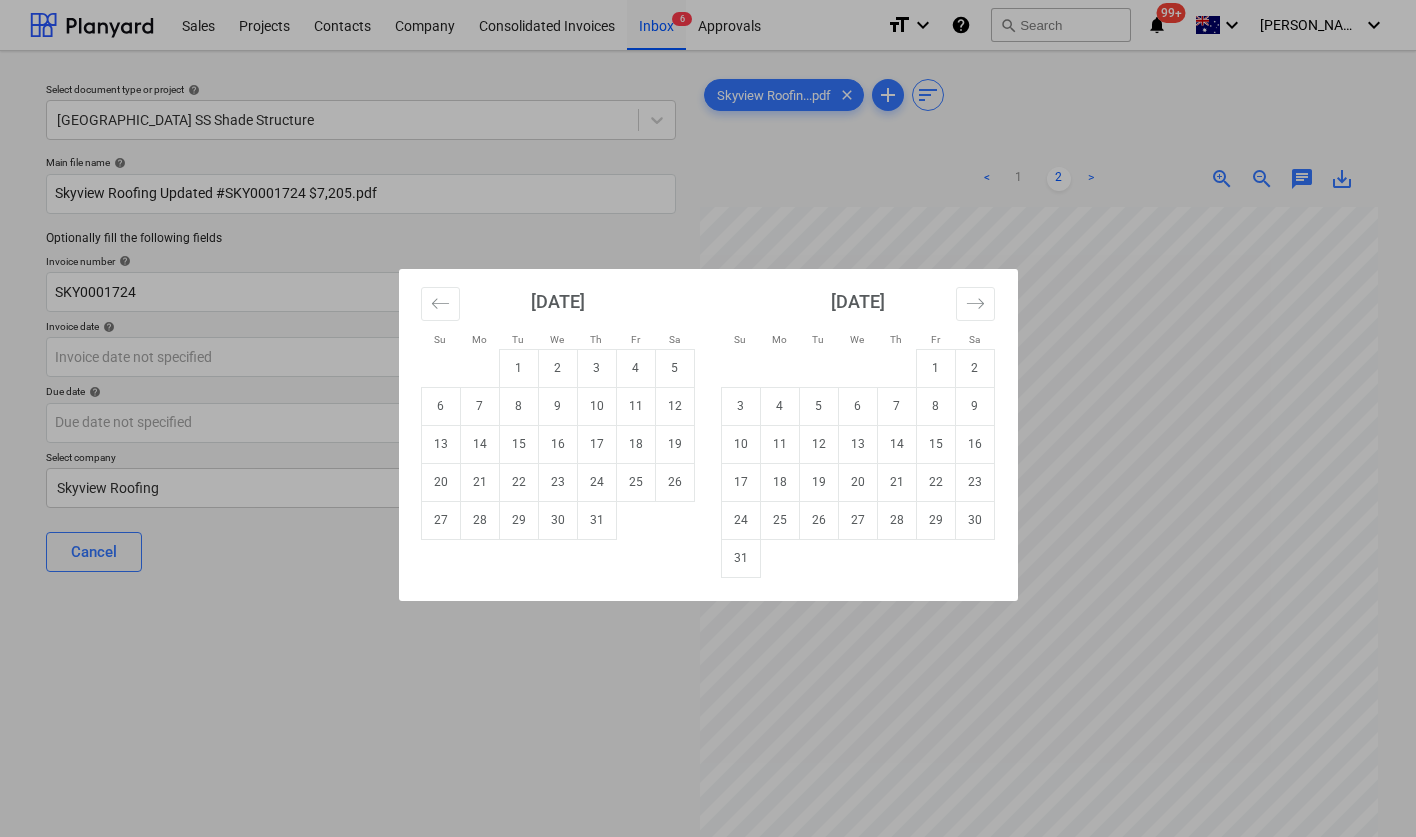 click on "Su Mo Tu We Th Fr Sa Su Mo Tu We Th Fr Sa June 2025 1 2 3 4 5 6 7 8 9 10 11 12 13 14 15 16 17 18 19 20 21 22 23 24 25 26 27 28 29 30 July 2025 1 2 3 4 5 6 7 8 9 10 11 12 13 14 15 16 17 18 19 20 21 22 23 24 25 26 27 28 29 30 31 August 2025 1 2 3 4 5 6 7 8 9 10 11 12 13 14 15 16 17 18 19 20 21 22 23 24 25 26 27 28 29 30 31 September 2025 1 2 3 4 5 6 7 8 9 10 11 12 13 14 15 16 17 18 19 20 21 22 23 24 25 26 27 28 29 30" at bounding box center (708, 418) 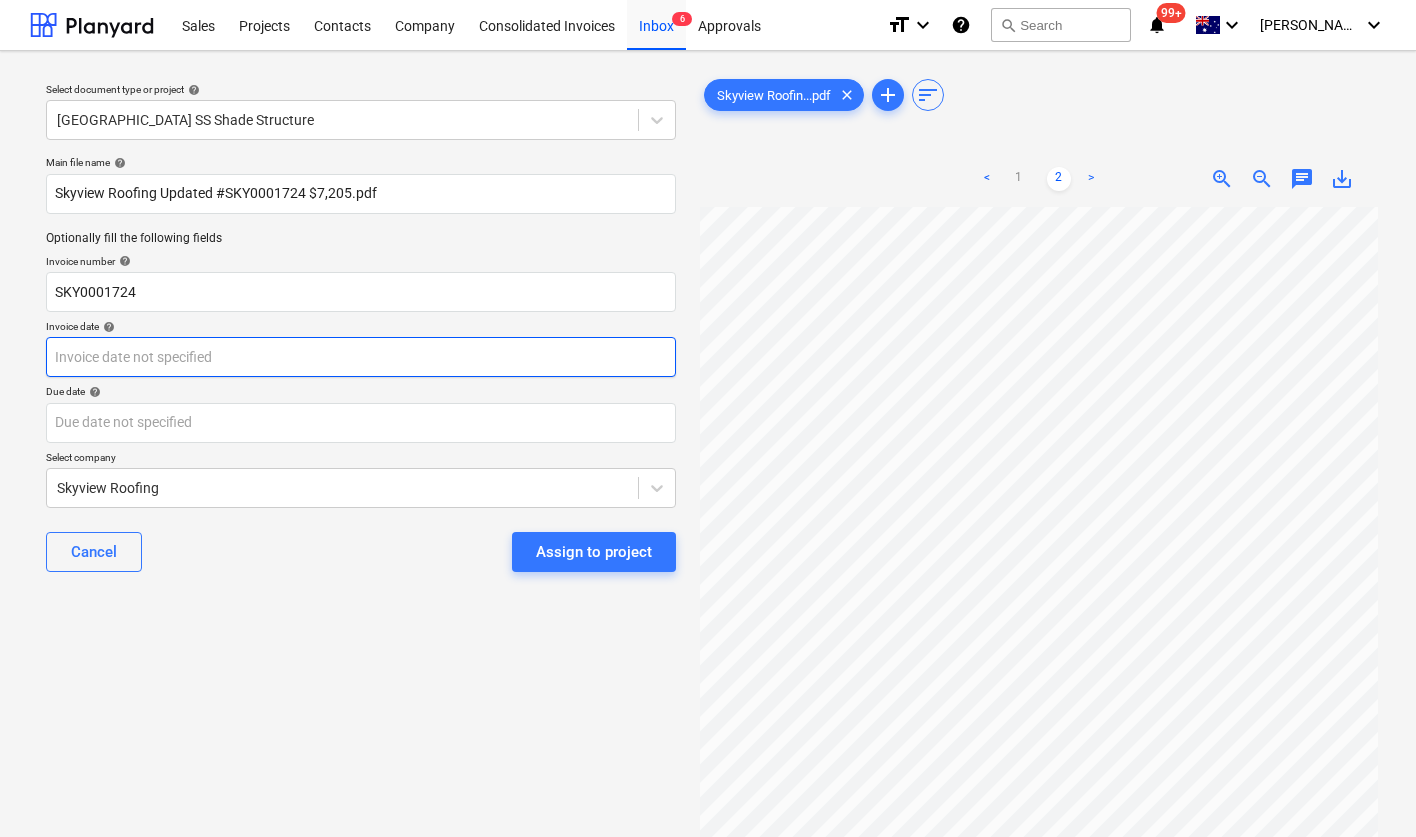 click on "Sales Projects Contacts Company Consolidated Invoices Inbox 6 Approvals format_size keyboard_arrow_down help search Search notifications 99+ keyboard_arrow_down J. Keane keyboard_arrow_down Select document type or project help Cedar Creek SS Shade Structure Main file name help Skyview Roofing Updated #SKY0001724 $7,205.pdf Optionally fill the following fields Invoice number help SKY0001724 Invoice date help Press the down arrow key to interact with the calendar and
select a date. Press the question mark key to get the keyboard shortcuts for changing dates. Due date help Press the down arrow key to interact with the calendar and
select a date. Press the question mark key to get the keyboard shortcuts for changing dates. Select company Skyview Roofing   Cancel Assign to project Skyview Roofin...pdf clear add sort < 1 2 > zoom_in zoom_out chat 0 save_alt" at bounding box center (708, 418) 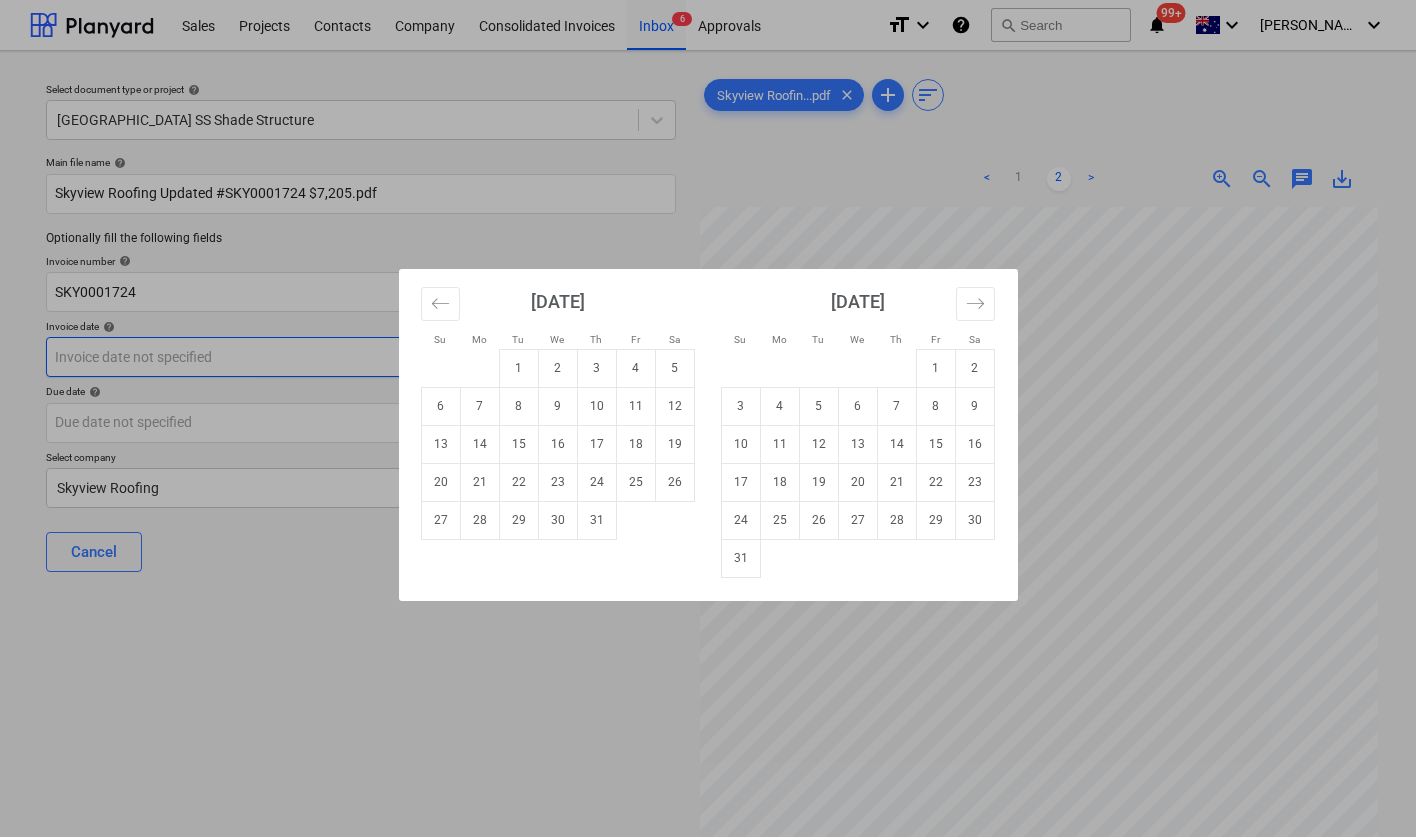 click on "Su Mo Tu We Th Fr Sa Su Mo Tu We Th Fr Sa June 2025 1 2 3 4 5 6 7 8 9 10 11 12 13 14 15 16 17 18 19 20 21 22 23 24 25 26 27 28 29 30 July 2025 1 2 3 4 5 6 7 8 9 10 11 12 13 14 15 16 17 18 19 20 21 22 23 24 25 26 27 28 29 30 31 August 2025 1 2 3 4 5 6 7 8 9 10 11 12 13 14 15 16 17 18 19 20 21 22 23 24 25 26 27 28 29 30 31 September 2025 1 2 3 4 5 6 7 8 9 10 11 12 13 14 15 16 17 18 19 20 21 22 23 24 25 26 27 28 29 30" at bounding box center [708, 418] 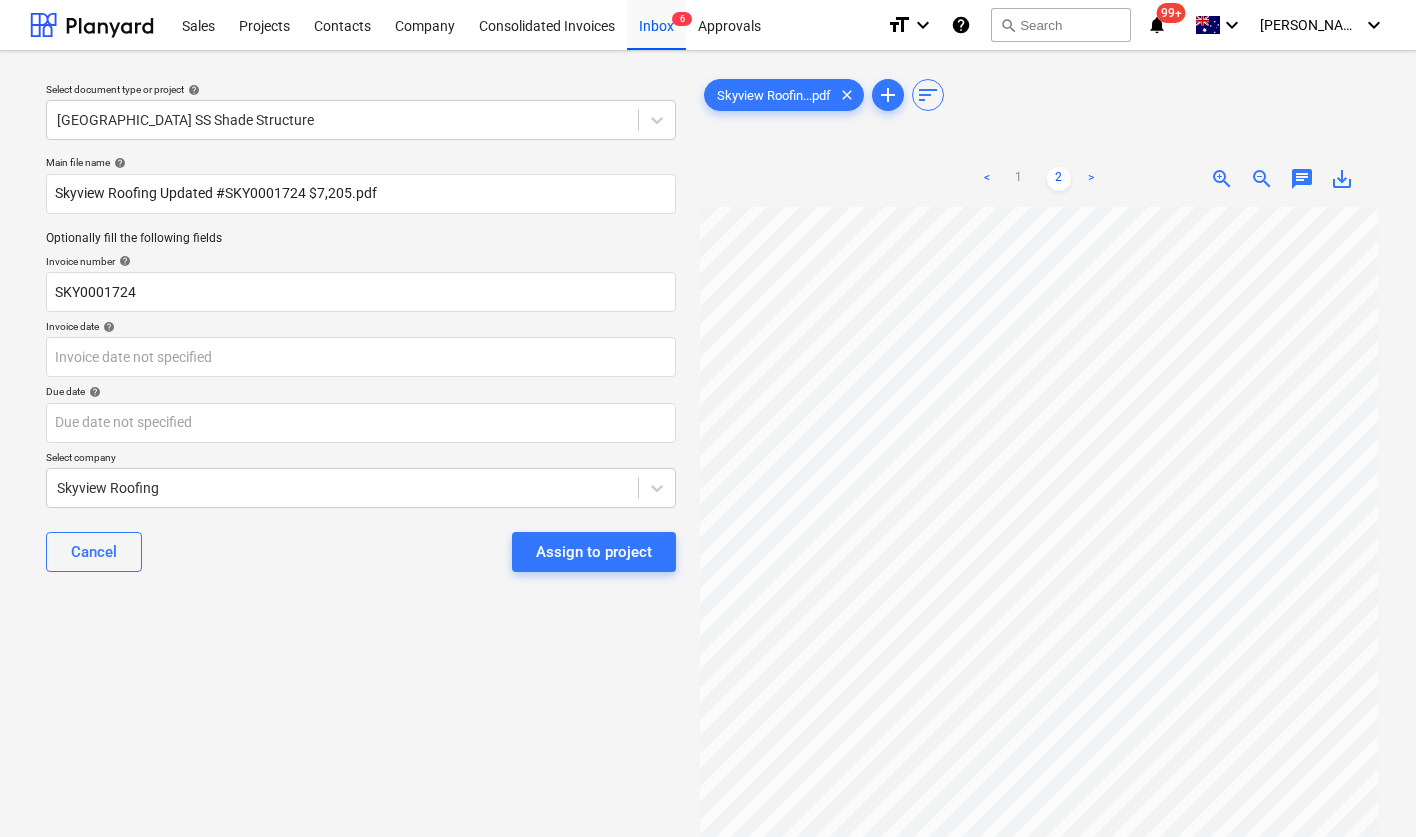 scroll, scrollTop: 0, scrollLeft: 31, axis: horizontal 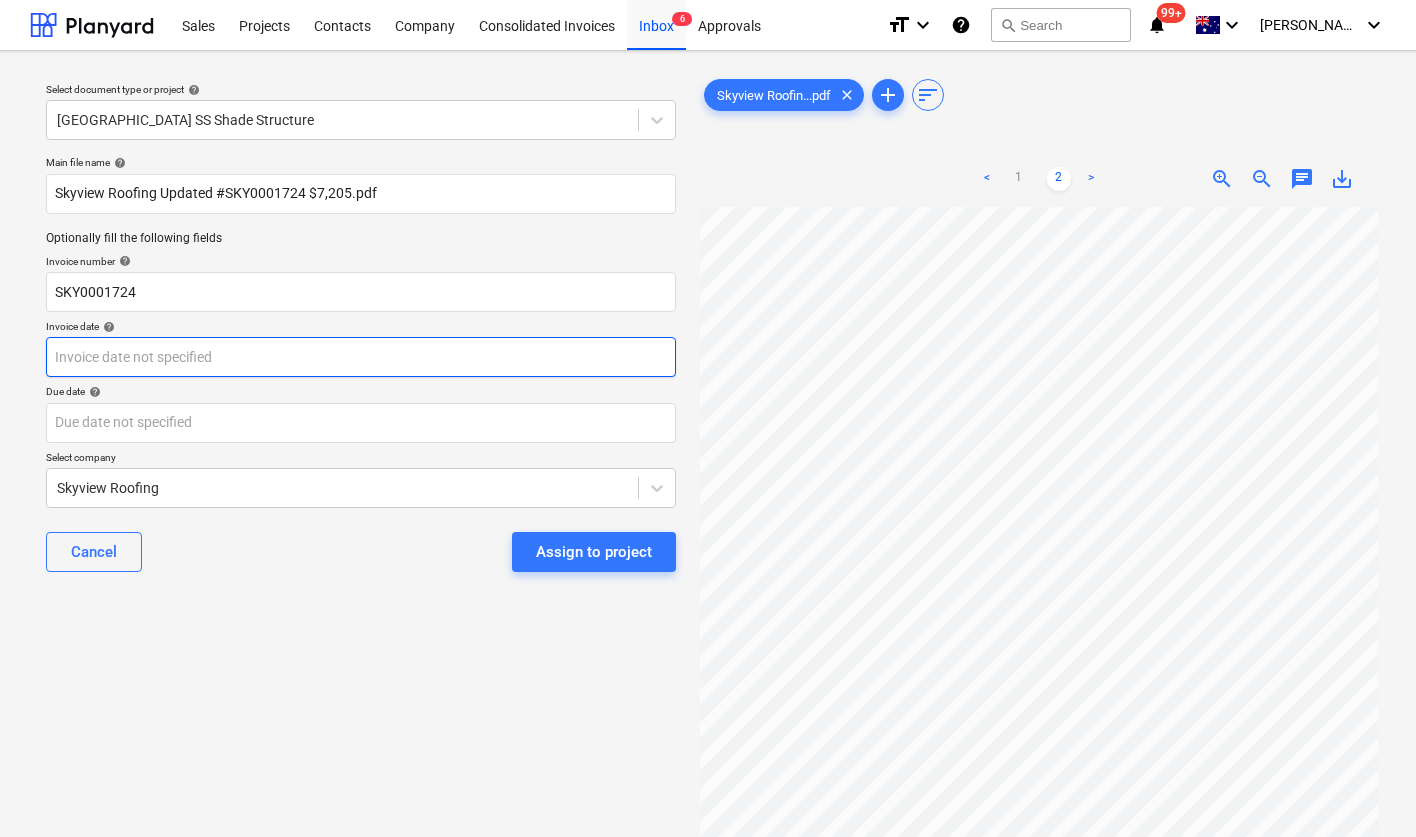 click on "Sales Projects Contacts Company Consolidated Invoices Inbox 6 Approvals format_size keyboard_arrow_down help search Search notifications 99+ keyboard_arrow_down J. Keane keyboard_arrow_down Select document type or project help Cedar Creek SS Shade Structure Main file name help Skyview Roofing Updated #SKY0001724 $7,205.pdf Optionally fill the following fields Invoice number help SKY0001724 Invoice date help Press the down arrow key to interact with the calendar and
select a date. Press the question mark key to get the keyboard shortcuts for changing dates. Due date help Press the down arrow key to interact with the calendar and
select a date. Press the question mark key to get the keyboard shortcuts for changing dates. Select company Skyview Roofing   Cancel Assign to project Skyview Roofin...pdf clear add sort < 1 2 > zoom_in zoom_out chat 0 save_alt" at bounding box center [708, 418] 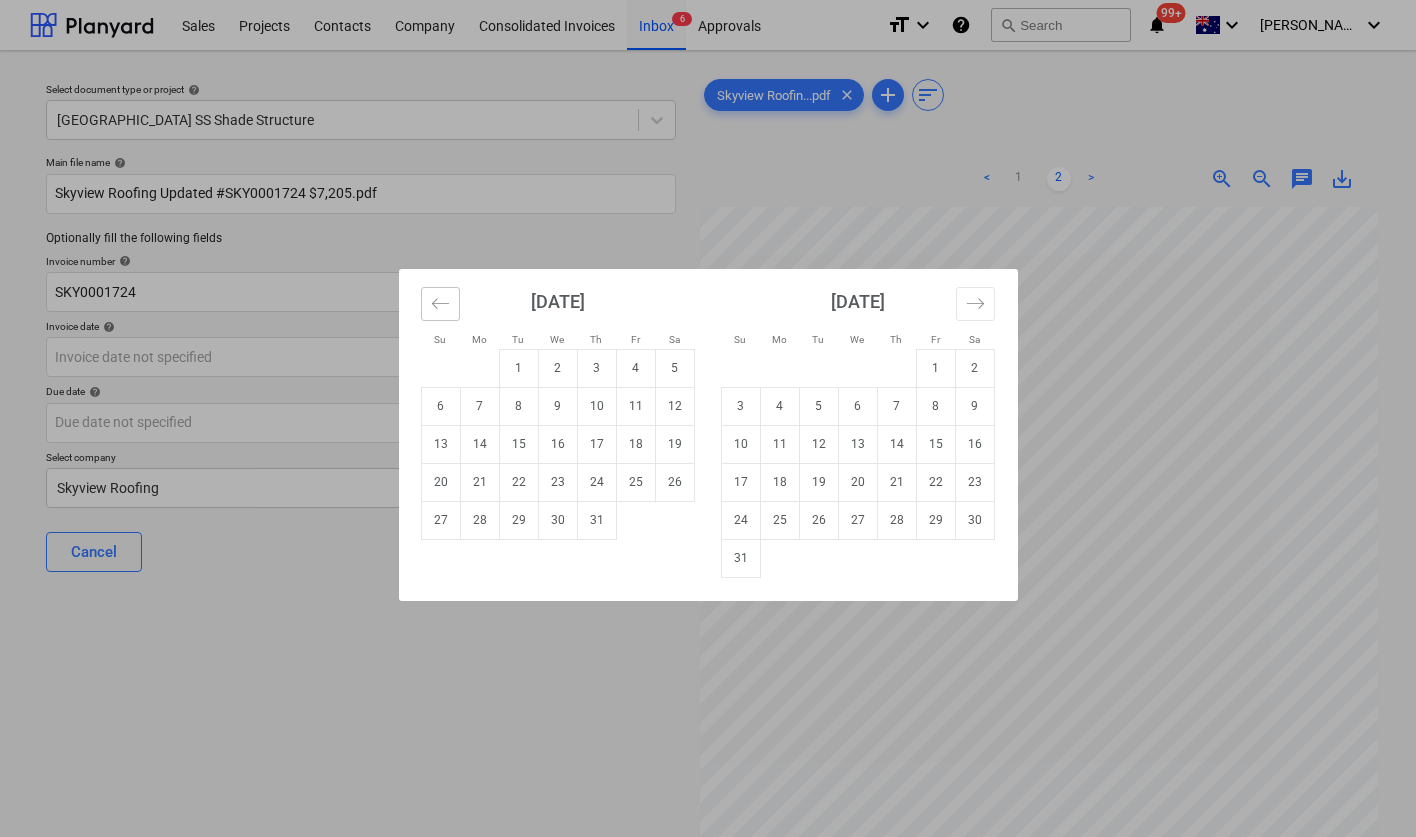 click 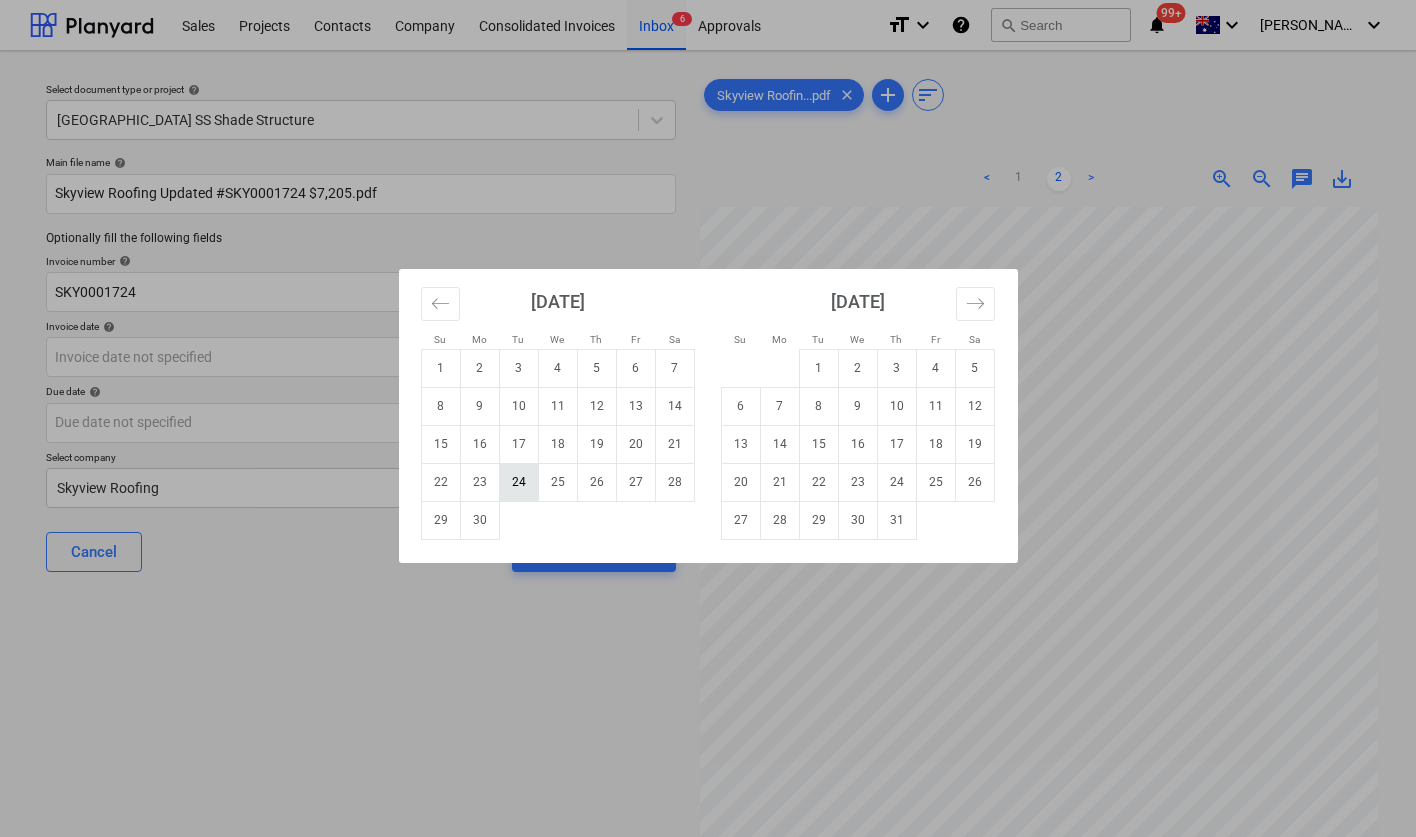 click on "24" at bounding box center (518, 482) 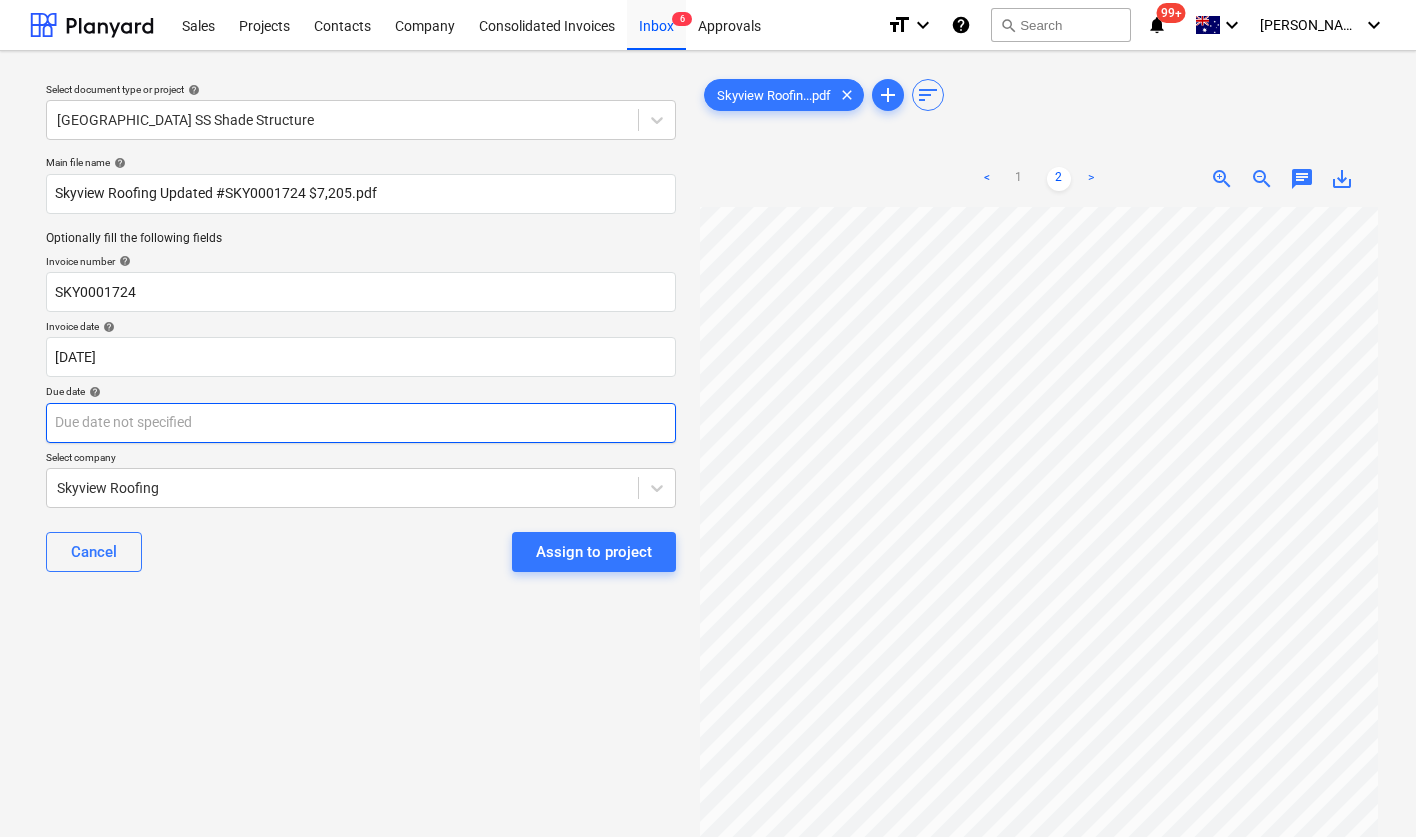 click on "Sales Projects Contacts Company Consolidated Invoices Inbox 6 Approvals format_size keyboard_arrow_down help search Search notifications 99+ keyboard_arrow_down J. Keane keyboard_arrow_down Select document type or project help Cedar Creek SS Shade Structure Main file name help Skyview Roofing Updated #SKY0001724 $7,205.pdf Optionally fill the following fields Invoice number help SKY0001724 Invoice date help 24 Jun 2025 24.06.2025 Press the down arrow key to interact with the calendar and
select a date. Press the question mark key to get the keyboard shortcuts for changing dates. Due date help Press the down arrow key to interact with the calendar and
select a date. Press the question mark key to get the keyboard shortcuts for changing dates. Select company Skyview Roofing   Cancel Assign to project Skyview Roofin...pdf clear add sort < 1 2 > zoom_in zoom_out chat 0 save_alt" at bounding box center [708, 418] 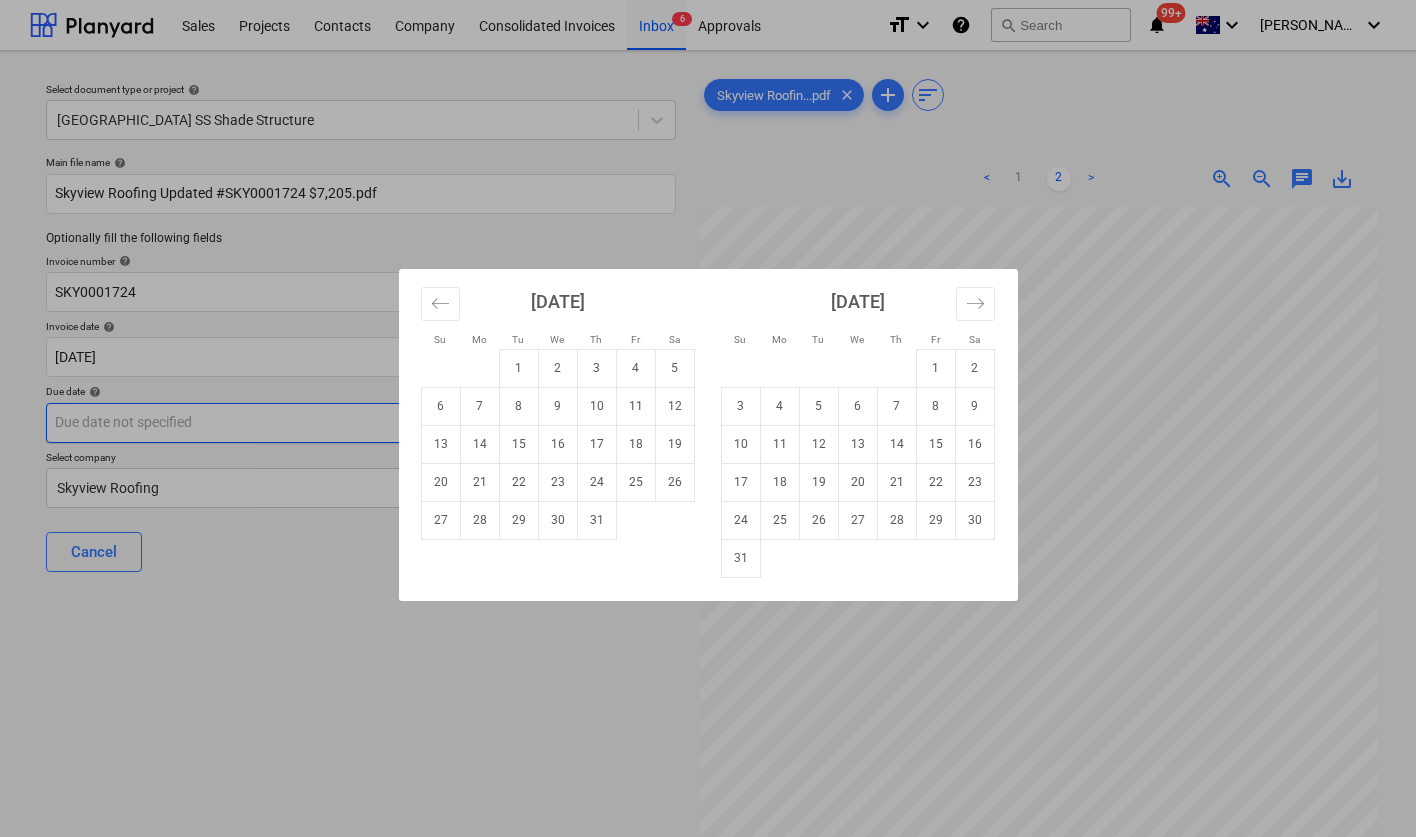 click on "8" at bounding box center (518, 406) 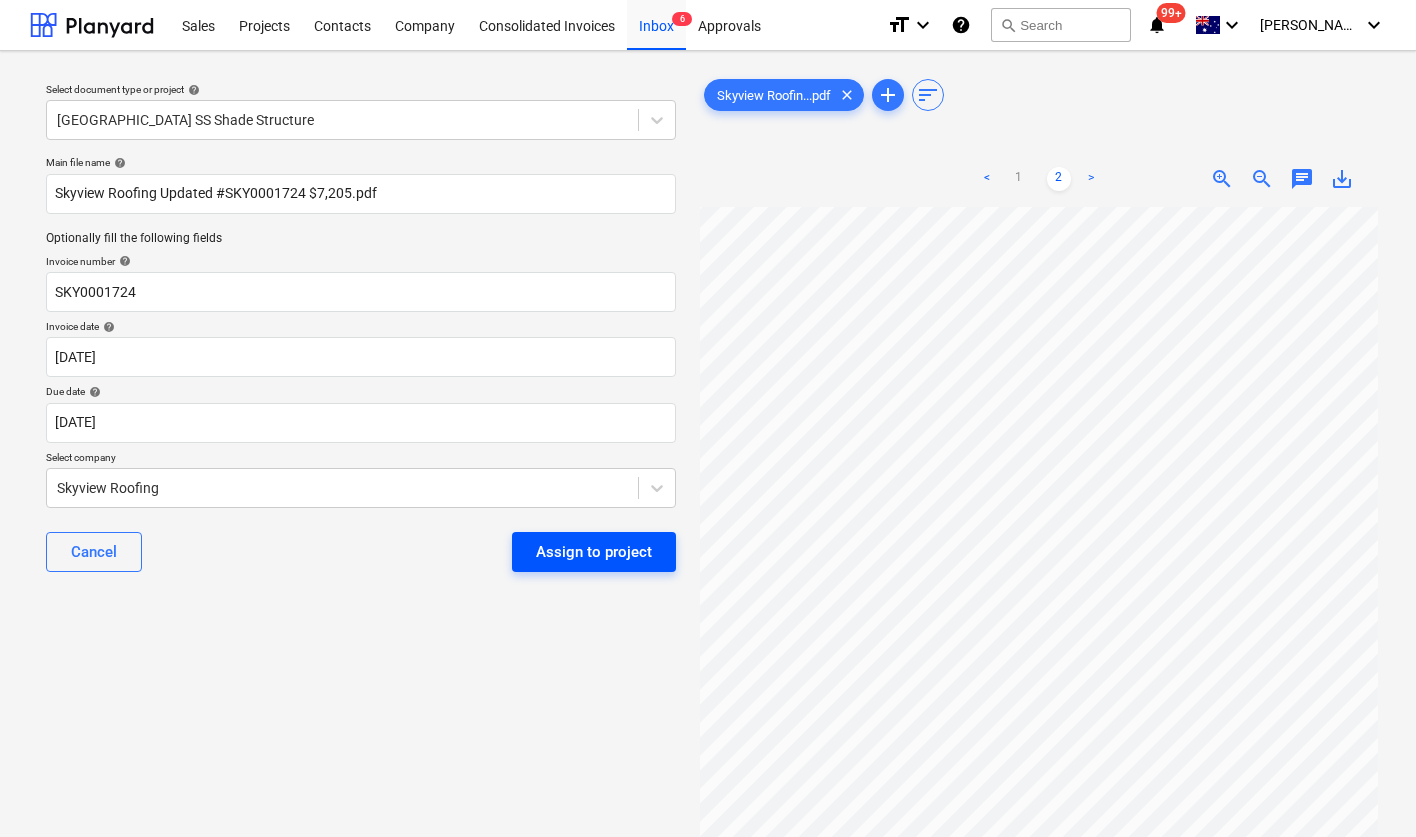 click on "Assign to project" at bounding box center (594, 552) 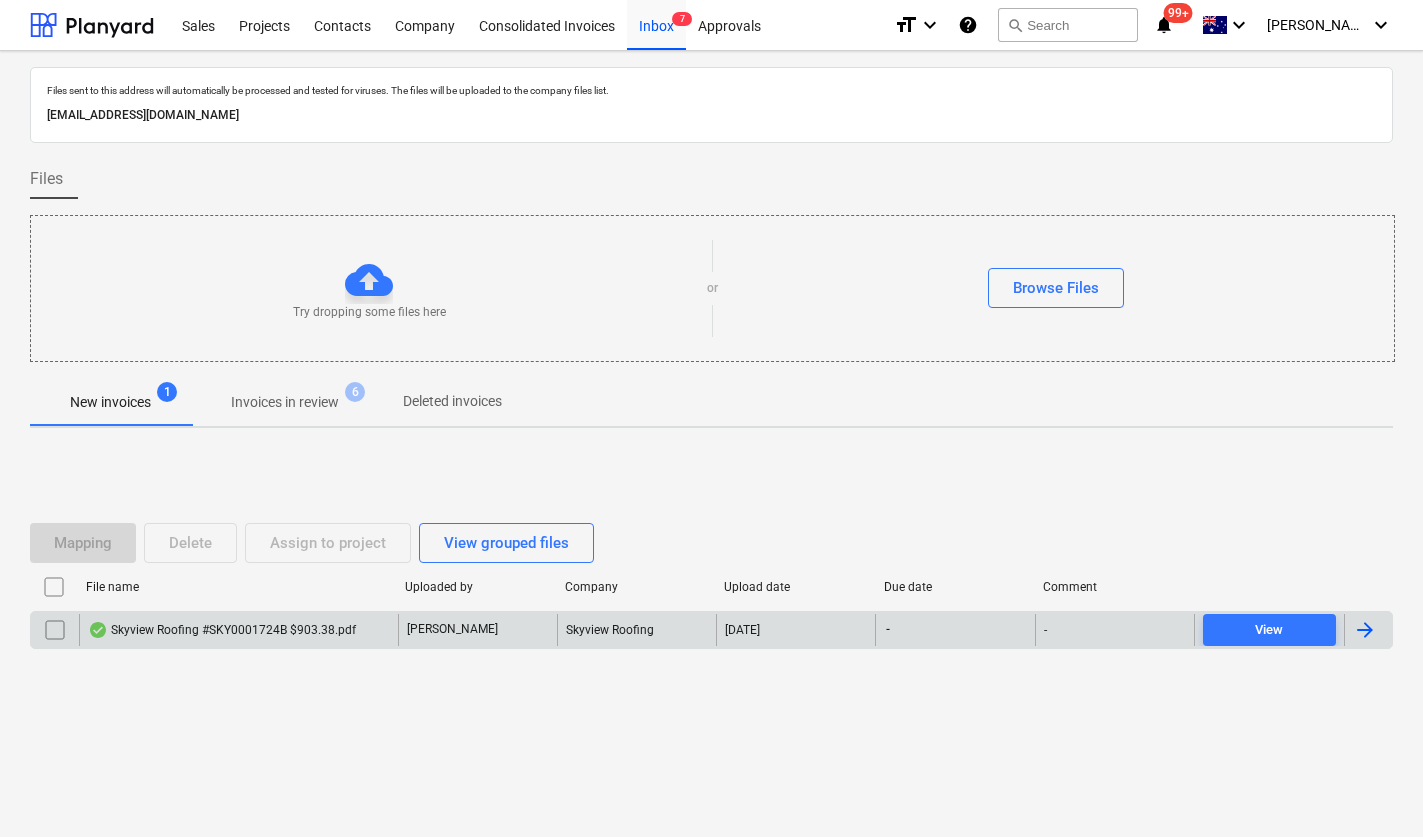 click on "Skyview Roofing #SKY0001724B $903.38.pdf" at bounding box center [222, 630] 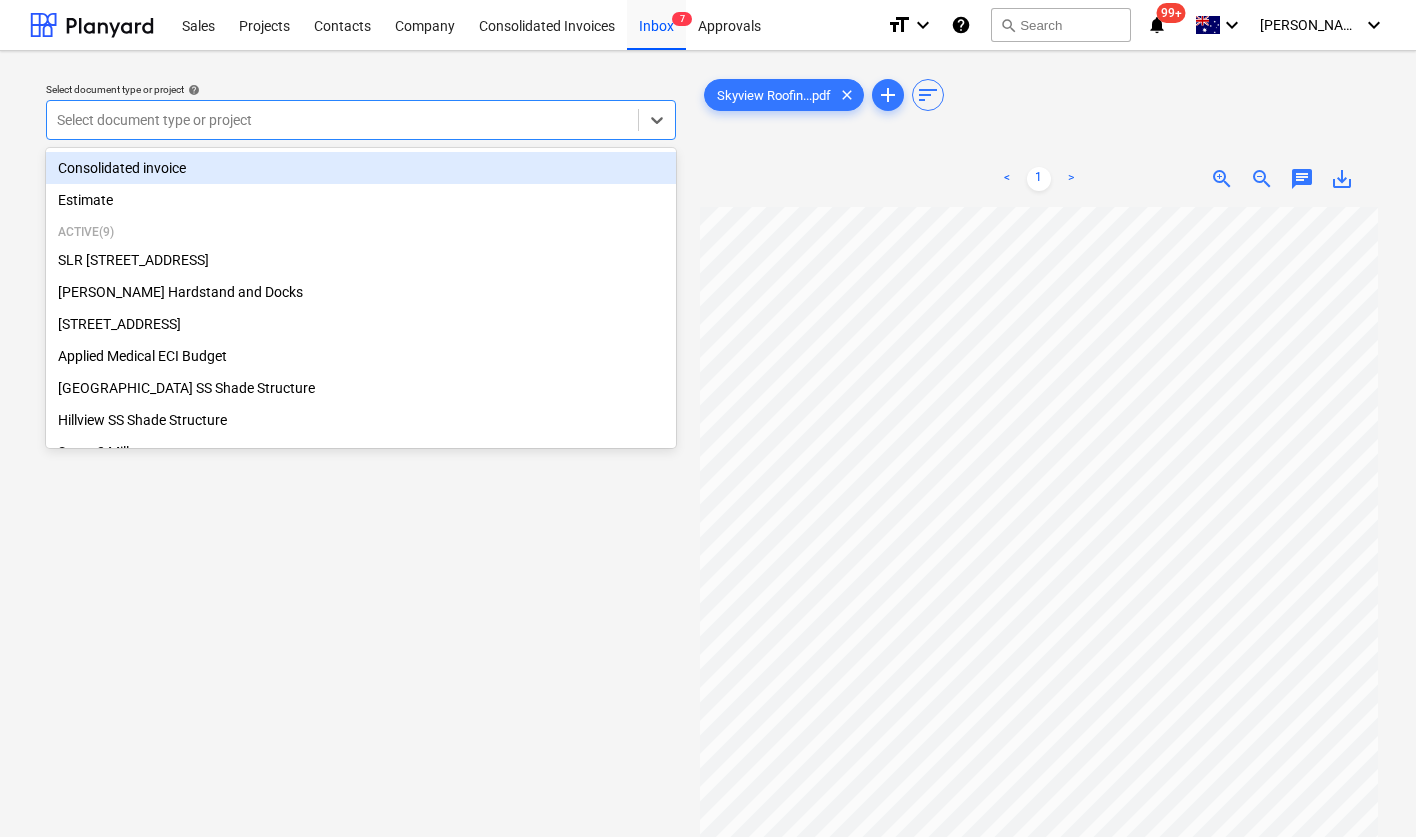 click on "Select document type or project" at bounding box center (342, 120) 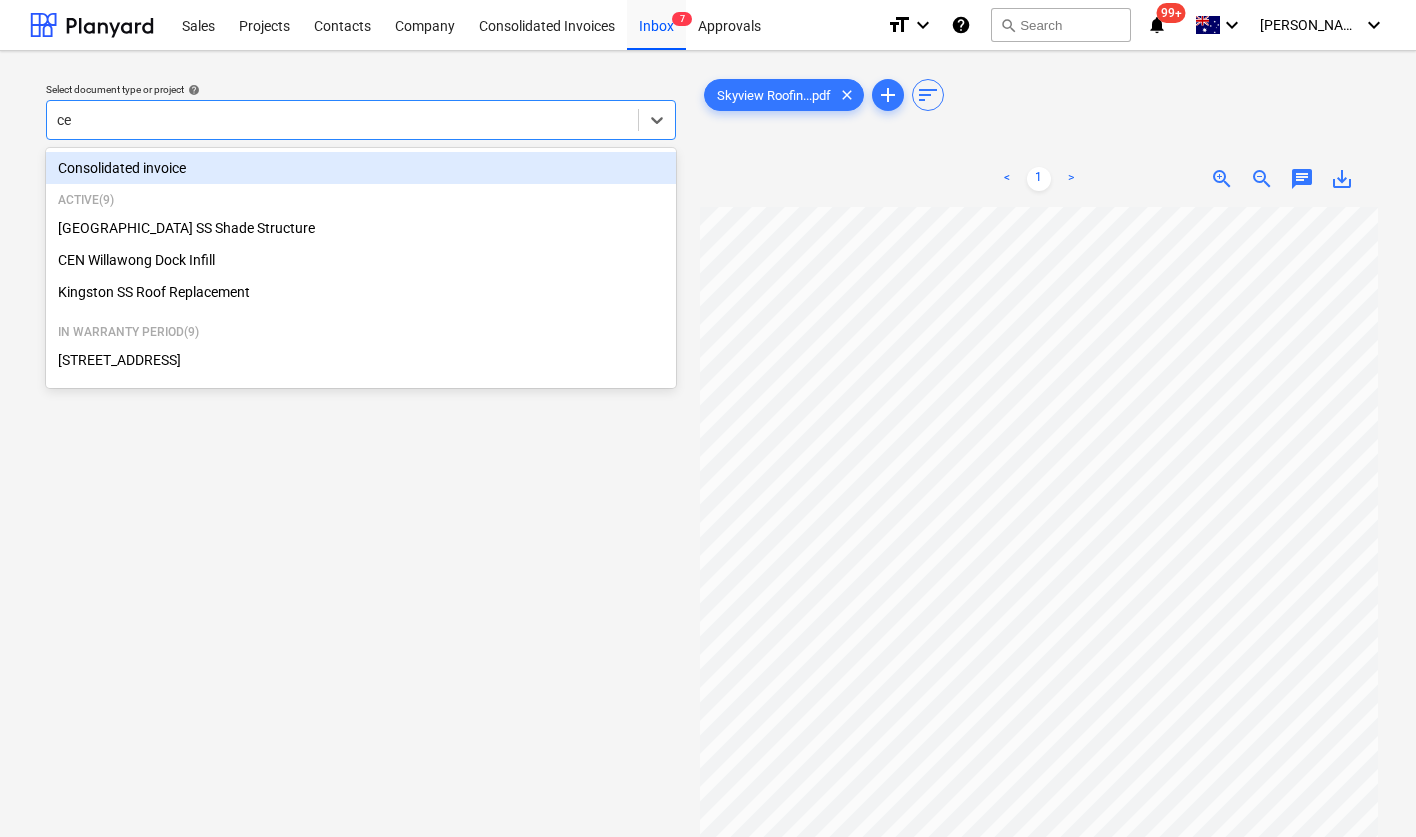 type on "ced" 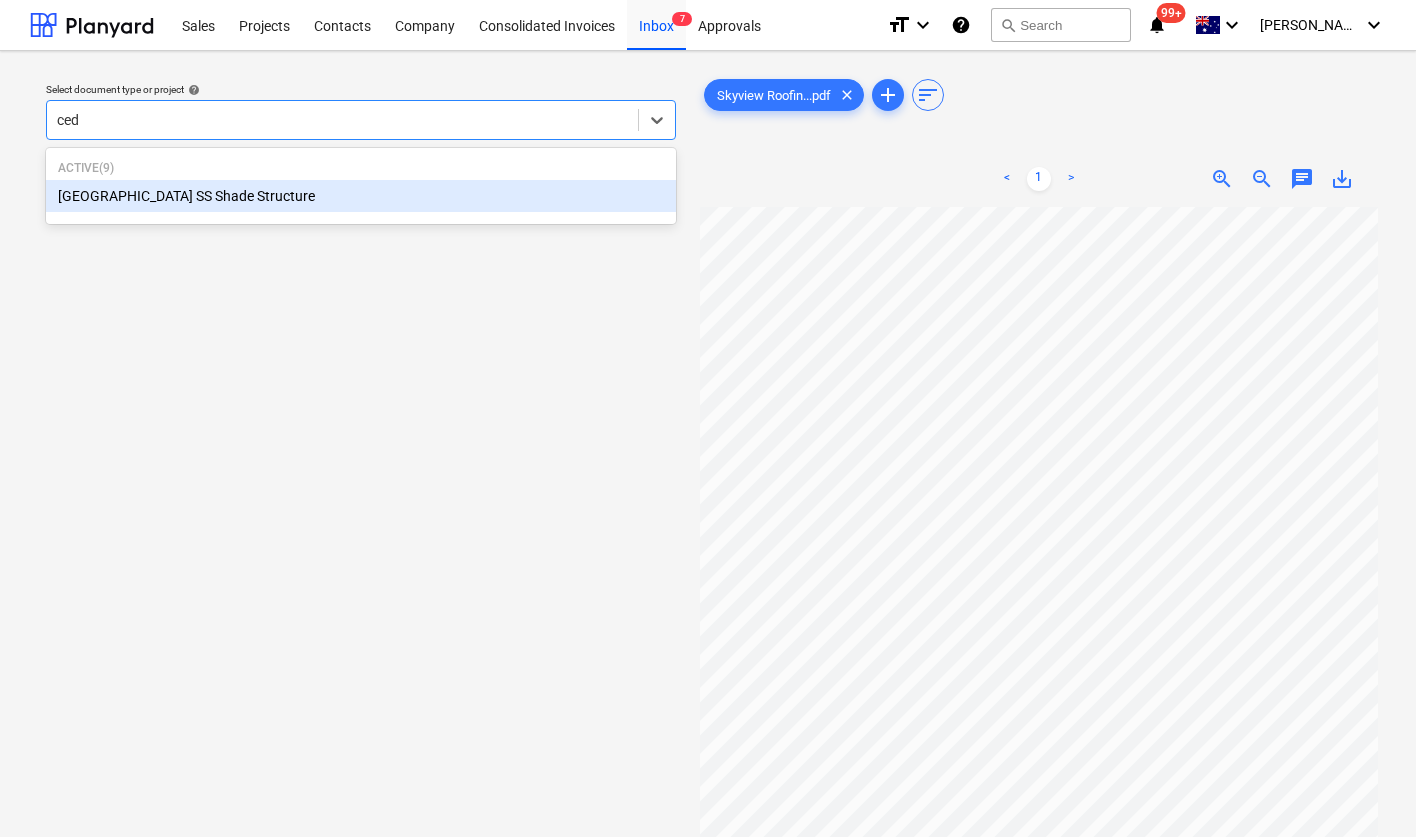 click on "[GEOGRAPHIC_DATA] SS Shade Structure" at bounding box center [361, 196] 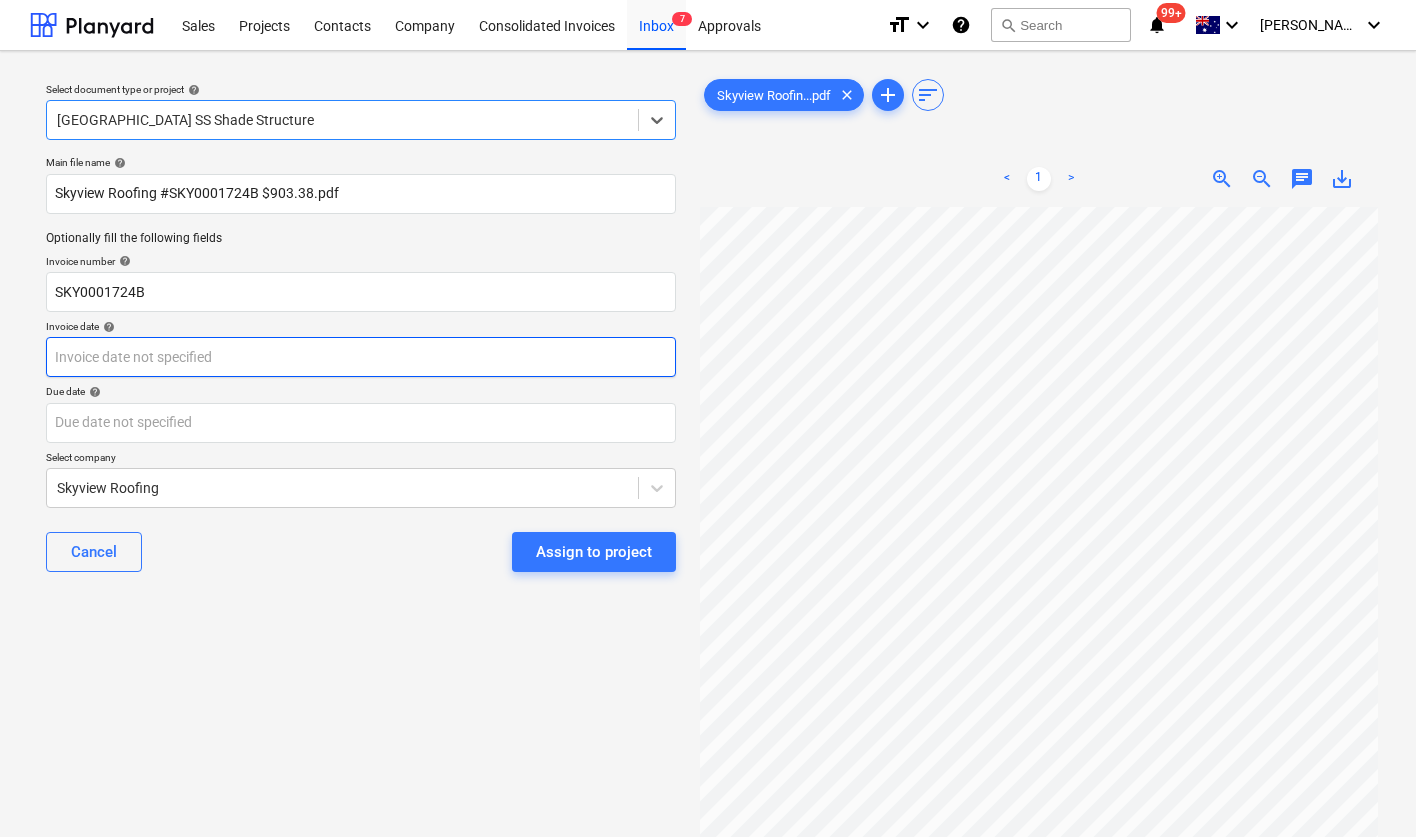 click on "Sales Projects Contacts Company Consolidated Invoices Inbox 7 Approvals format_size keyboard_arrow_down help search Search notifications 99+ keyboard_arrow_down J. Keane keyboard_arrow_down Select document type or project help option Cedar Creek SS Shade Structure, selected.   Select is focused ,type to refine list, press Down to open the menu,  Cedar Creek SS Shade Structure Main file name help Skyview Roofing #SKY0001724B $903.38.pdf Optionally fill the following fields Invoice number help SKY0001724B Invoice date help Press the down arrow key to interact with the calendar and
select a date. Press the question mark key to get the keyboard shortcuts for changing dates. Due date help Press the down arrow key to interact with the calendar and
select a date. Press the question mark key to get the keyboard shortcuts for changing dates. Select company Skyview Roofing   Cancel Assign to project Skyview Roofin...pdf clear add sort < 1 > zoom_in zoom_out chat 0 save_alt" at bounding box center [708, 418] 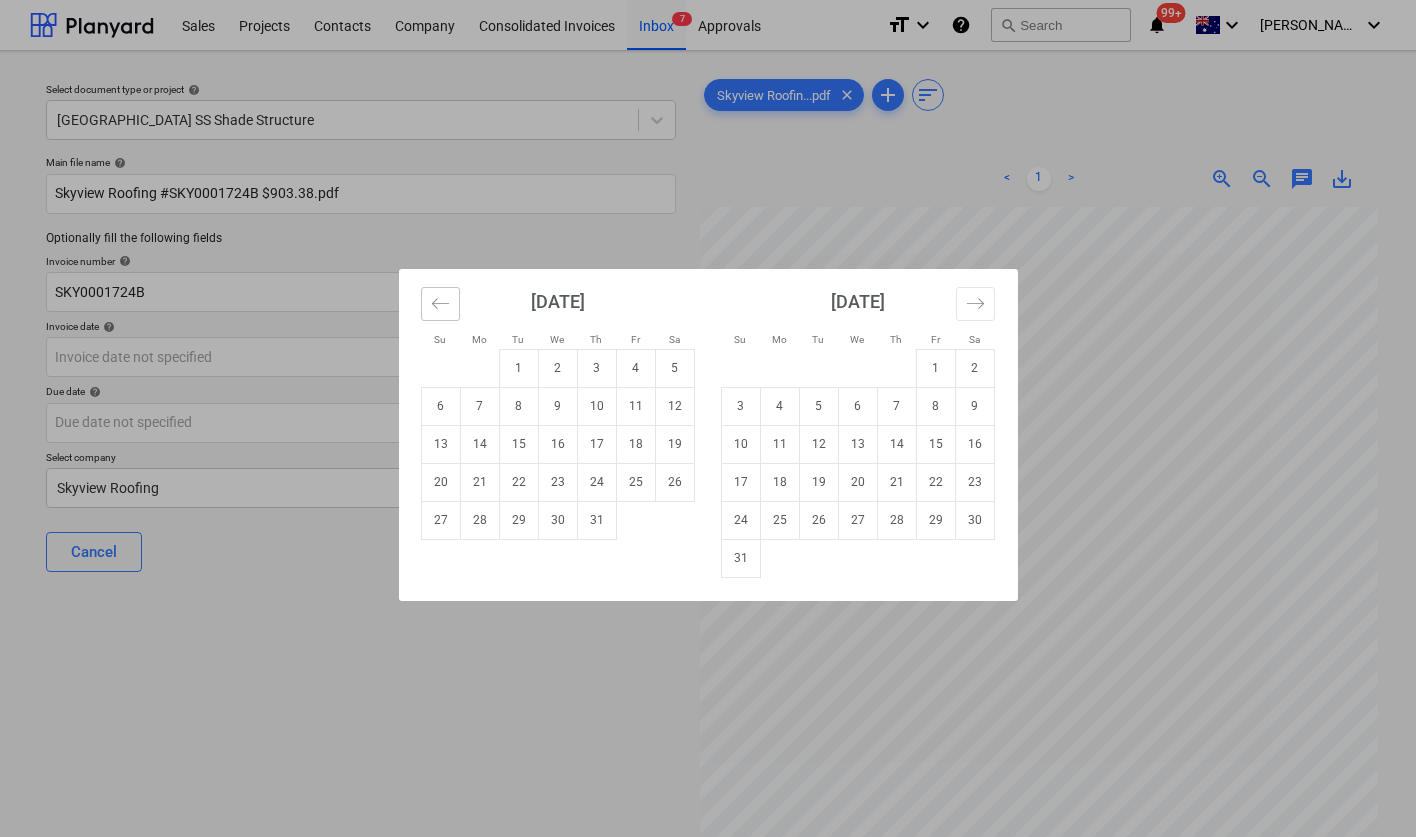 click 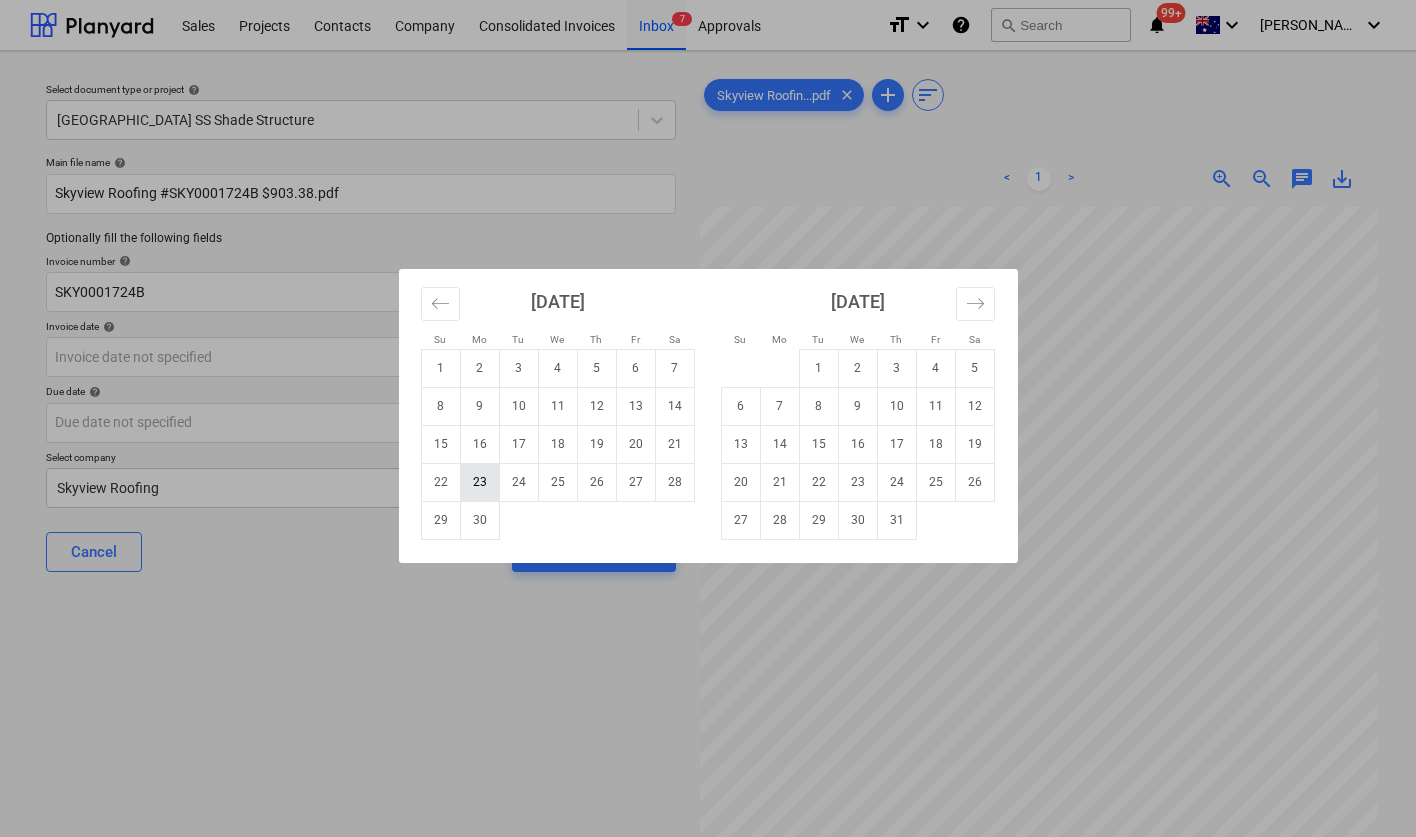 click on "23" at bounding box center (479, 482) 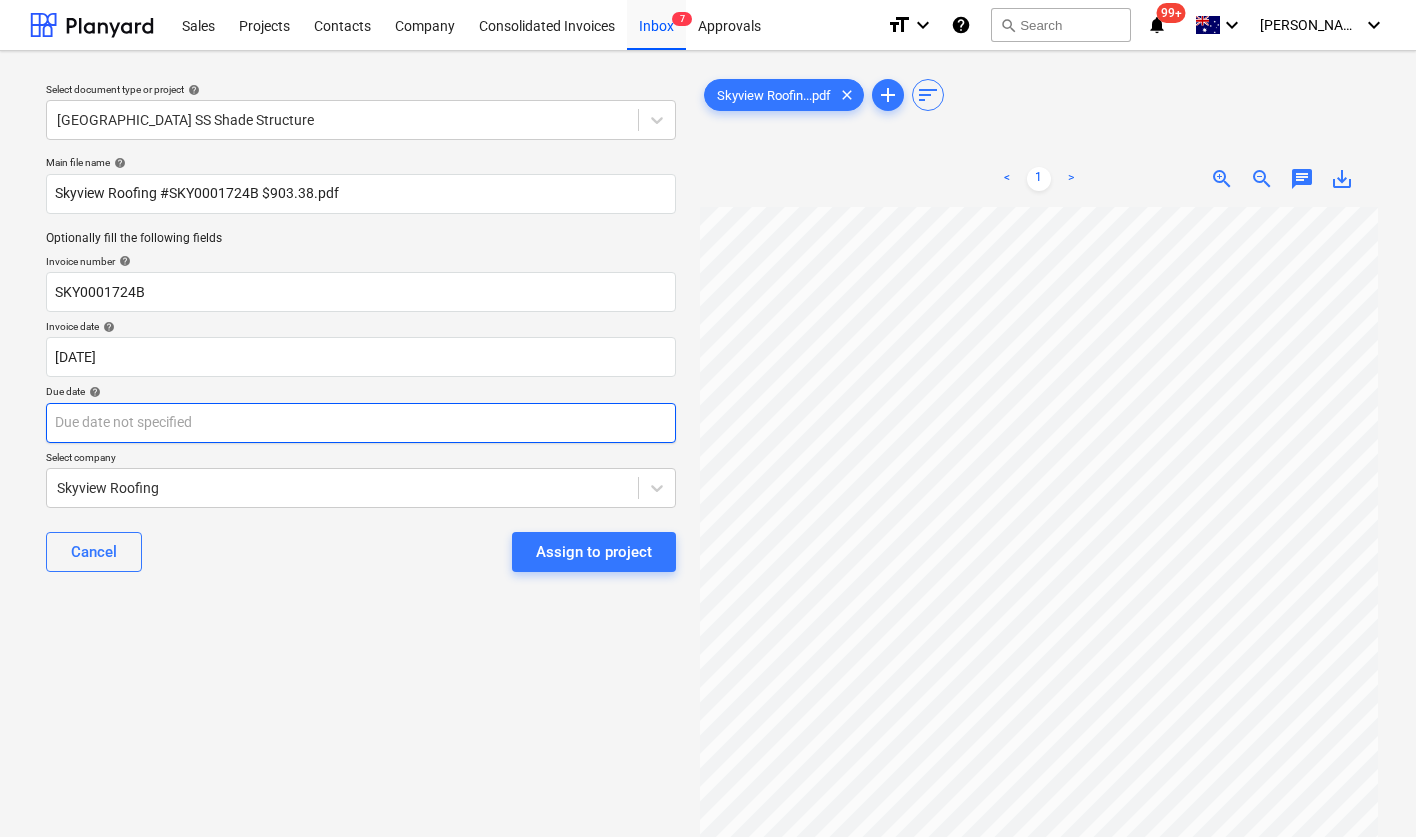 click on "Sales Projects Contacts Company Consolidated Invoices Inbox 7 Approvals format_size keyboard_arrow_down help search Search notifications 99+ keyboard_arrow_down J. Keane keyboard_arrow_down Select document type or project help Cedar Creek SS Shade Structure Main file name help Skyview Roofing #SKY0001724B $903.38.pdf Optionally fill the following fields Invoice number help SKY0001724B Invoice date help 23 Jun 2025 23.06.2025 Press the down arrow key to interact with the calendar and
select a date. Press the question mark key to get the keyboard shortcuts for changing dates. Due date help Press the down arrow key to interact with the calendar and
select a date. Press the question mark key to get the keyboard shortcuts for changing dates. Select company Skyview Roofing   Cancel Assign to project Skyview Roofin...pdf clear add sort < 1 > zoom_in zoom_out chat 0 save_alt" at bounding box center (708, 418) 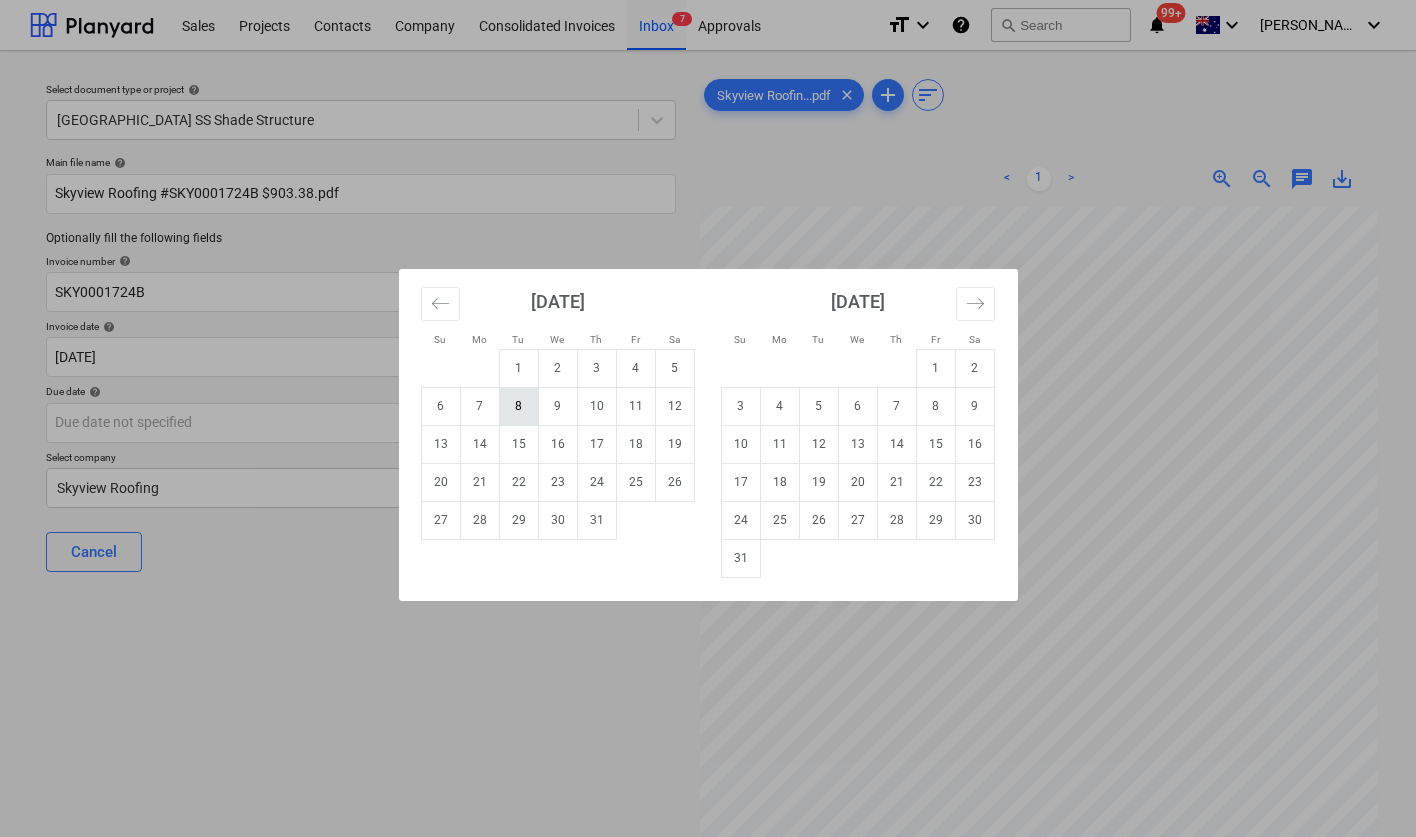 click on "8" at bounding box center (518, 406) 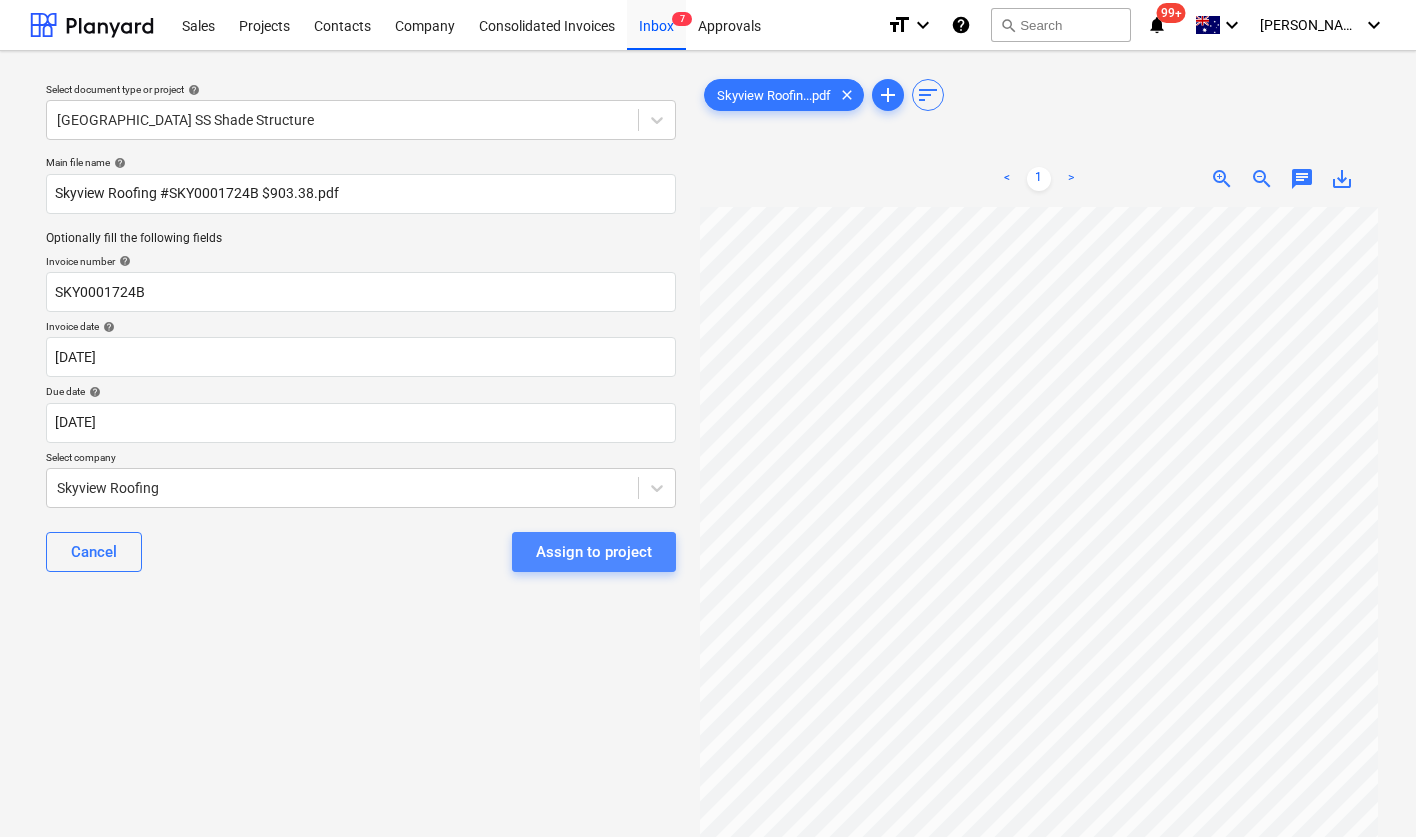 click on "Assign to project" at bounding box center (594, 552) 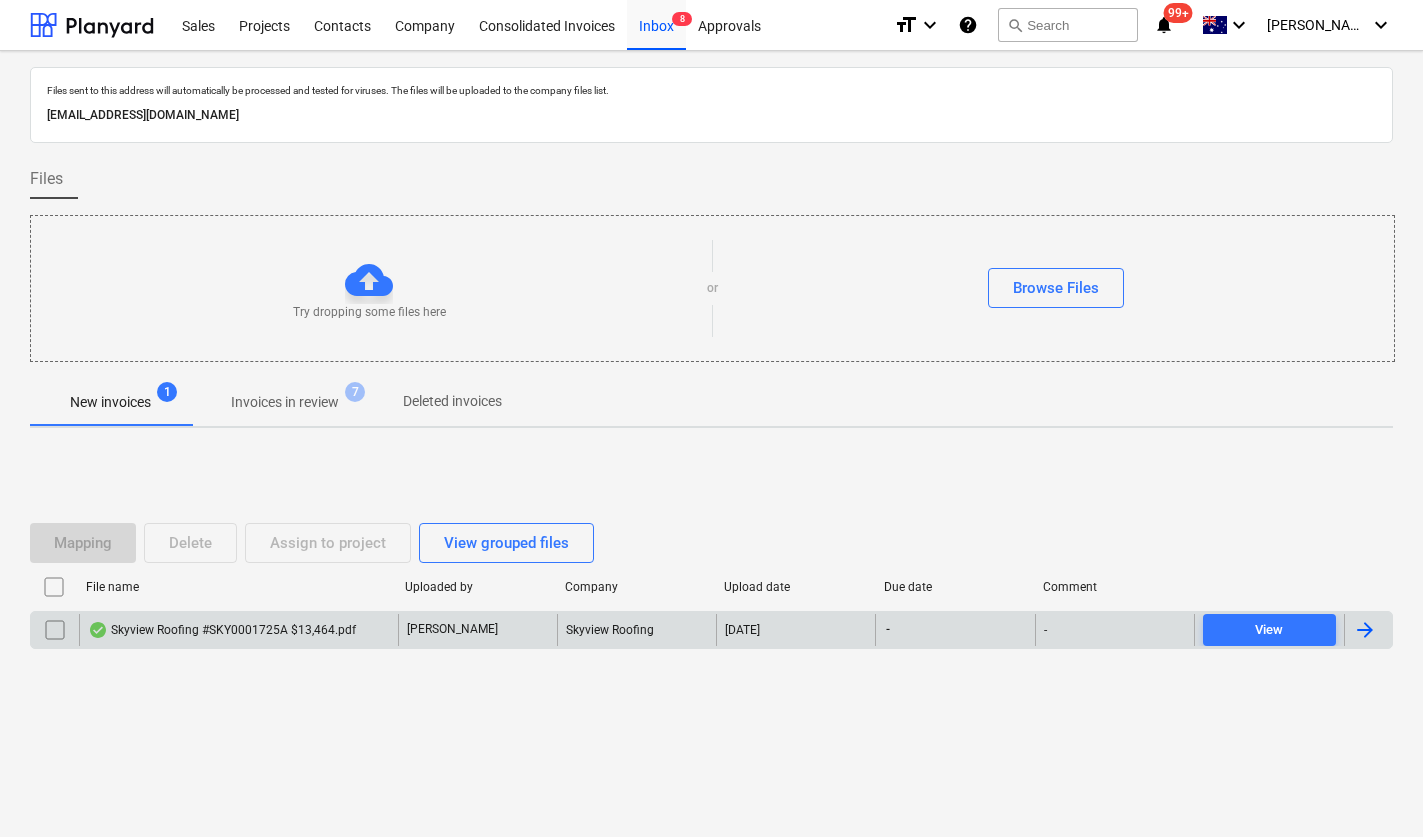 click on "Skyview Roofing #SKY0001725A $13,464.pdf" at bounding box center (222, 630) 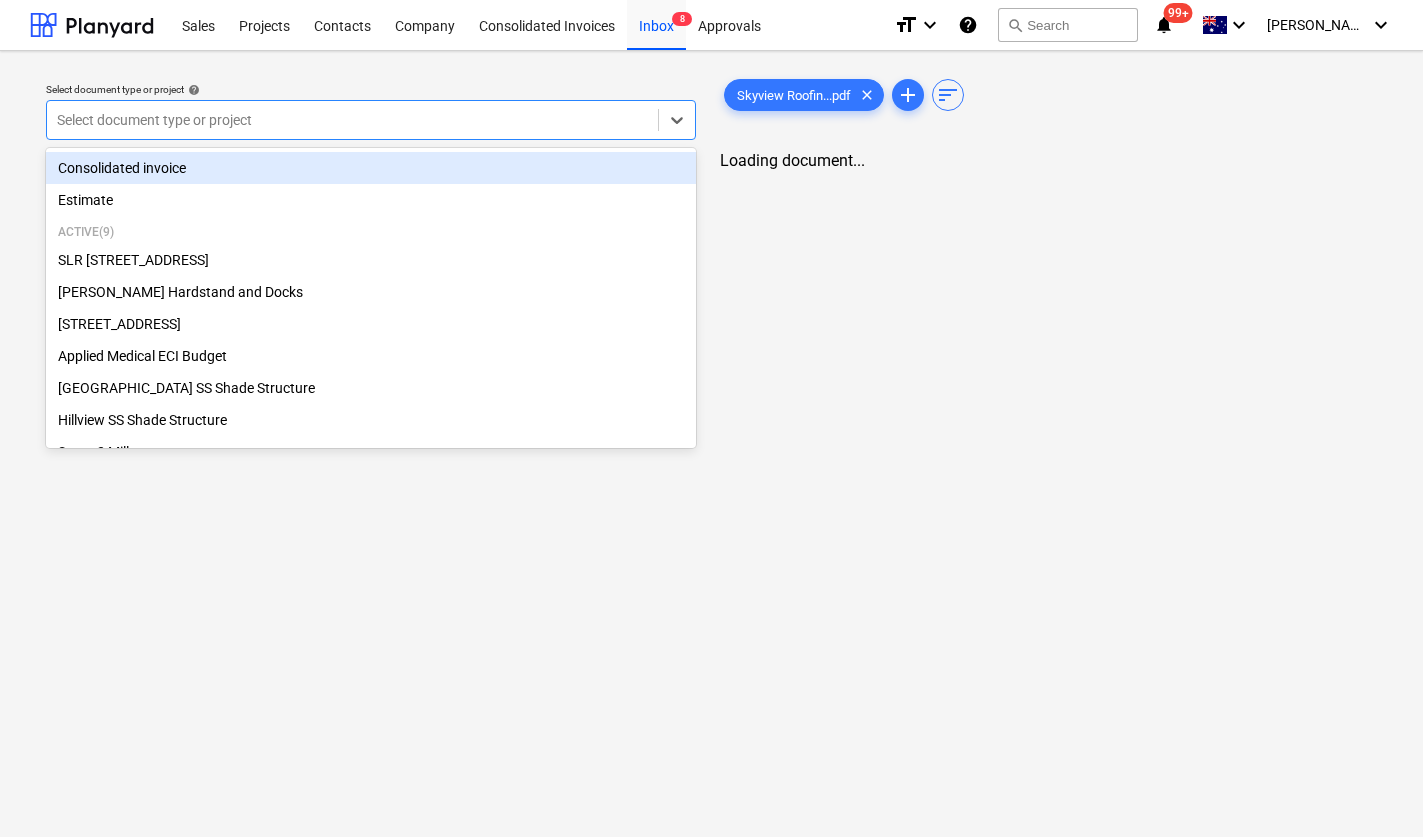 click at bounding box center [352, 120] 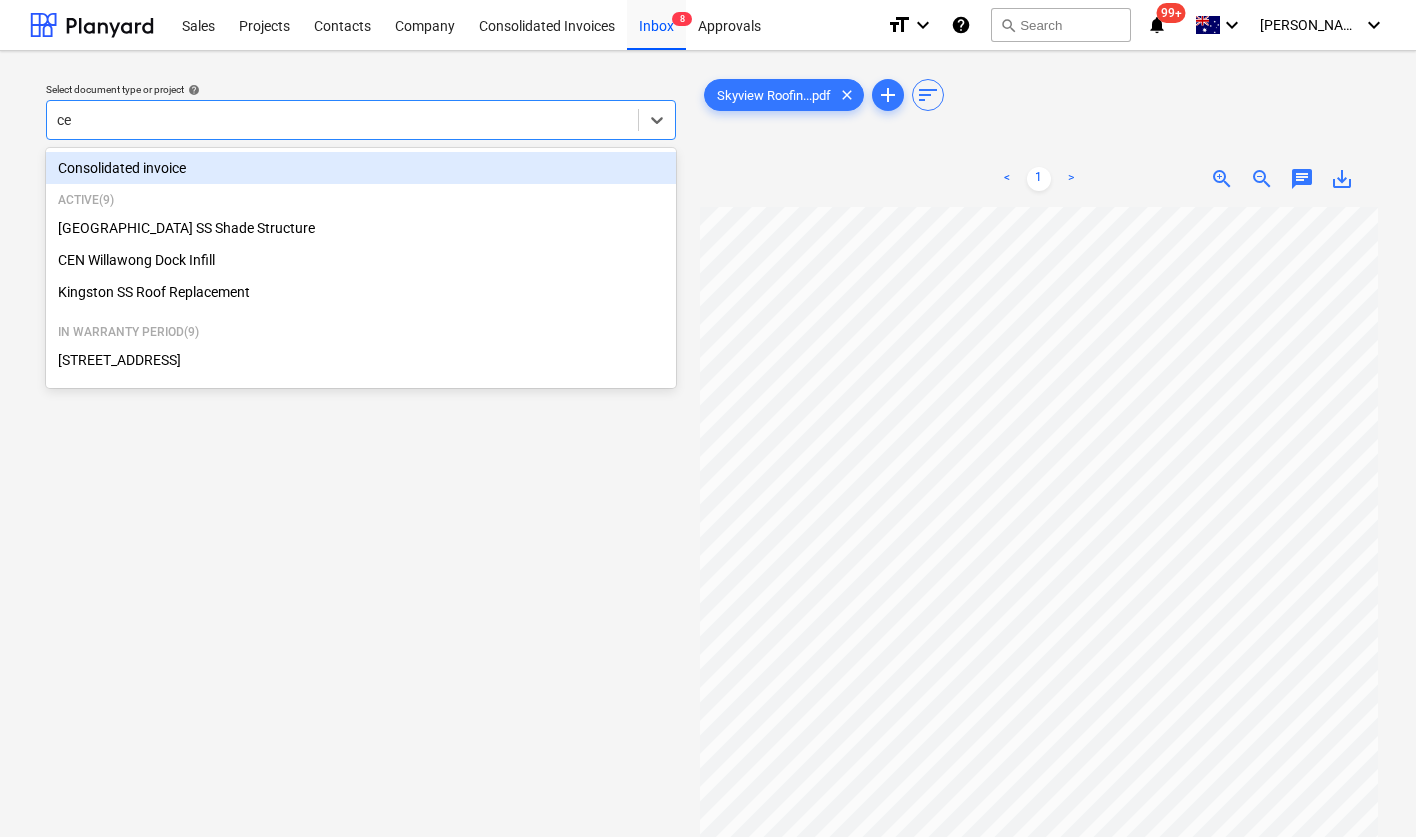 type on "ced" 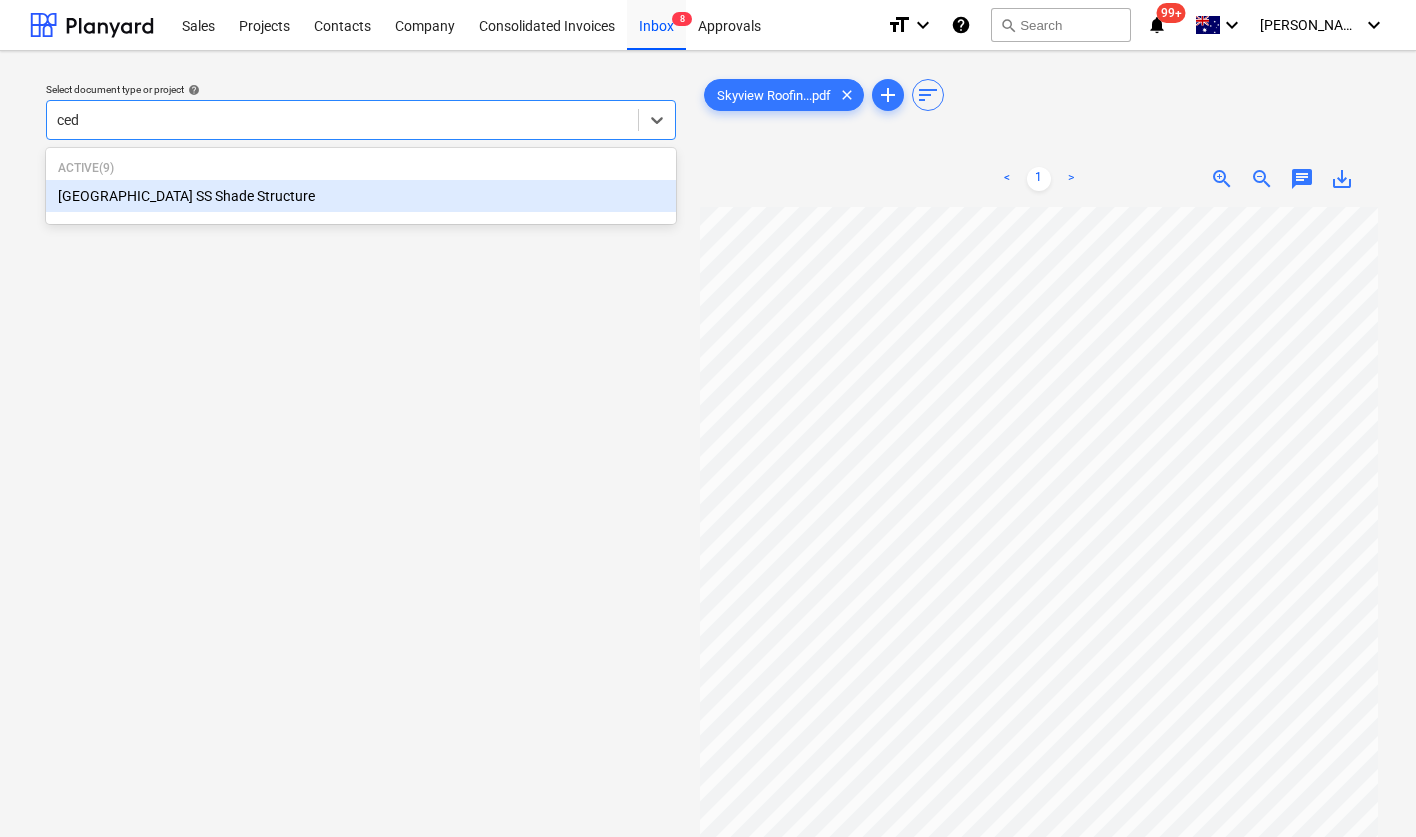 click on "[GEOGRAPHIC_DATA] SS Shade Structure" at bounding box center (361, 196) 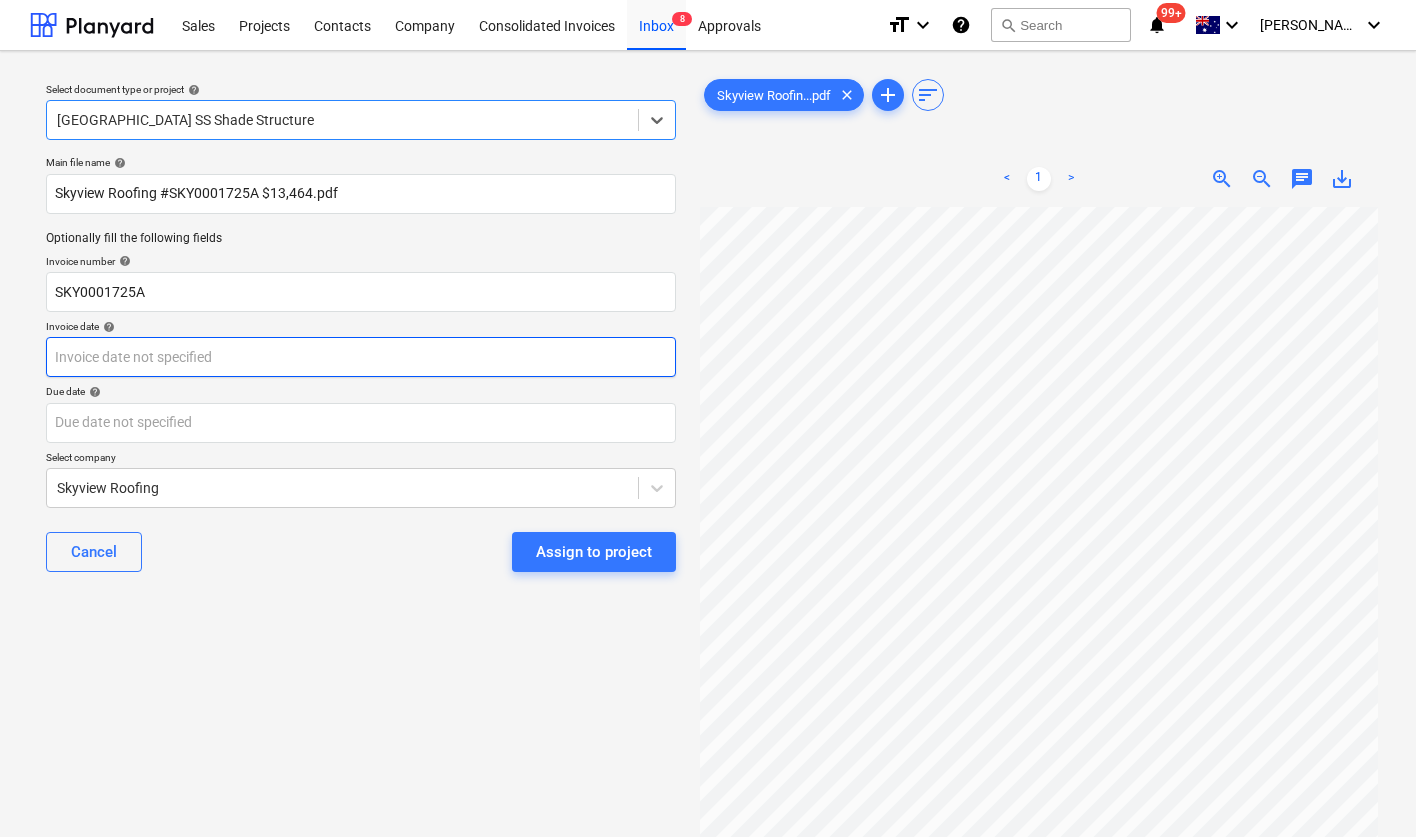 click on "Sales Projects Contacts Company Consolidated Invoices Inbox 8 Approvals format_size keyboard_arrow_down help search Search notifications 99+ keyboard_arrow_down J. Keane keyboard_arrow_down Select document type or project help option Cedar Creek SS Shade Structure, selected.   Select is focused ,type to refine list, press Down to open the menu,  Cedar Creek SS Shade Structure Main file name help Skyview Roofing #SKY0001725A $13,464.pdf Optionally fill the following fields Invoice number help SKY0001725A Invoice date help Press the down arrow key to interact with the calendar and
select a date. Press the question mark key to get the keyboard shortcuts for changing dates. Due date help Press the down arrow key to interact with the calendar and
select a date. Press the question mark key to get the keyboard shortcuts for changing dates. Select company Skyview Roofing   Cancel Assign to project Skyview Roofin...pdf clear add sort < 1 > zoom_in zoom_out chat 0 save_alt" at bounding box center [708, 418] 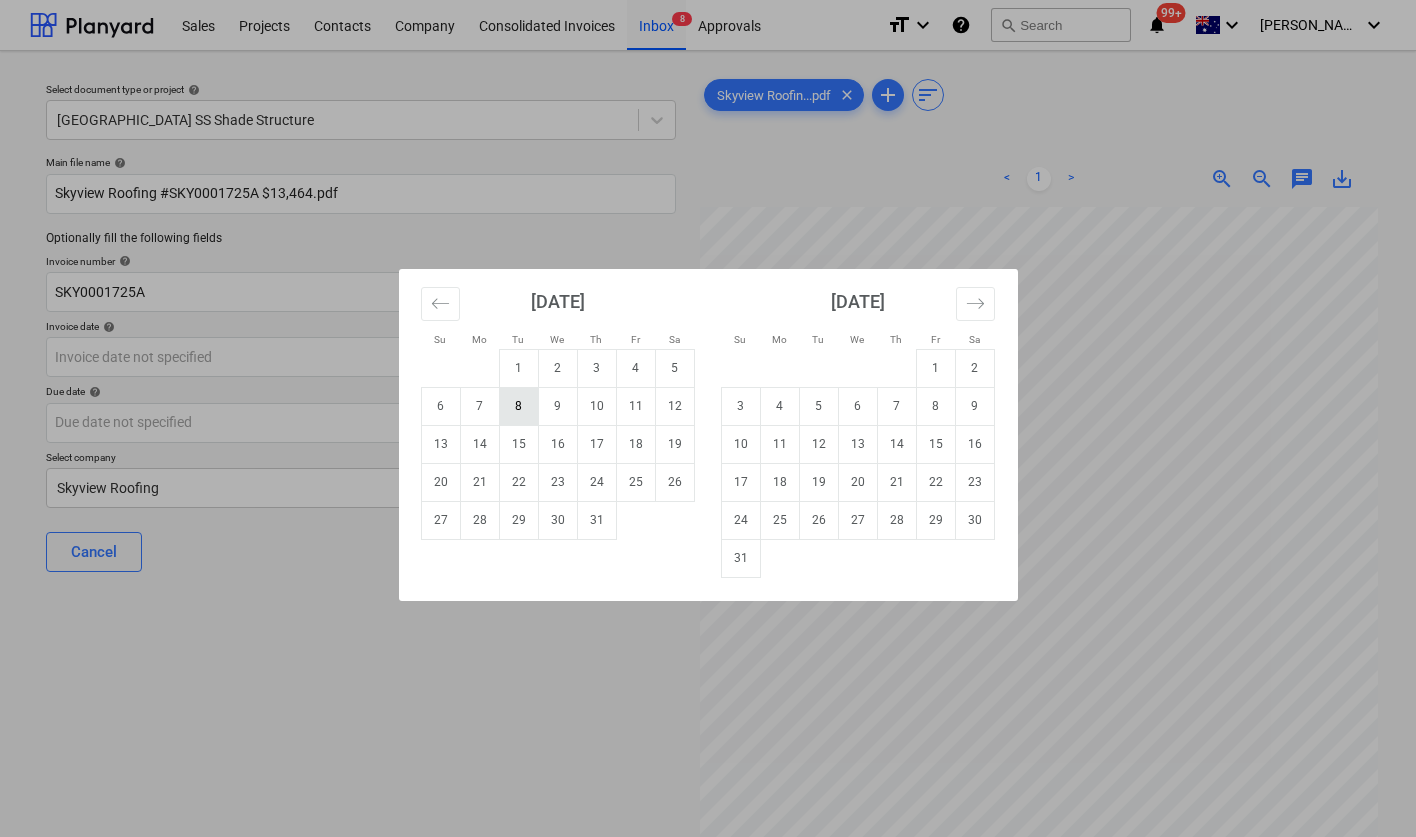 click on "8" at bounding box center [518, 406] 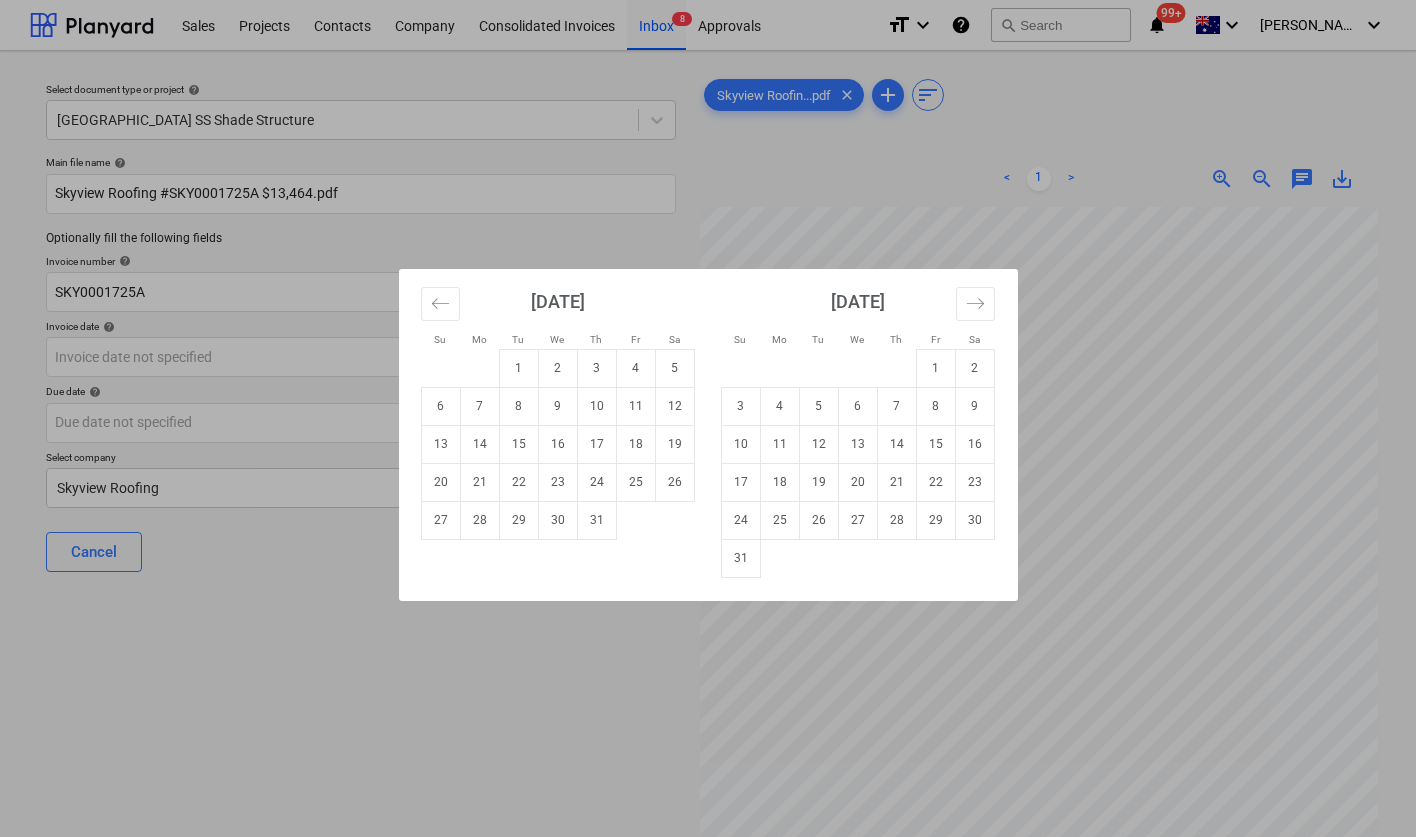 type on "08 Jul 2025" 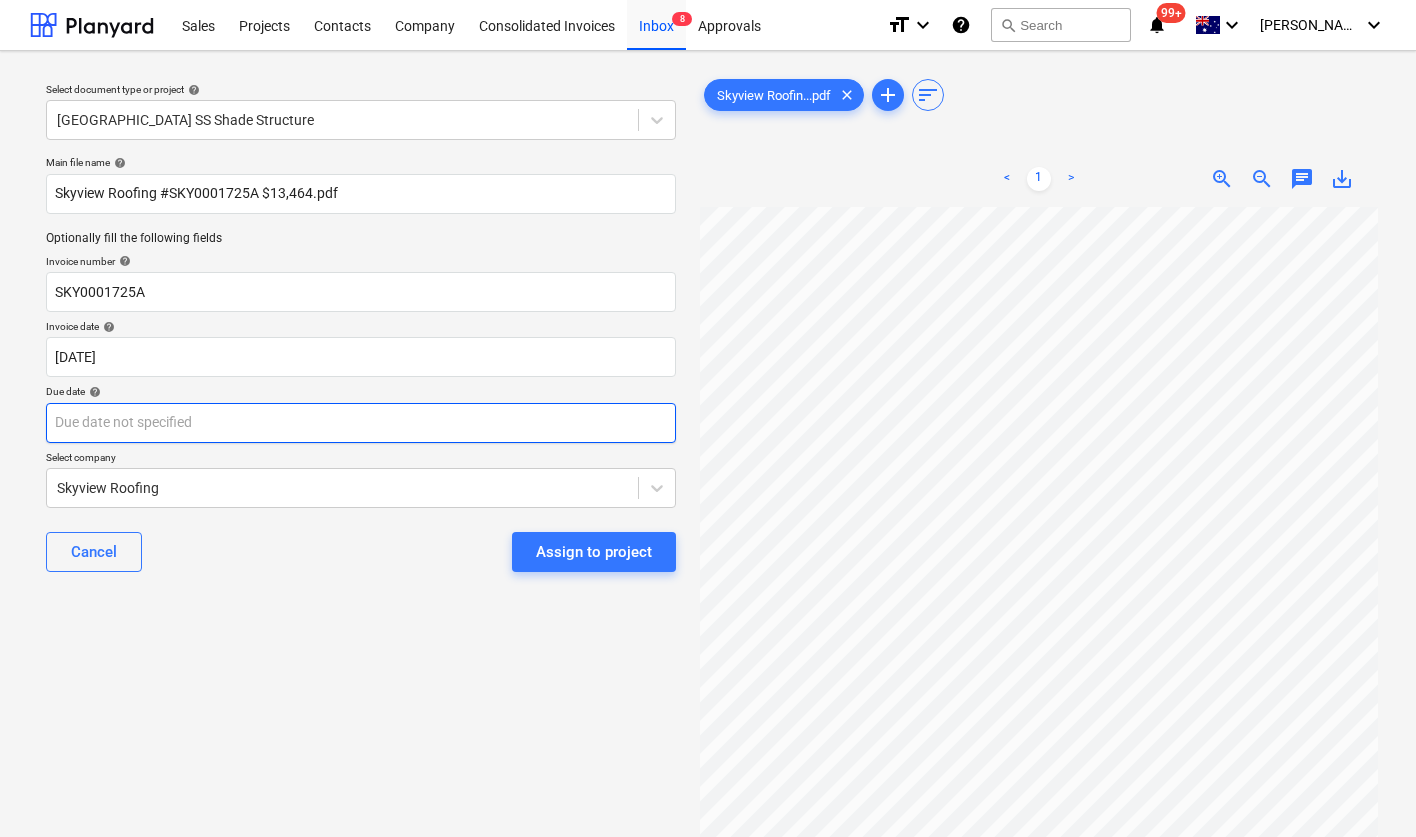 click on "Sales Projects Contacts Company Consolidated Invoices Inbox 8 Approvals format_size keyboard_arrow_down help search Search notifications 99+ keyboard_arrow_down J. Keane keyboard_arrow_down Select document type or project help Cedar Creek SS Shade Structure Main file name help Skyview Roofing #SKY0001725A $13,464.pdf Optionally fill the following fields Invoice number help SKY0001725A Invoice date help 08 Jul 2025 08.07.2025 Press the down arrow key to interact with the calendar and
select a date. Press the question mark key to get the keyboard shortcuts for changing dates. Due date help Press the down arrow key to interact with the calendar and
select a date. Press the question mark key to get the keyboard shortcuts for changing dates. Select company Skyview Roofing   Cancel Assign to project Skyview Roofin...pdf clear add sort < 1 > zoom_in zoom_out chat 0 save_alt" at bounding box center [708, 418] 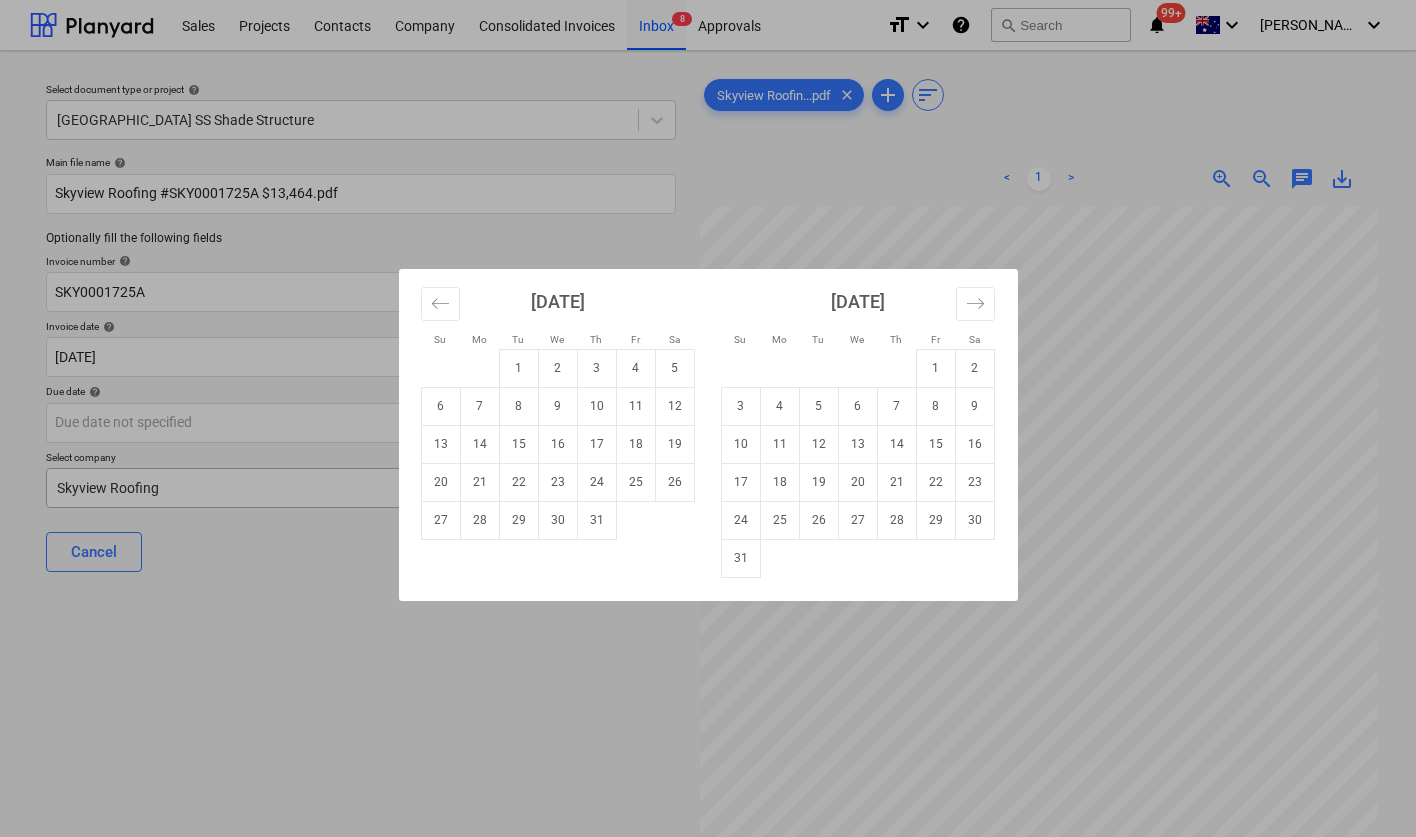 click on "22" at bounding box center [518, 482] 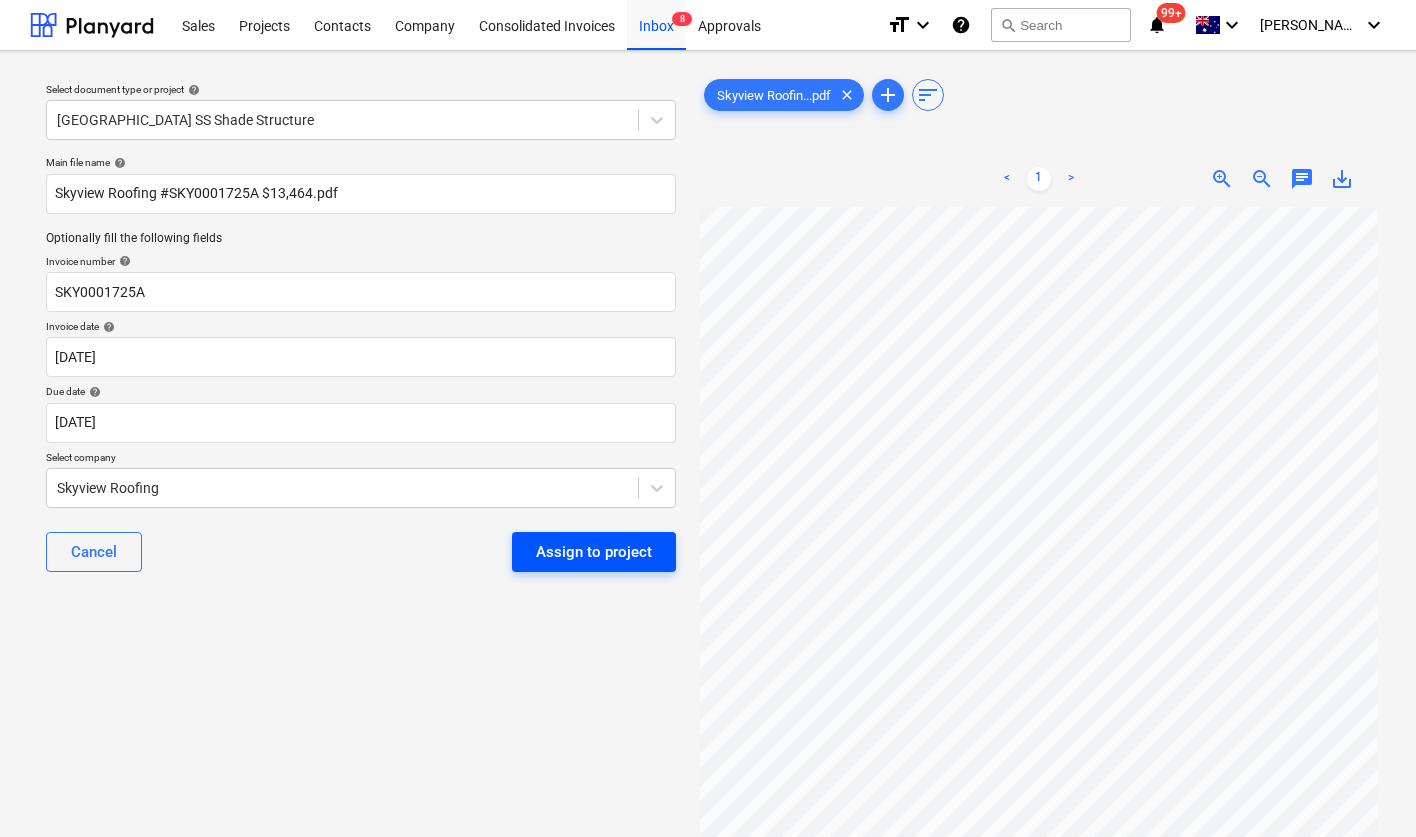 click on "Assign to project" at bounding box center (594, 552) 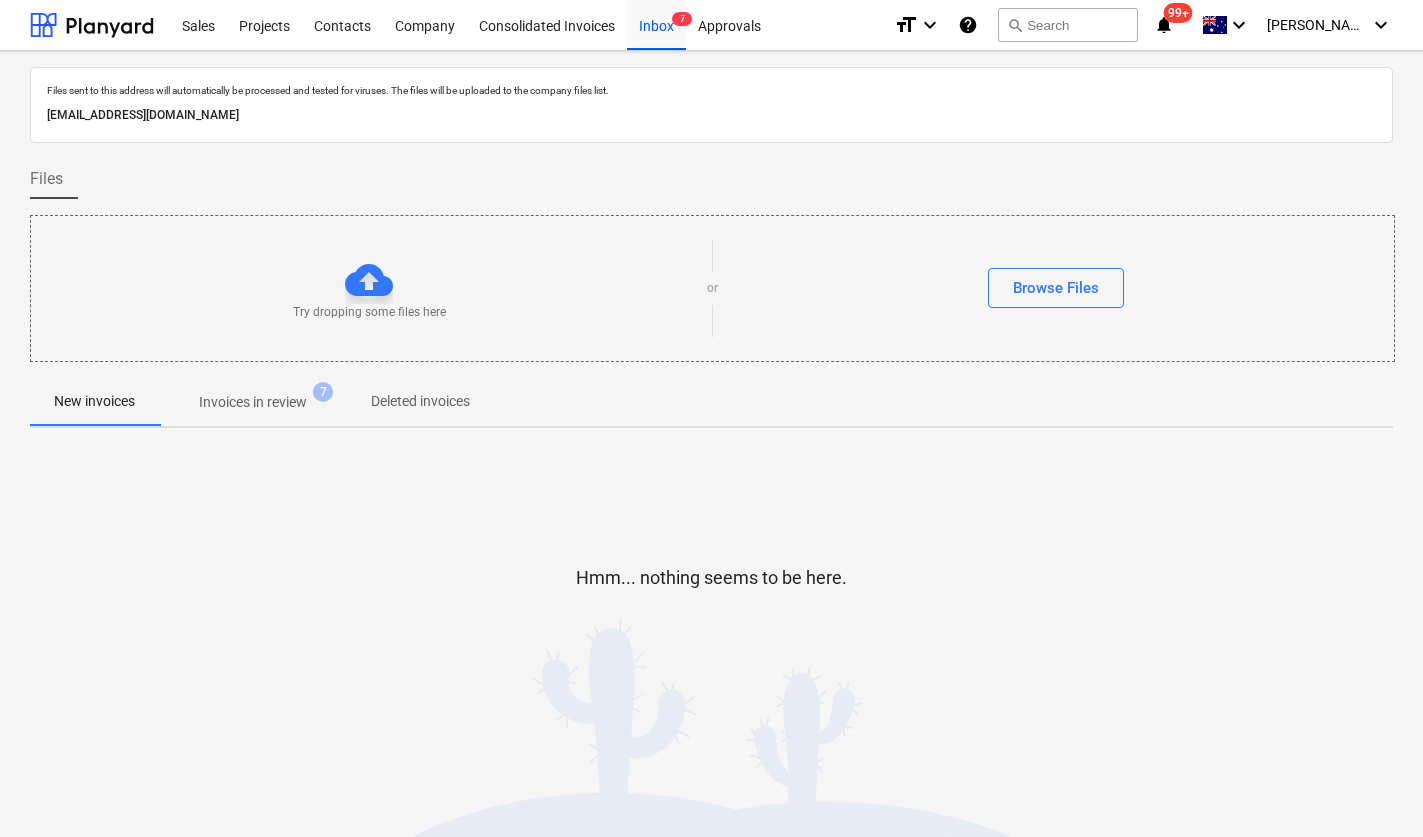 click on "Invoices in review" at bounding box center (253, 402) 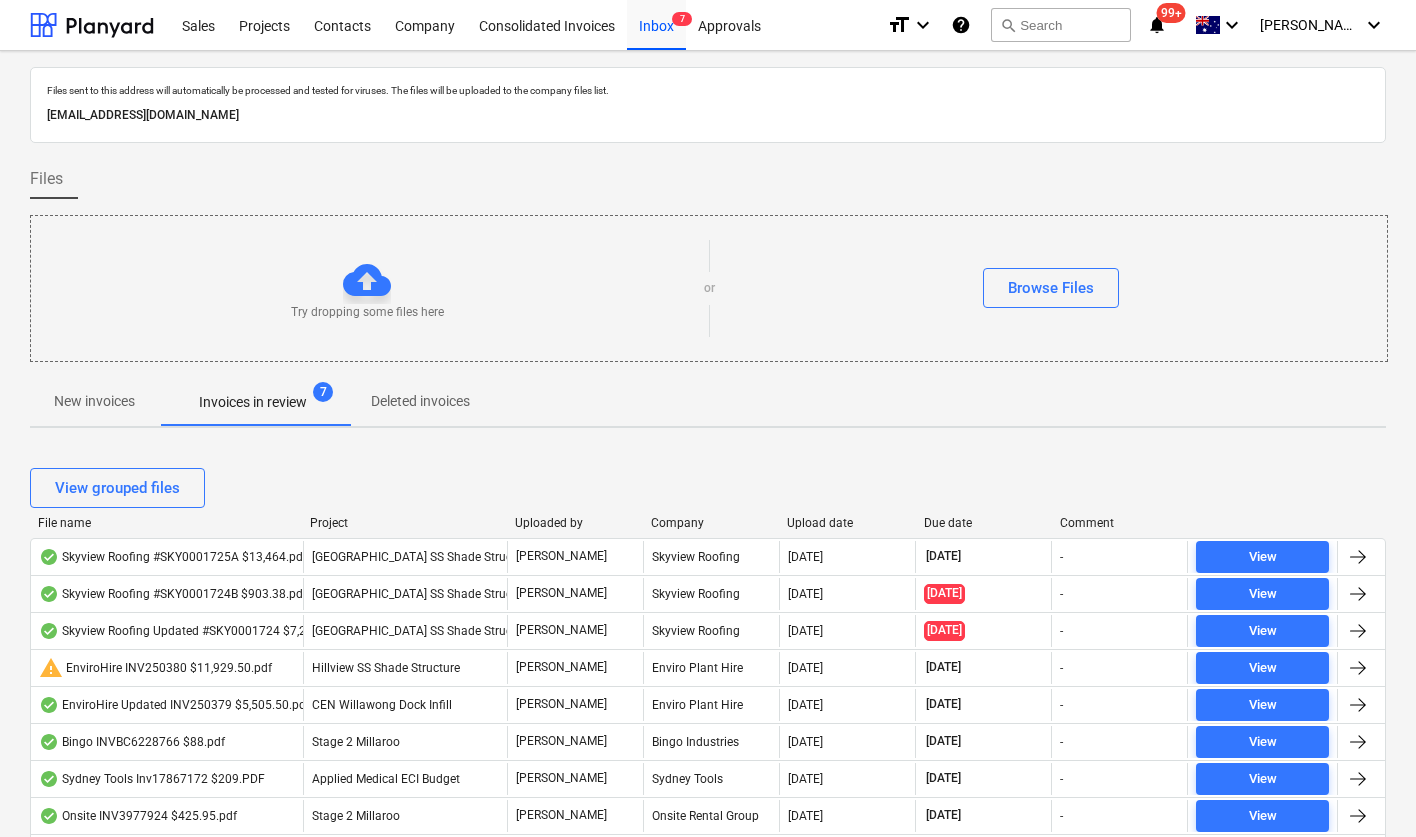click on "Upload date" at bounding box center [847, 523] 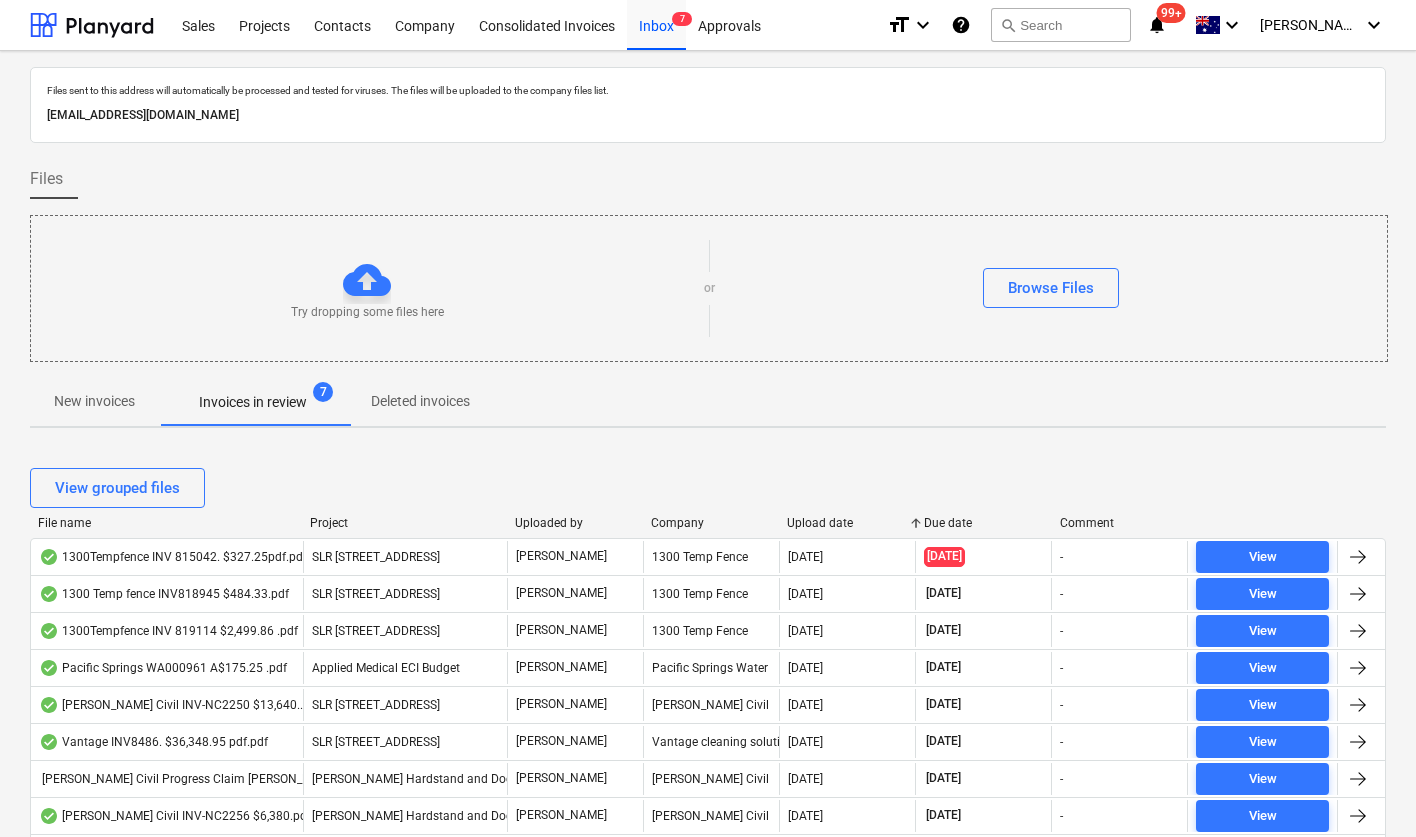 click on "Upload date" at bounding box center [847, 523] 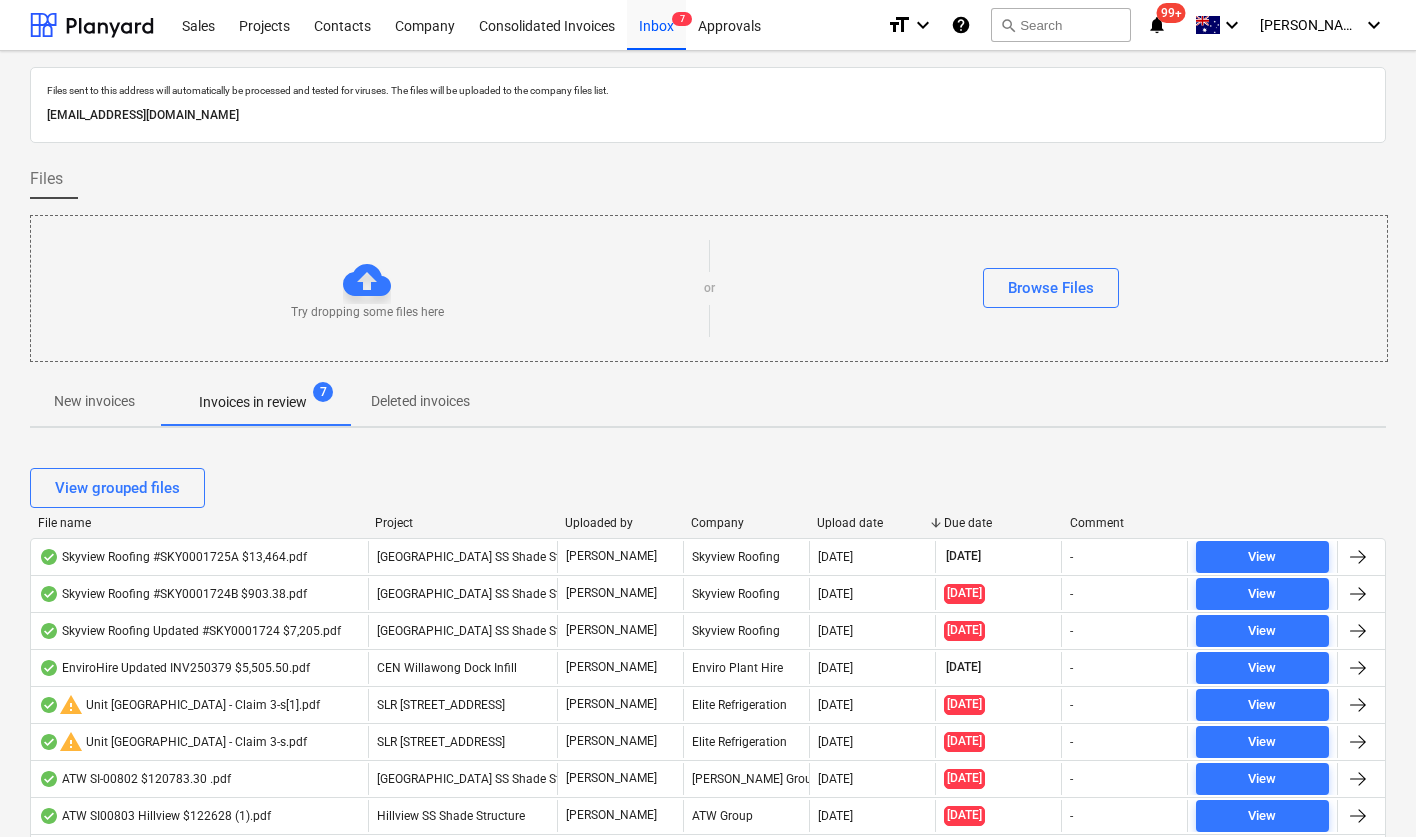 drag, startPoint x: 304, startPoint y: 529, endPoint x: 369, endPoint y: 529, distance: 65 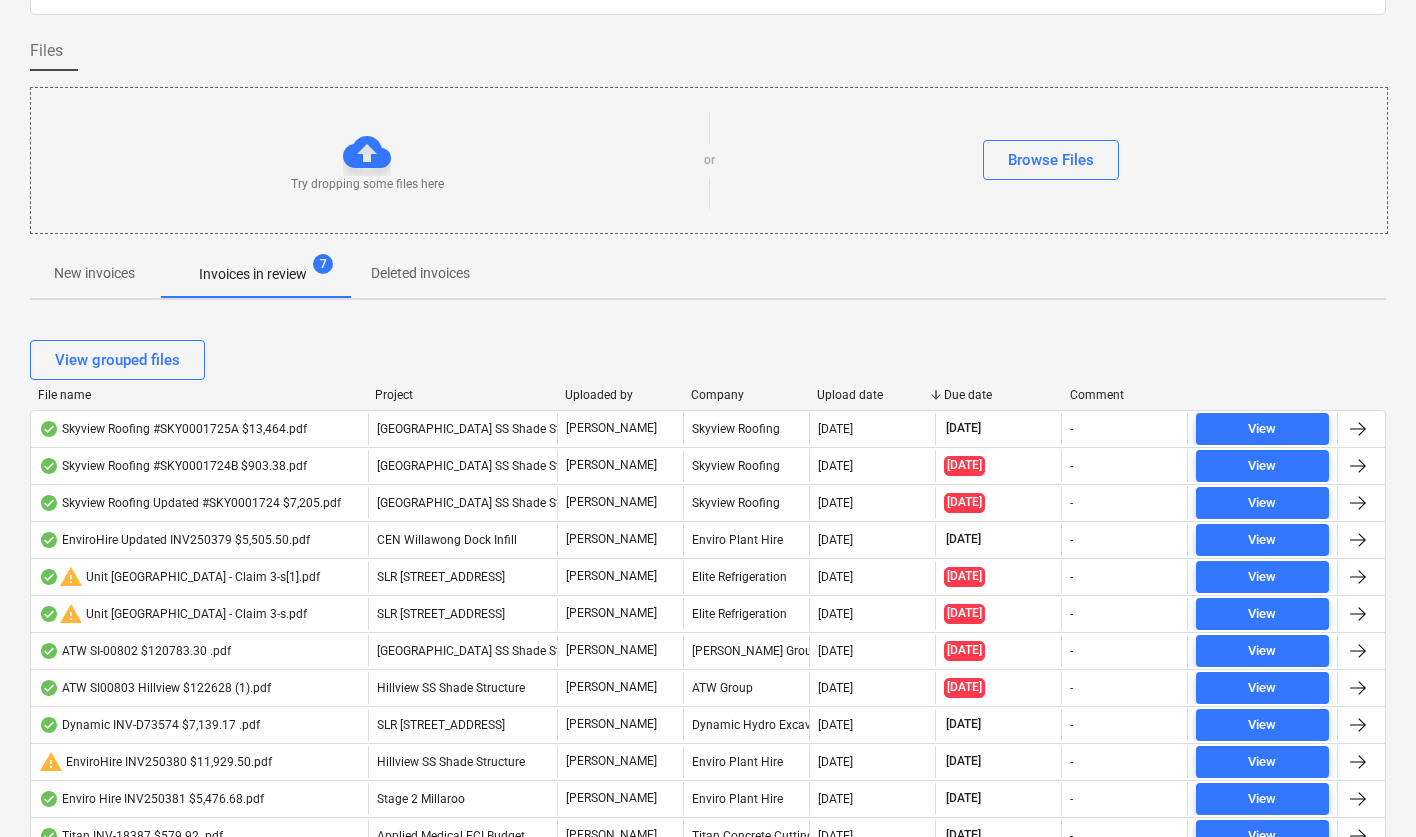scroll, scrollTop: 0, scrollLeft: 0, axis: both 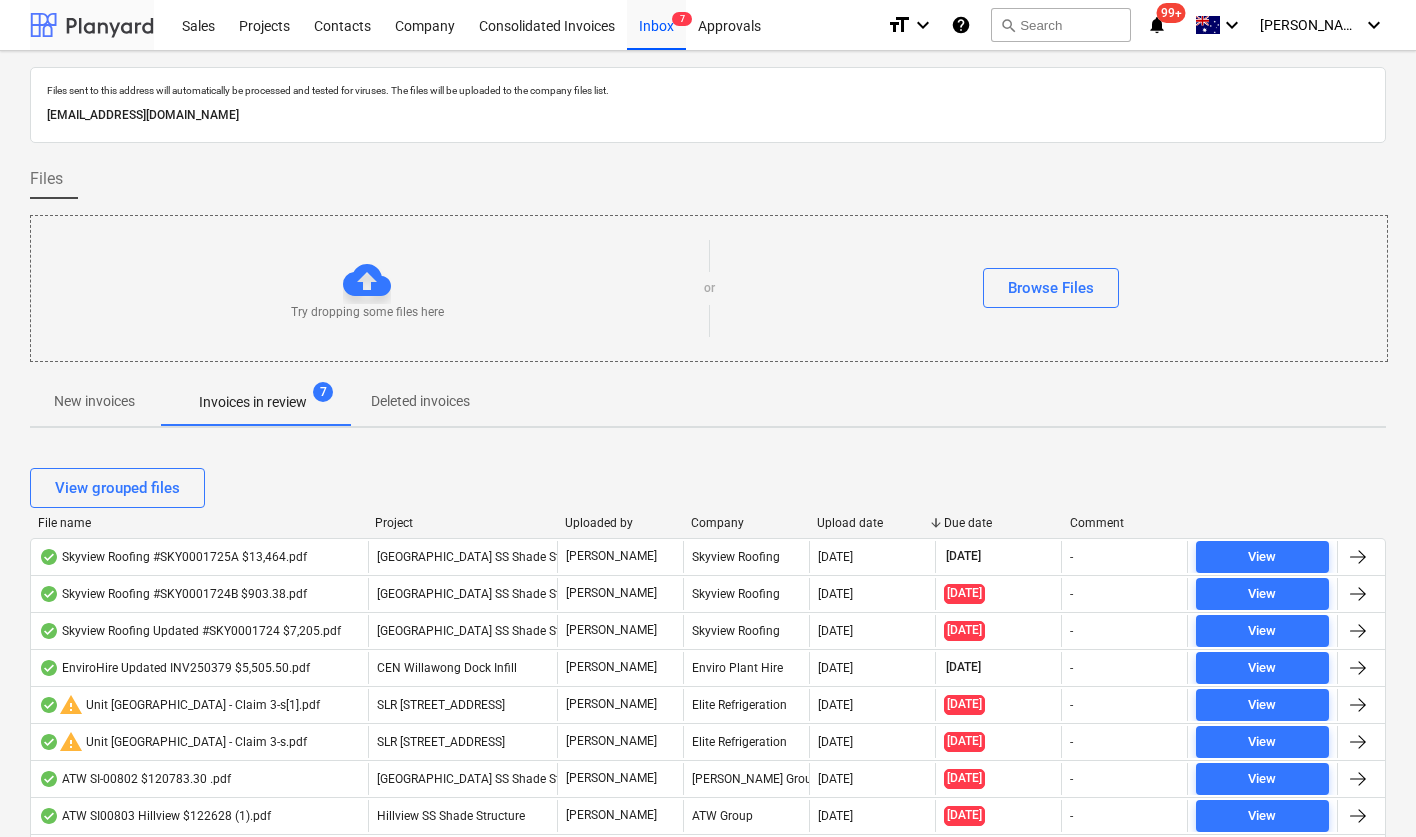 click at bounding box center (92, 25) 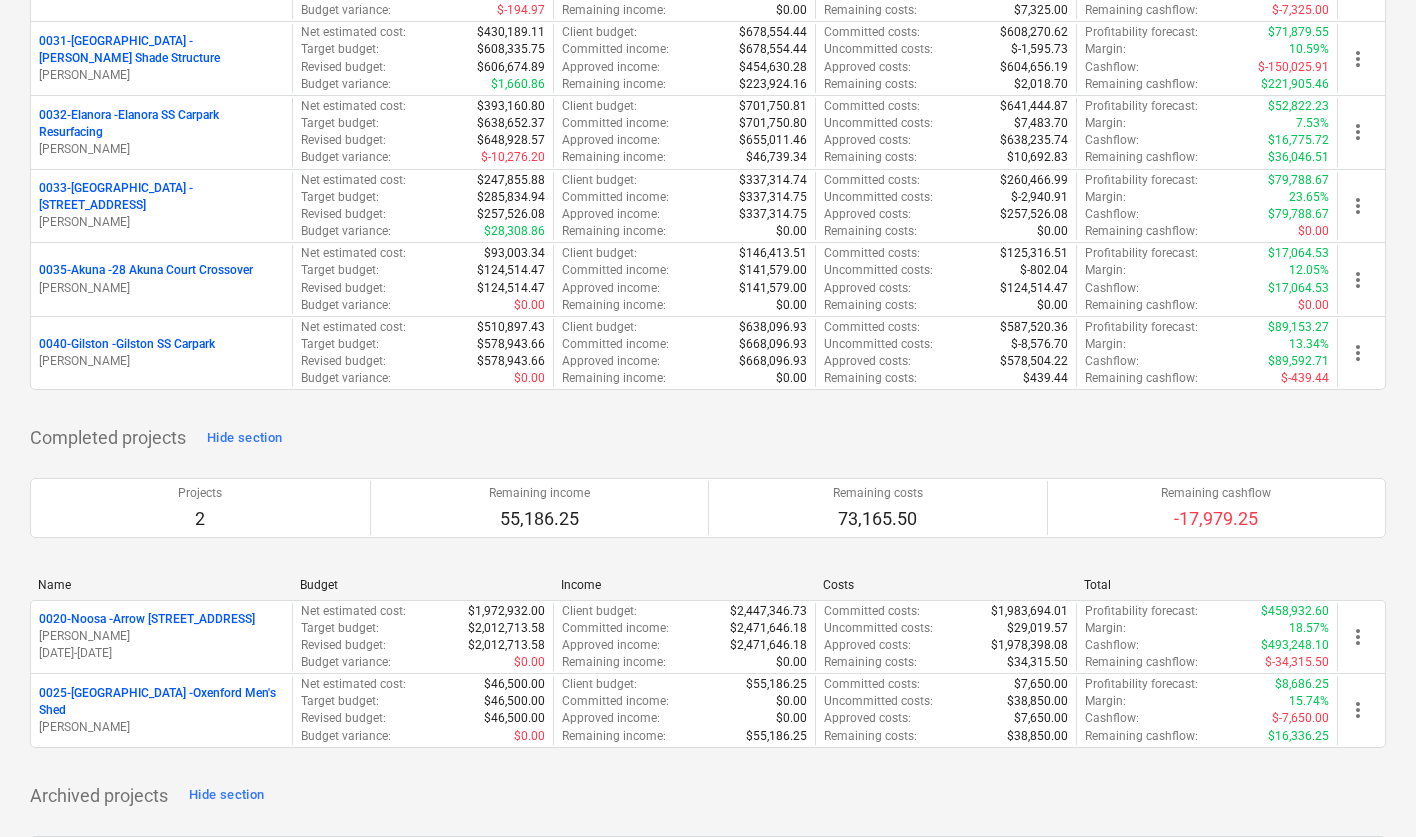 scroll, scrollTop: 1471, scrollLeft: 0, axis: vertical 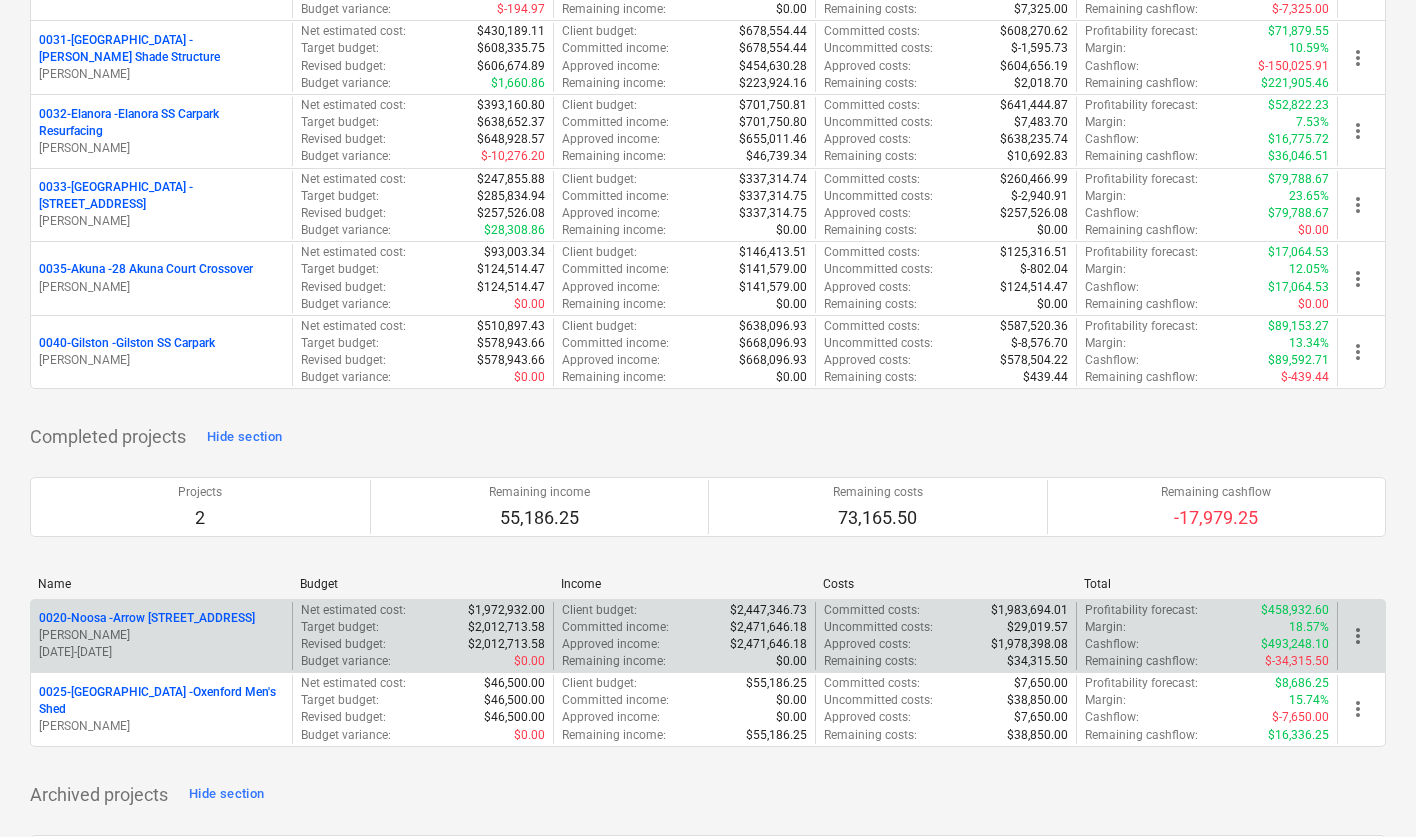 click on "0020-Noosa -  Arrow 82 Noosa St" at bounding box center [147, 618] 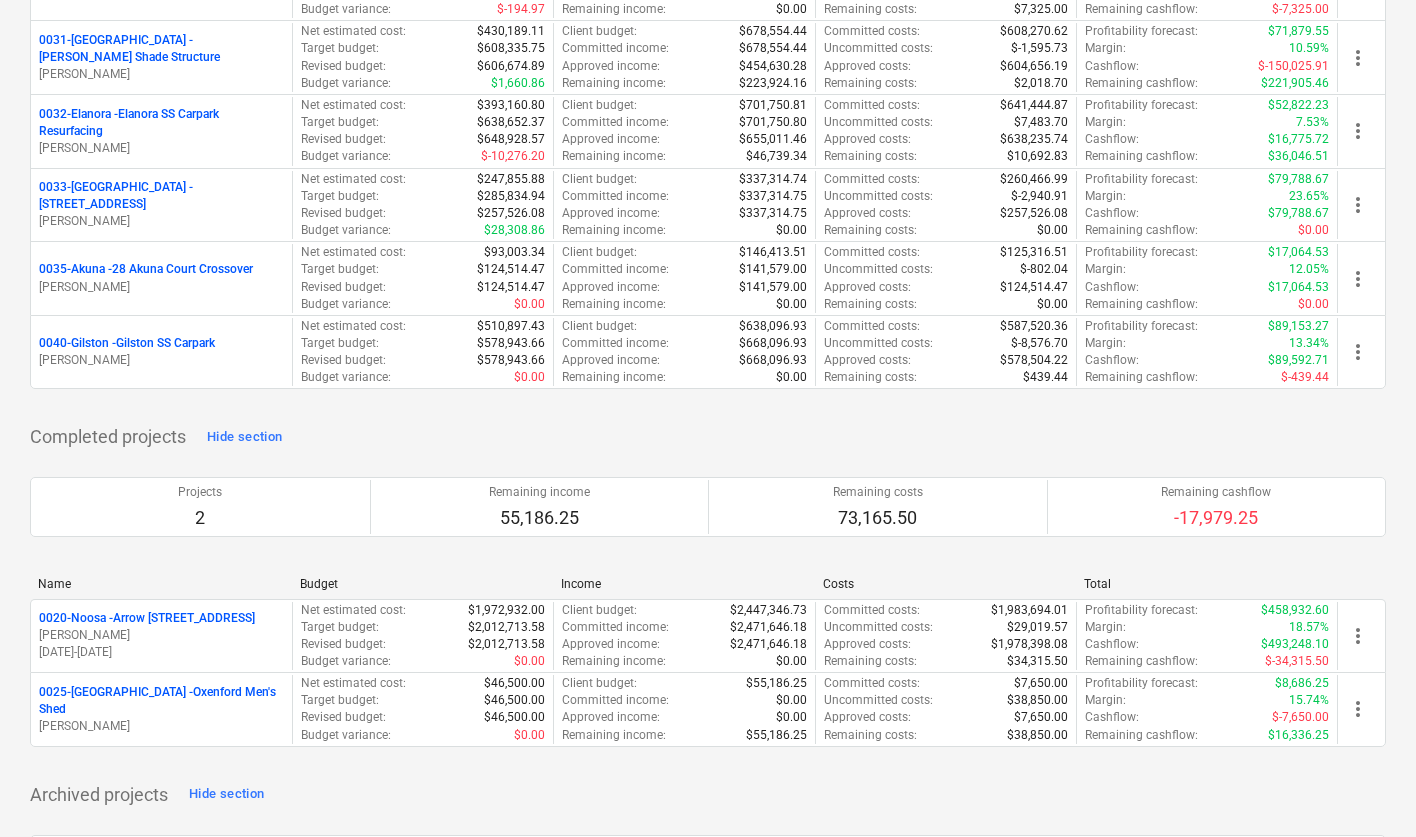 scroll, scrollTop: 0, scrollLeft: 0, axis: both 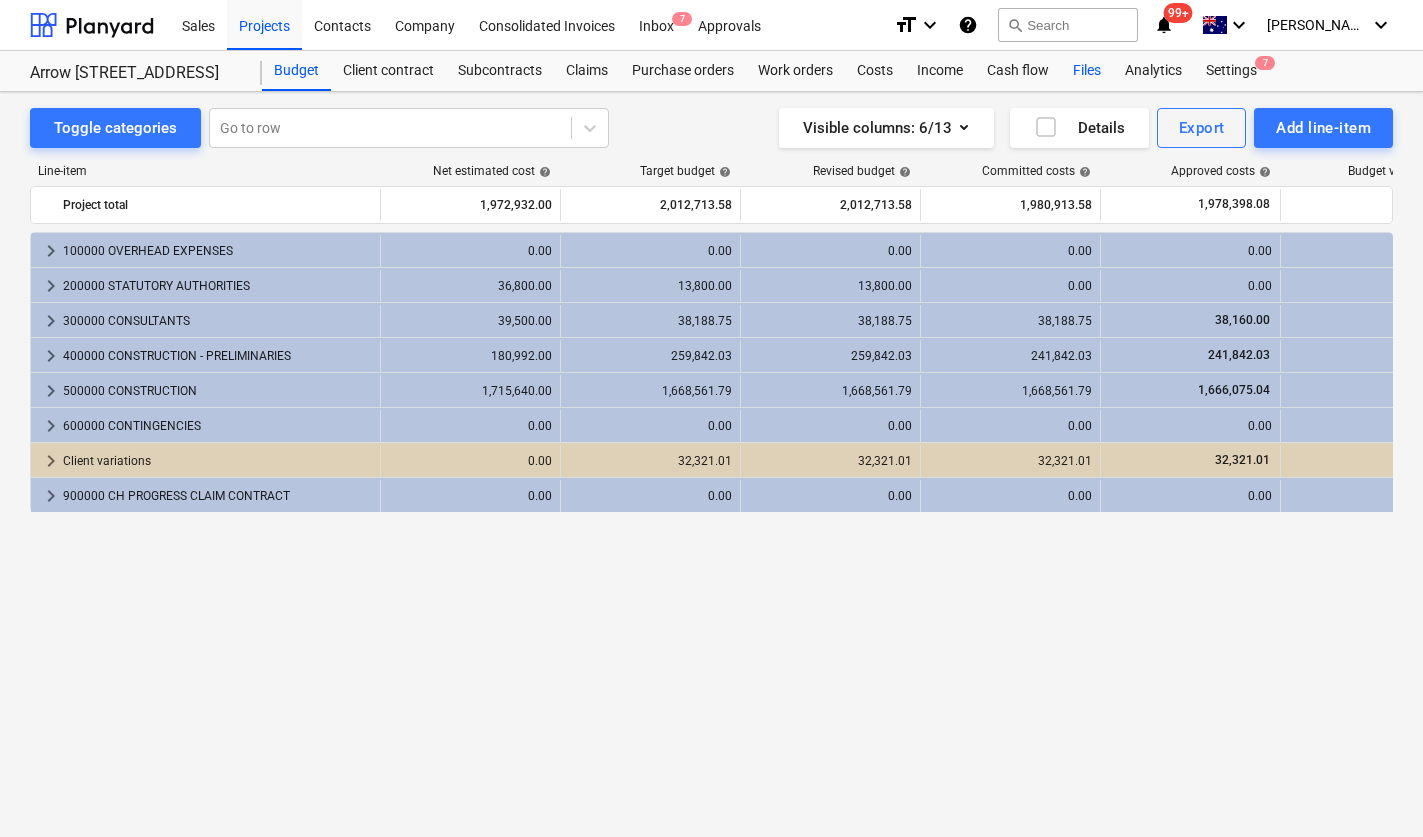 click on "Files" at bounding box center [1087, 71] 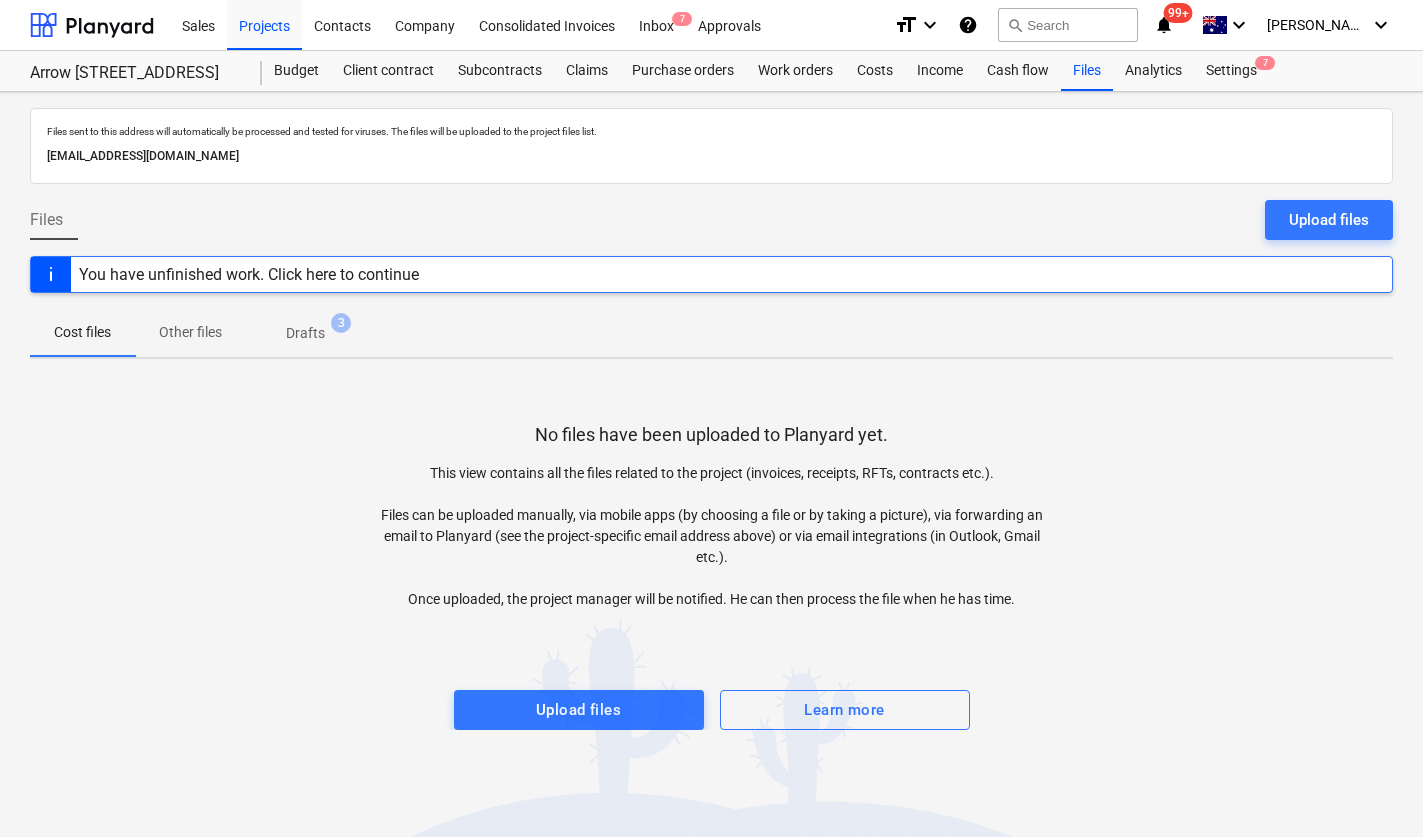 click on "Drafts" at bounding box center (305, 333) 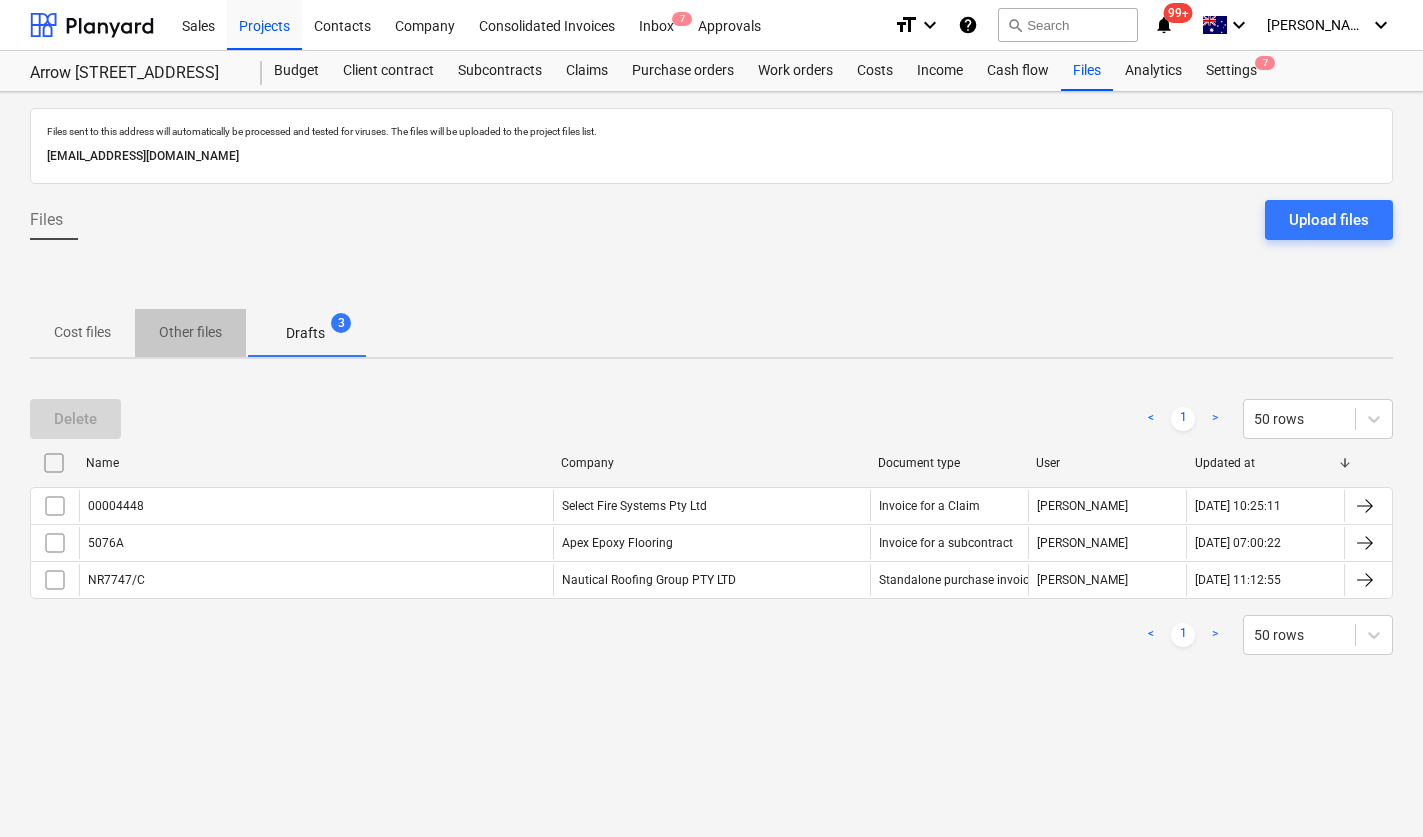 click on "Other files" at bounding box center (190, 332) 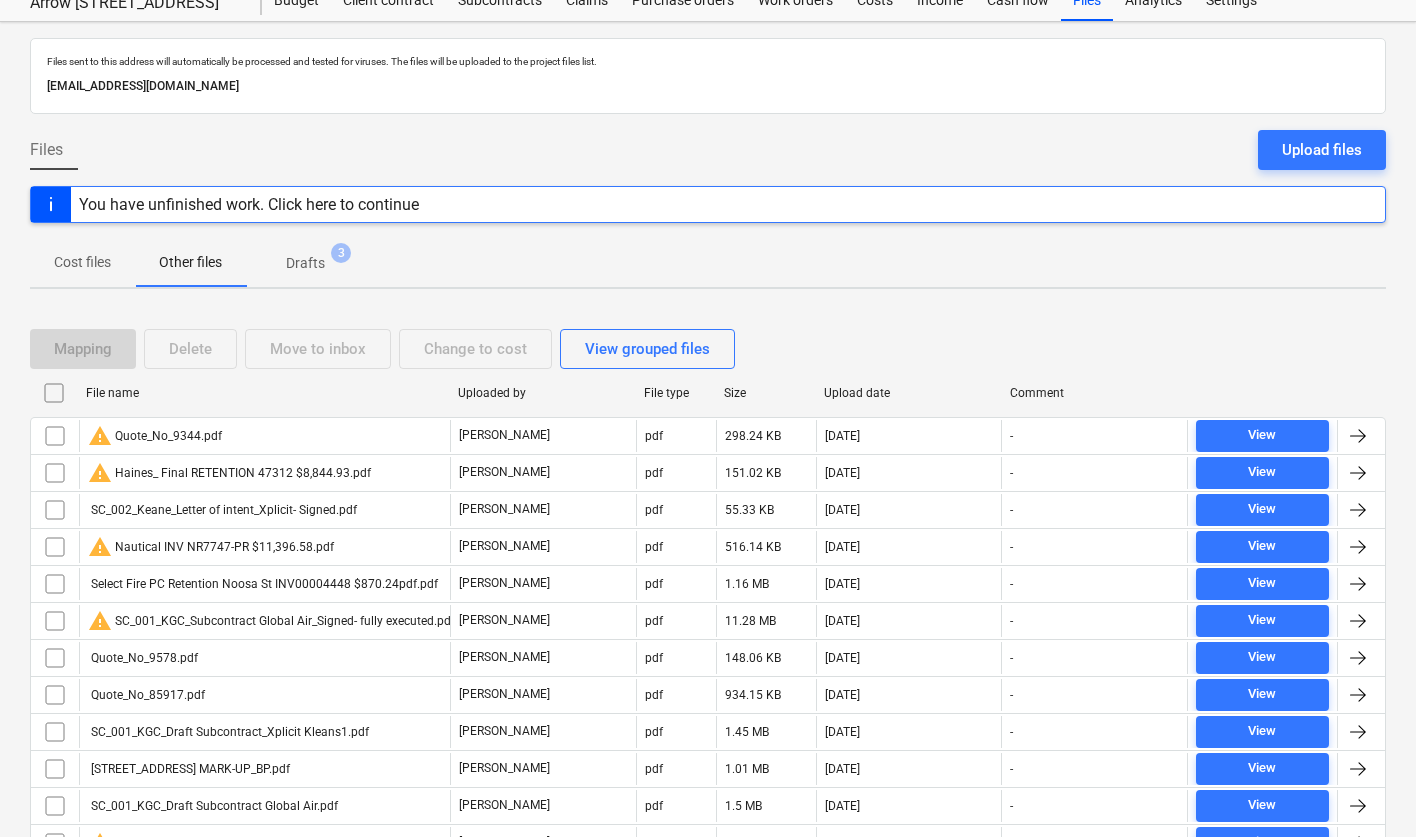 scroll, scrollTop: 92, scrollLeft: 0, axis: vertical 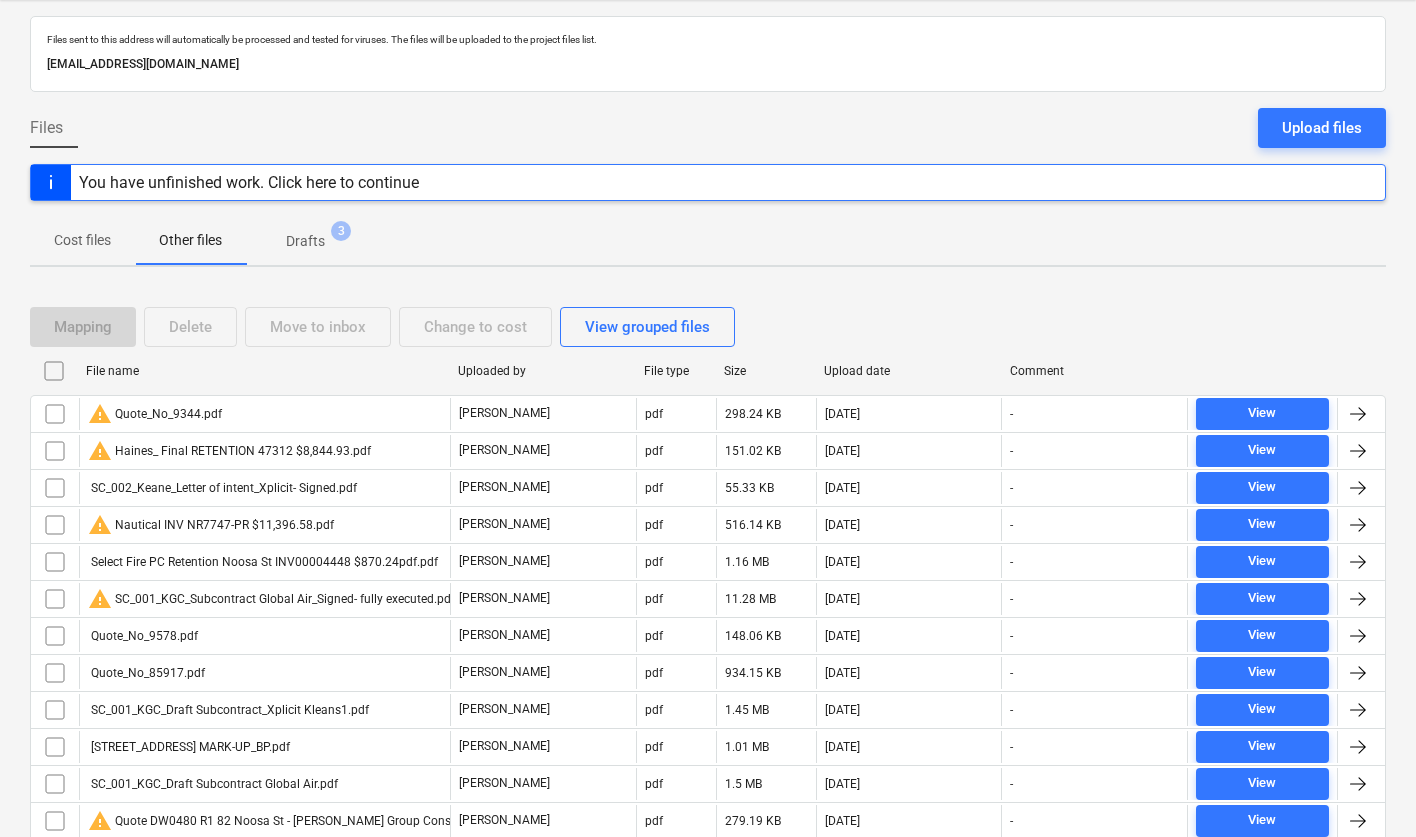 click on "Cost files" at bounding box center [82, 240] 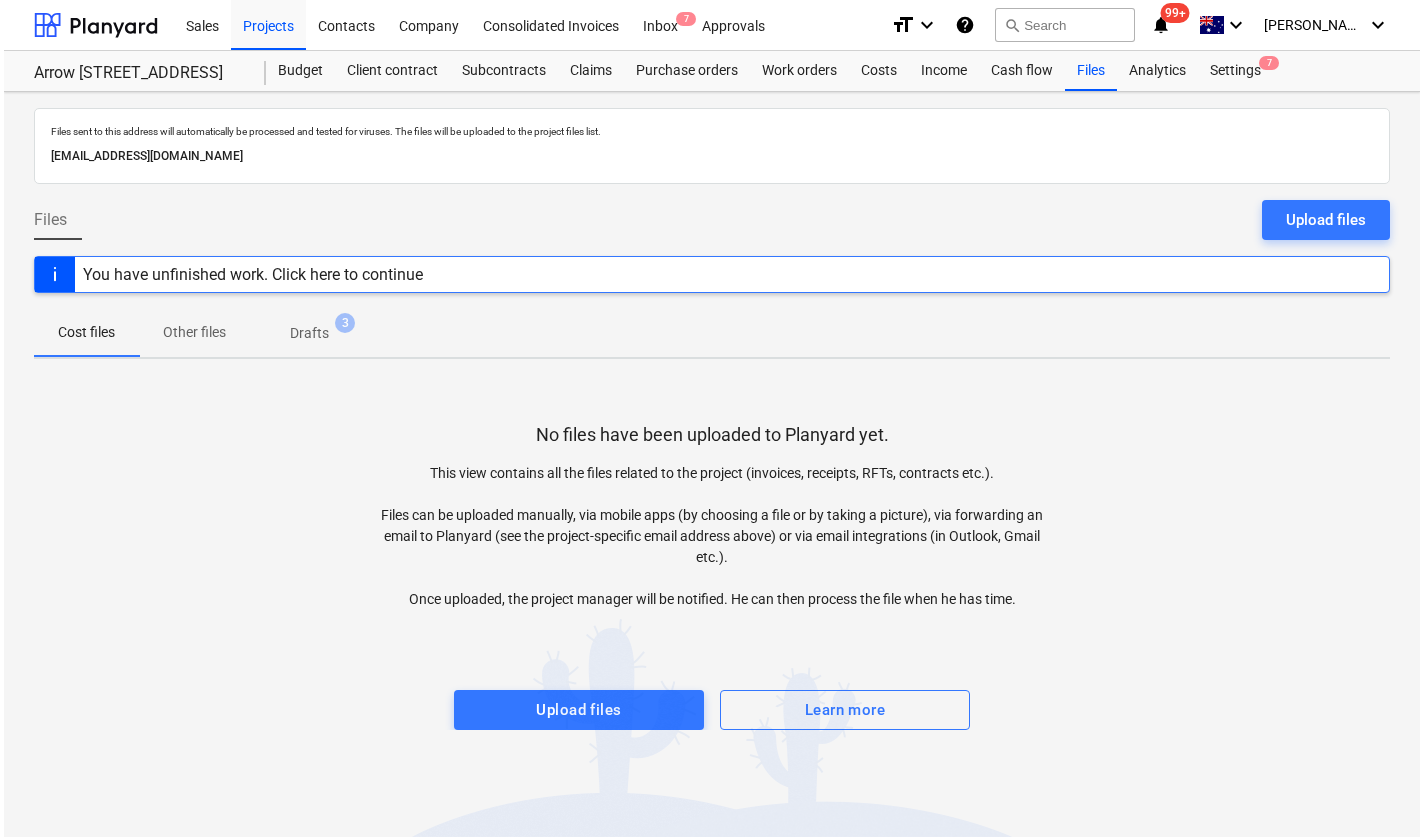 scroll, scrollTop: 0, scrollLeft: 0, axis: both 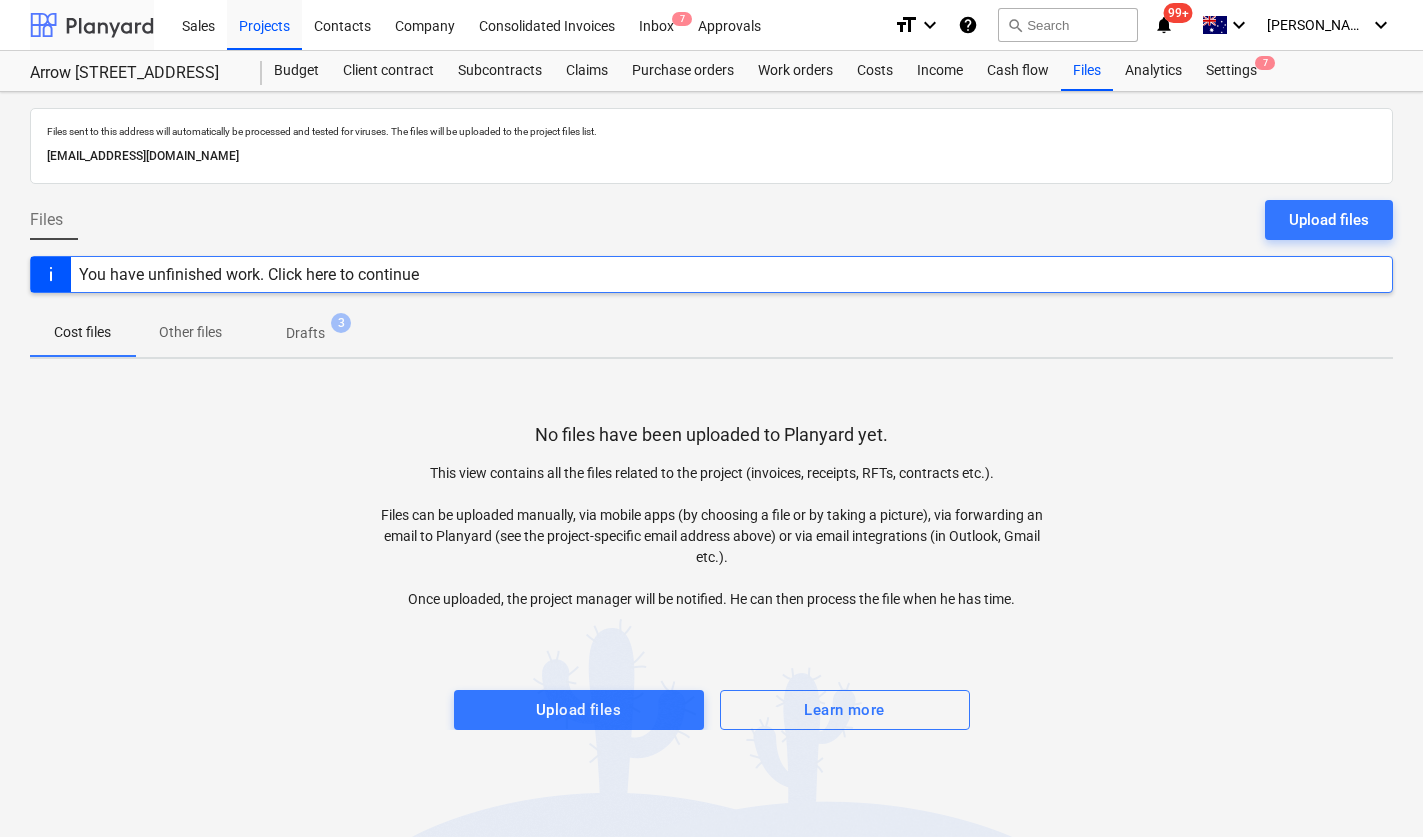 click at bounding box center [92, 25] 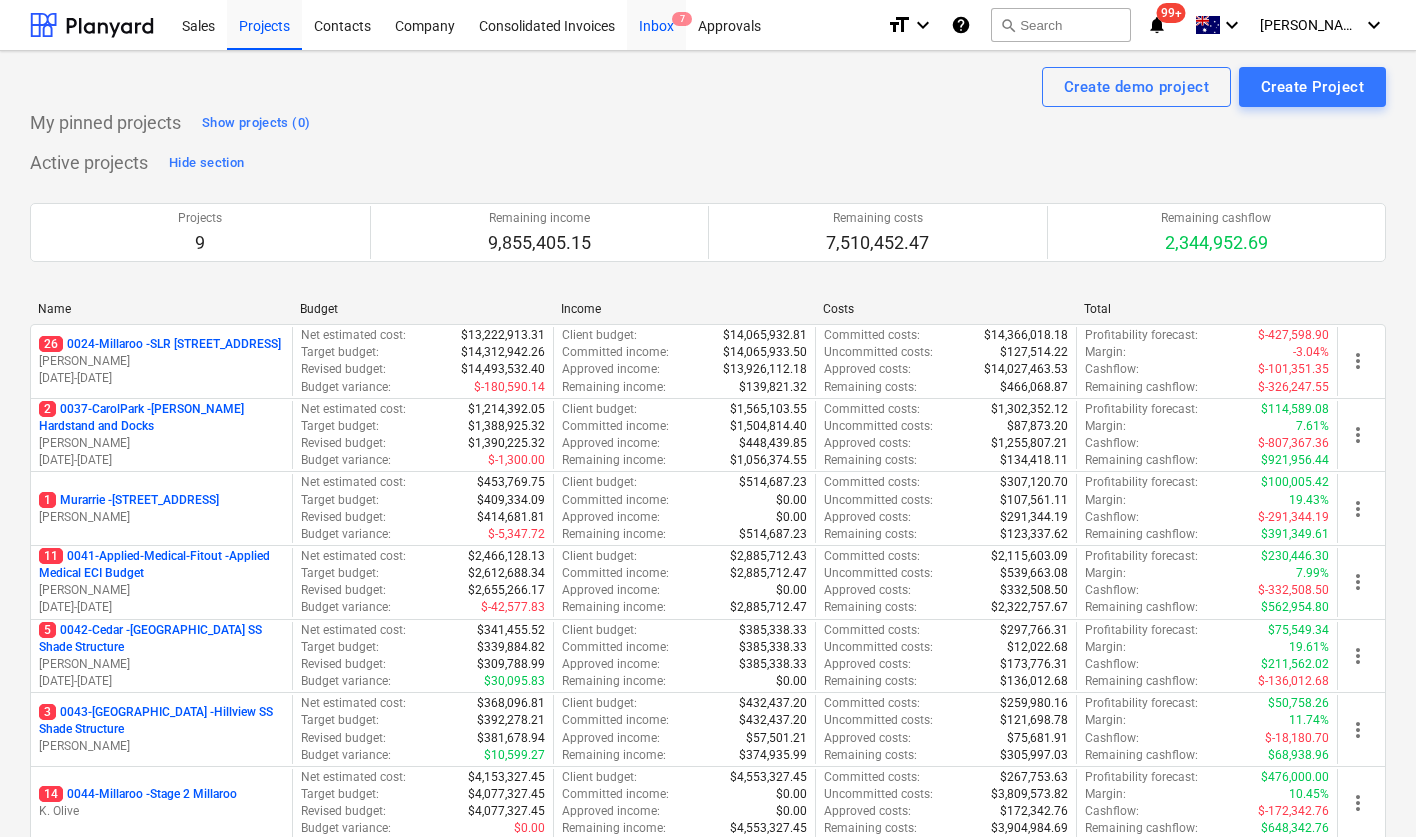 click on "Inbox 7" at bounding box center (656, 24) 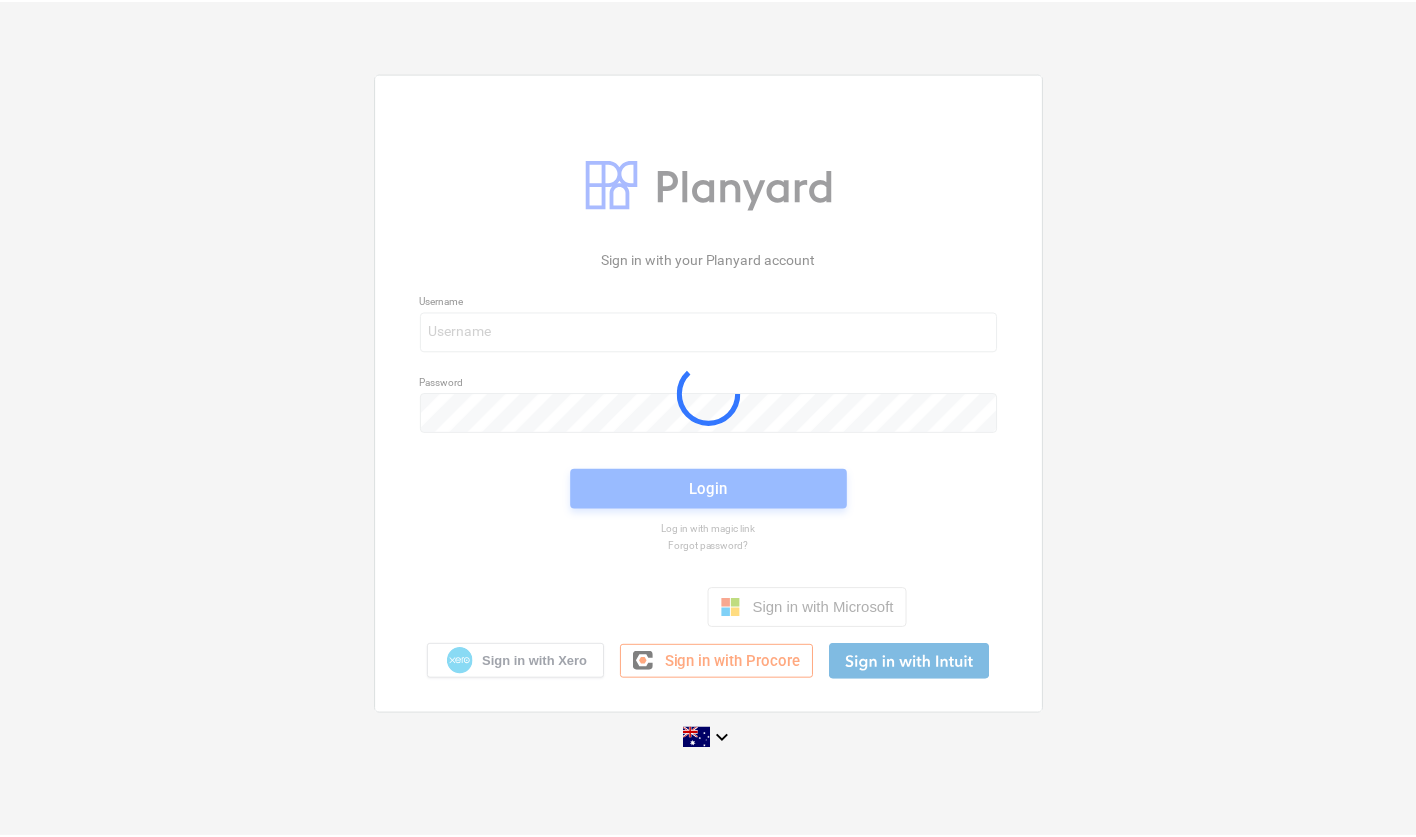 scroll, scrollTop: 0, scrollLeft: 0, axis: both 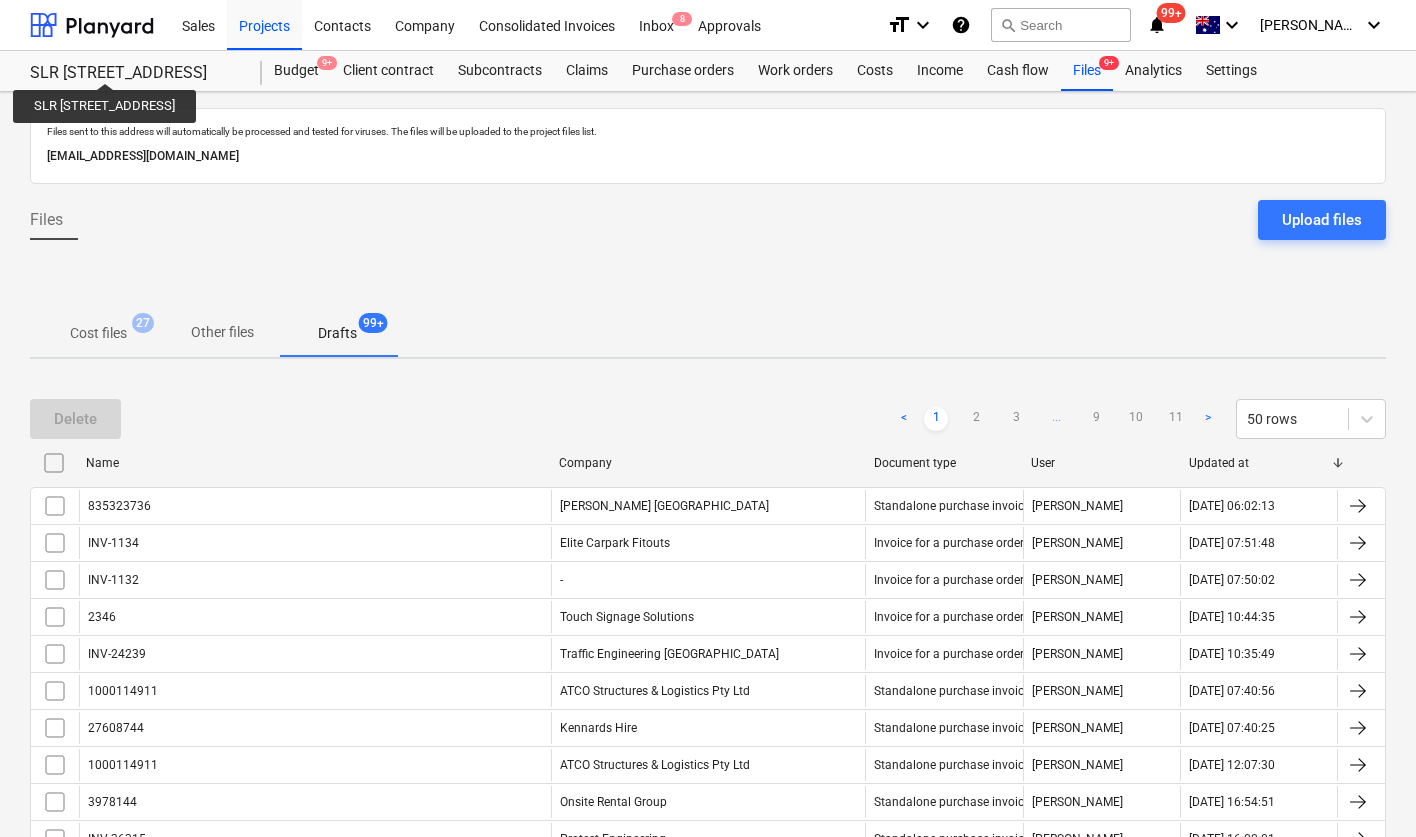 click on "SLR [STREET_ADDRESS]" at bounding box center (134, 73) 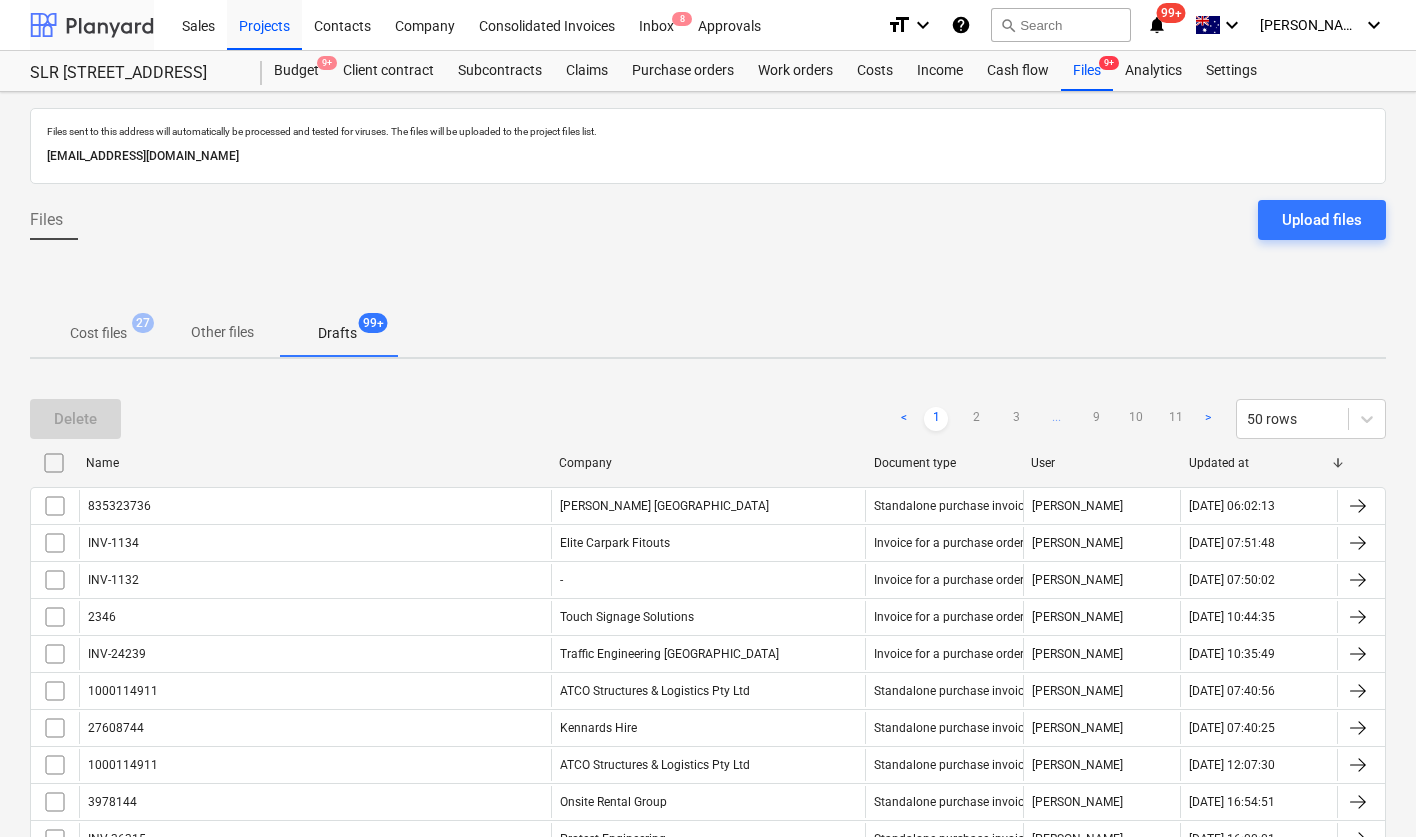 click at bounding box center (92, 25) 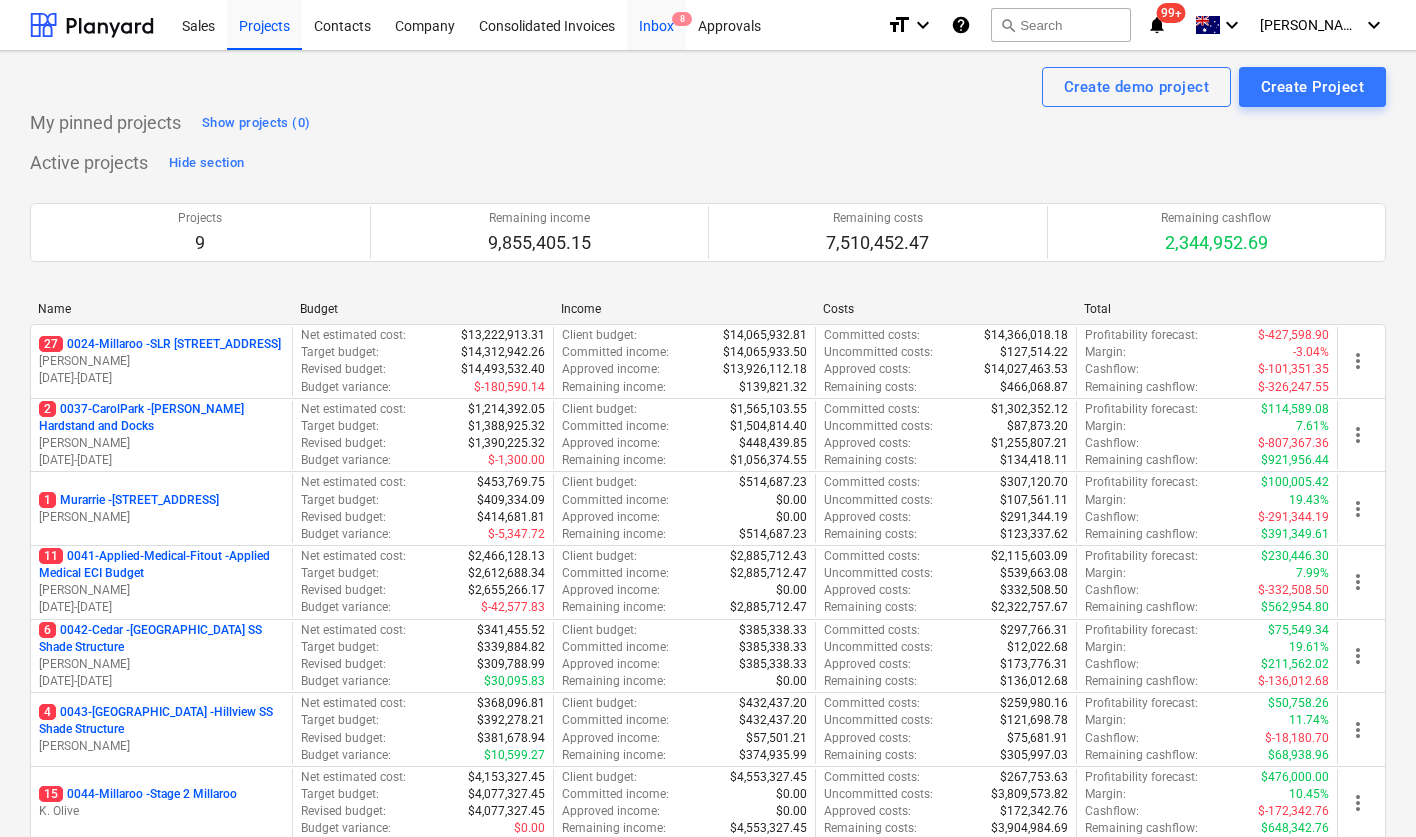 click on "Inbox 8" at bounding box center [656, 24] 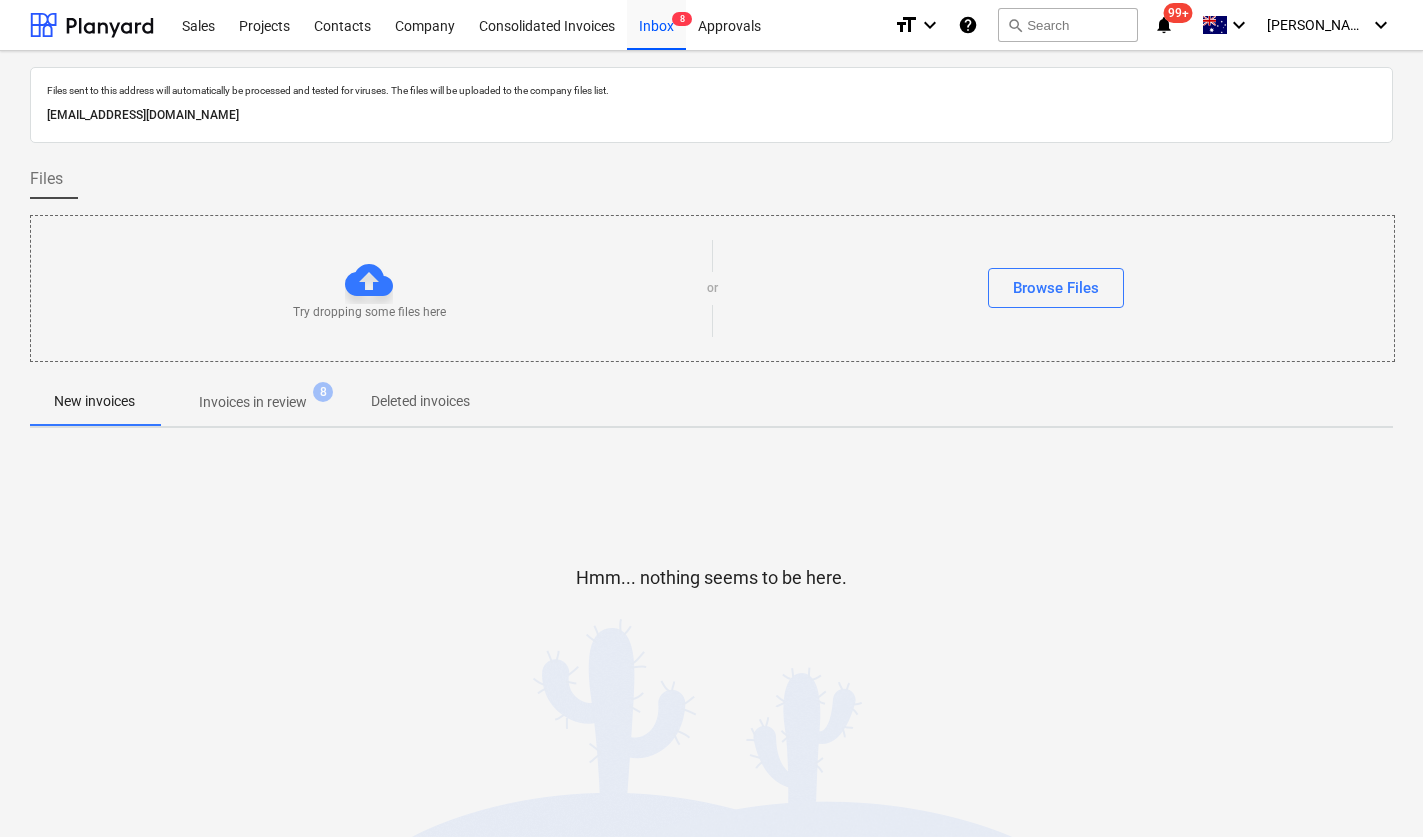 click on "Invoices in review" at bounding box center [253, 402] 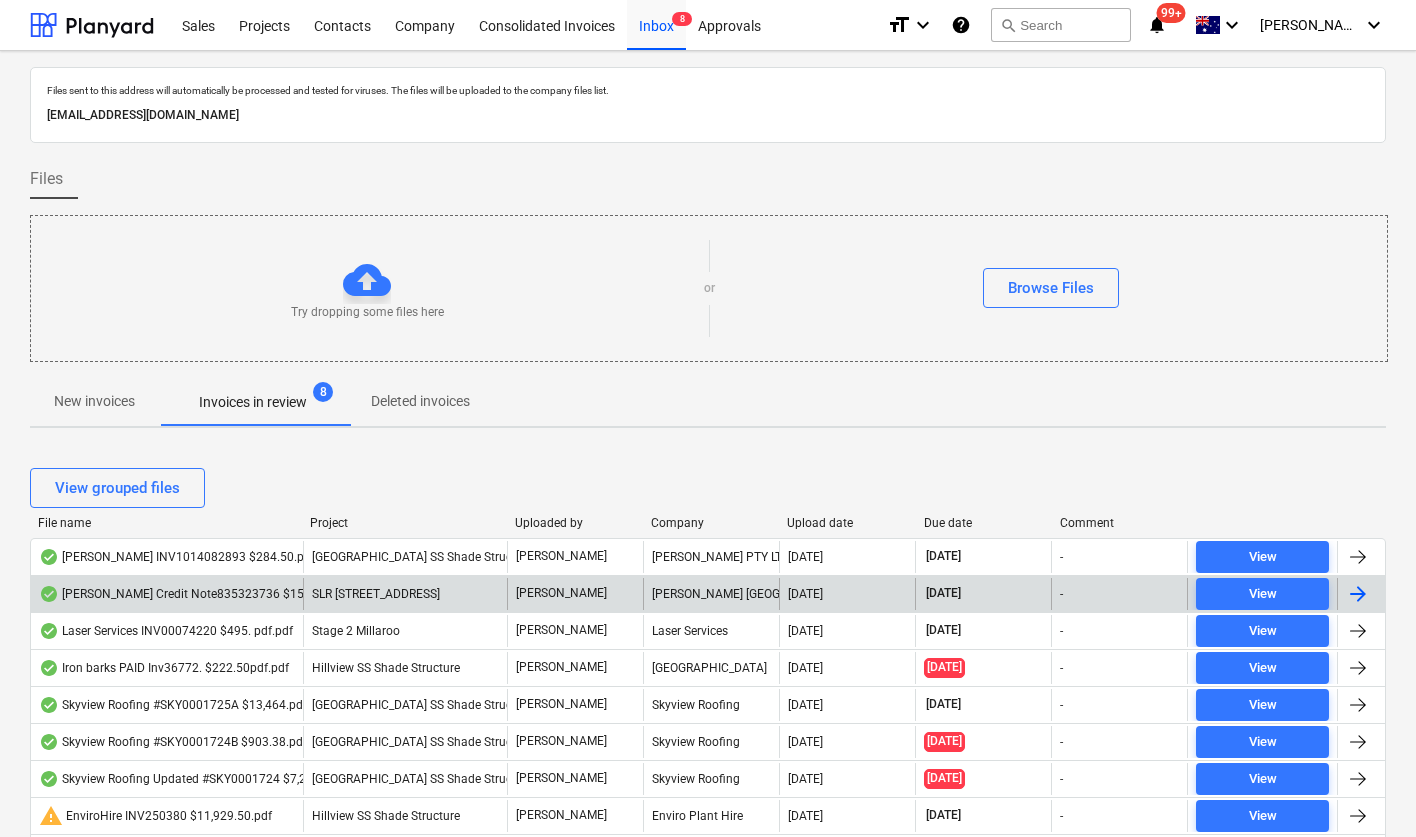 click on "[PERSON_NAME] Credit Note835323736  $1539.91.pdf" at bounding box center (197, 594) 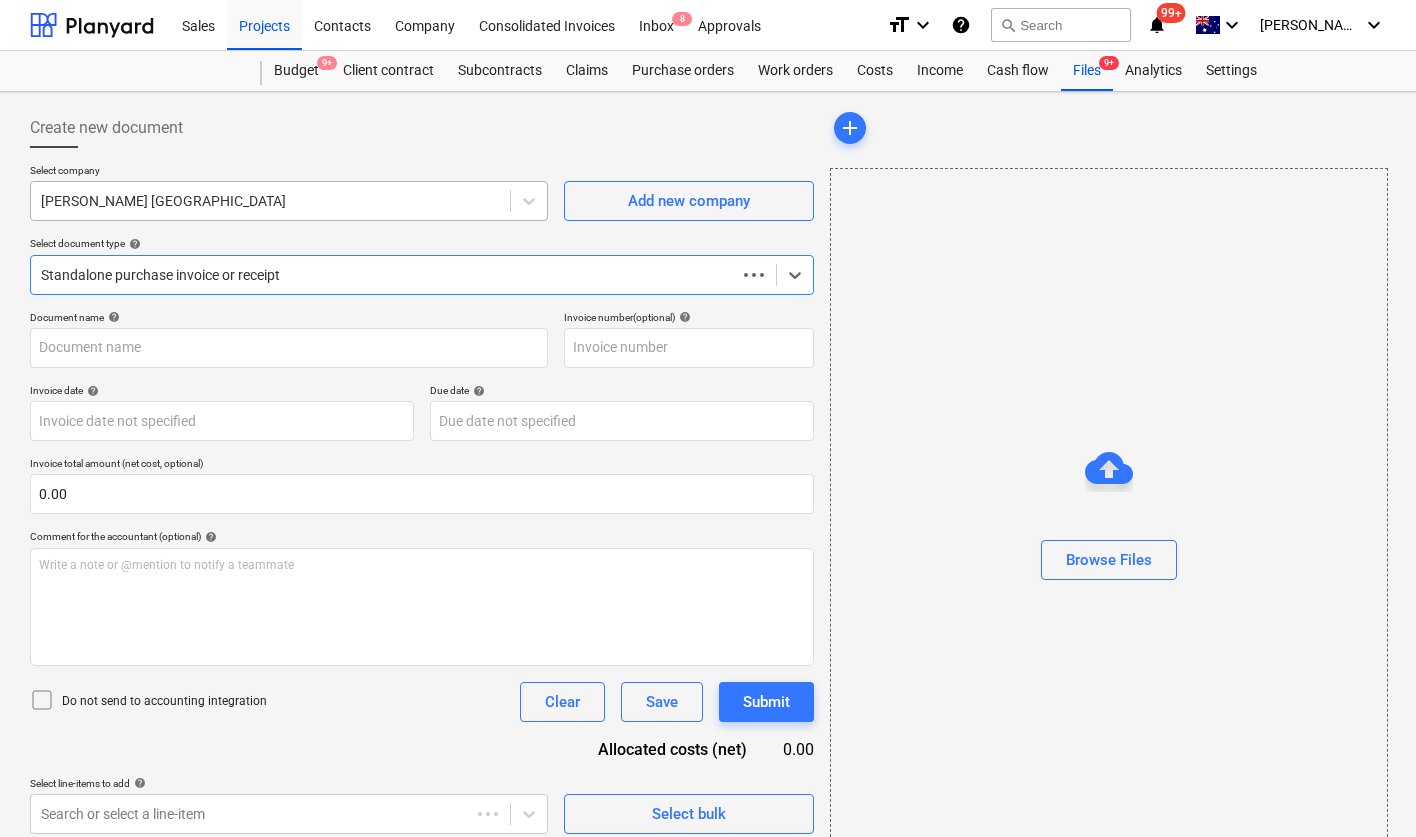 click at bounding box center (270, 201) 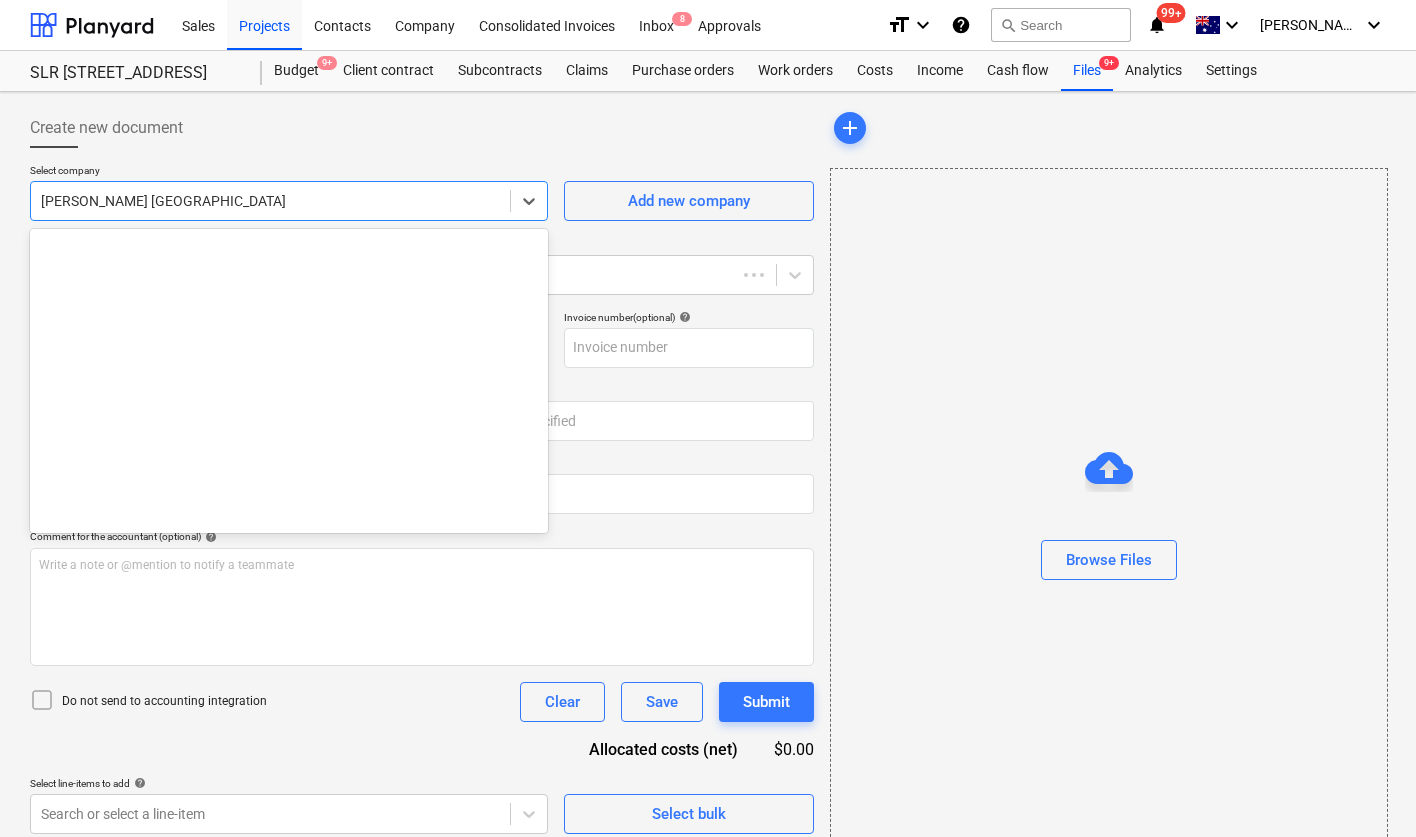 type on "835323736" 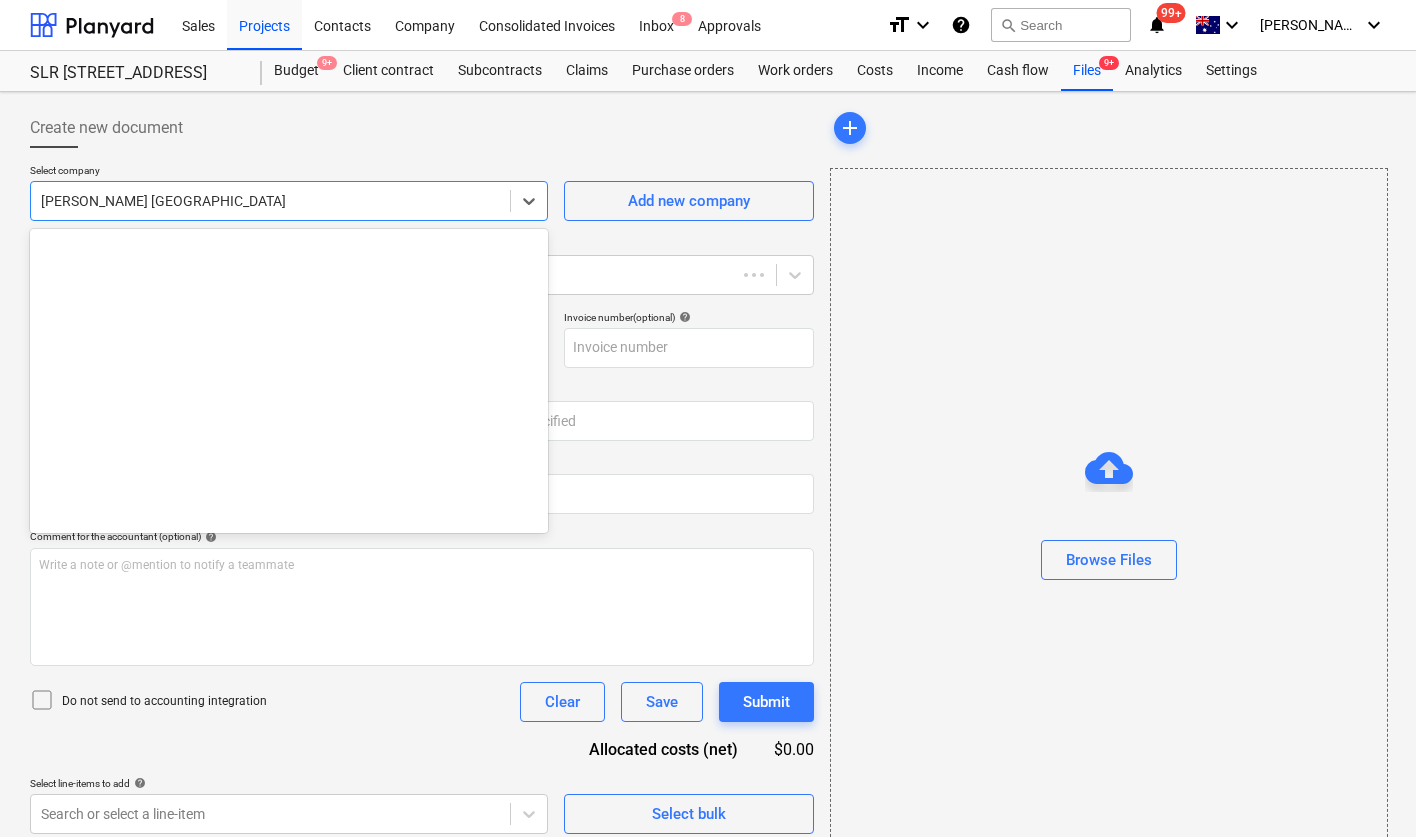 type on "835323736" 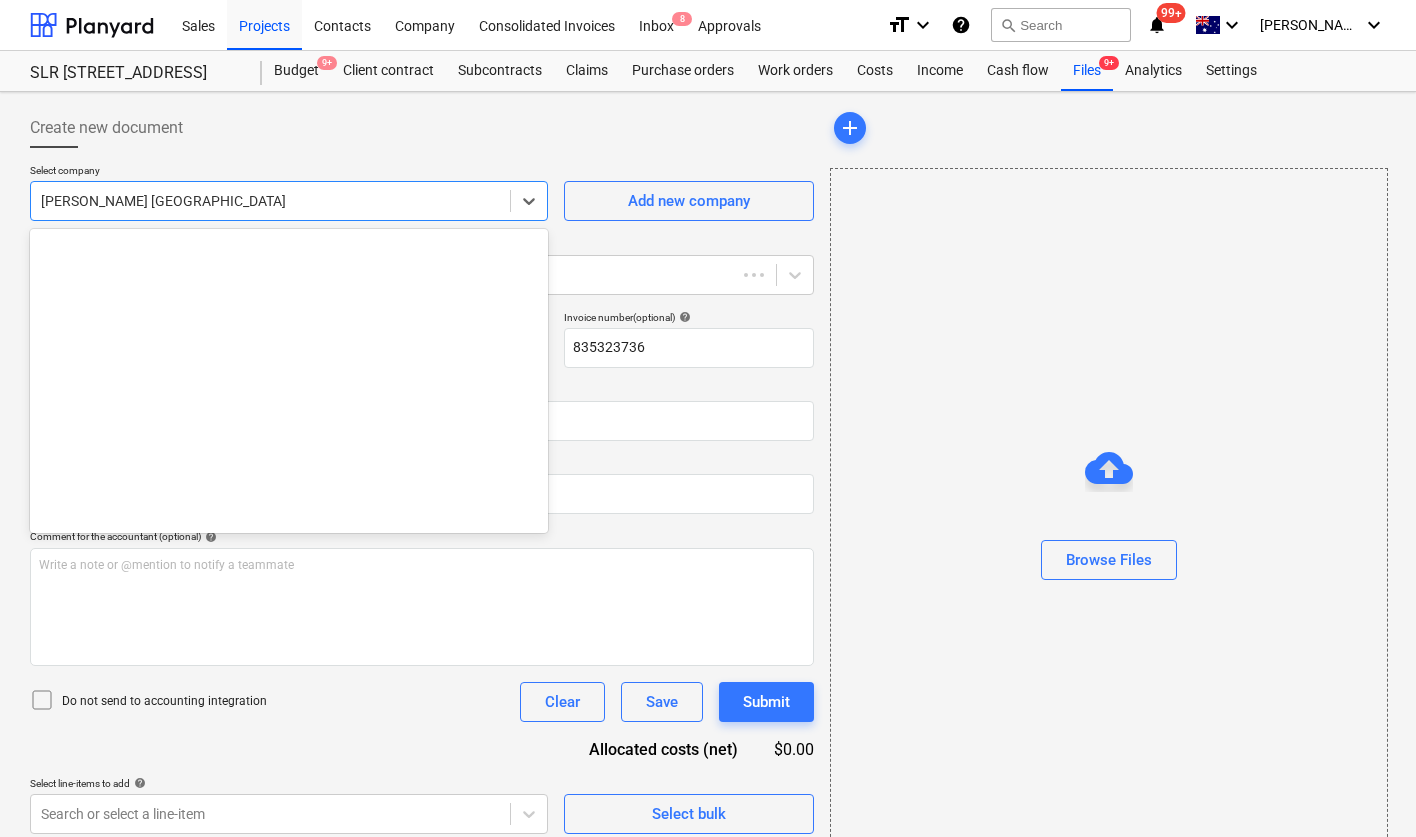scroll, scrollTop: 22505, scrollLeft: 0, axis: vertical 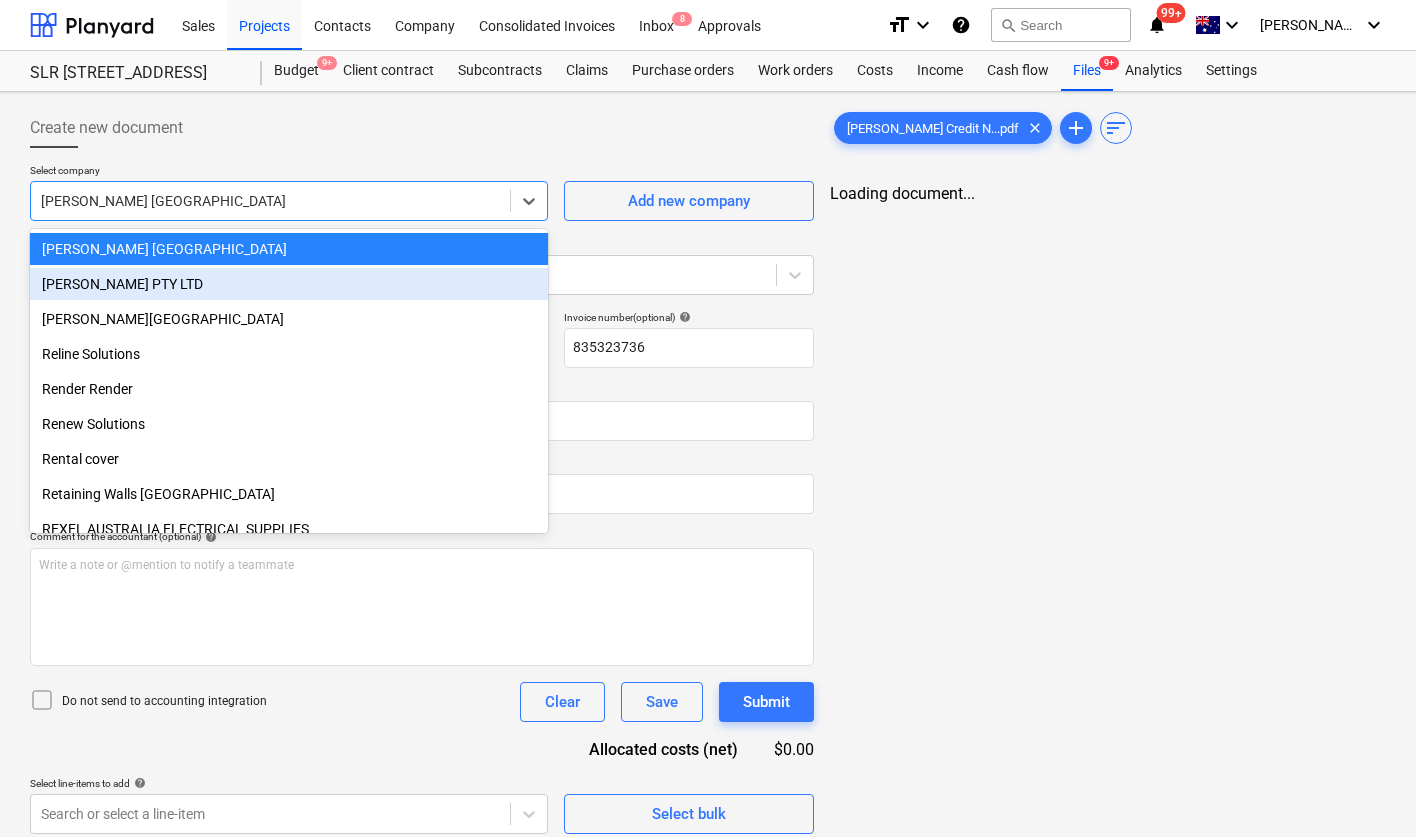 click on "[PERSON_NAME] PTY LTD" at bounding box center [289, 284] 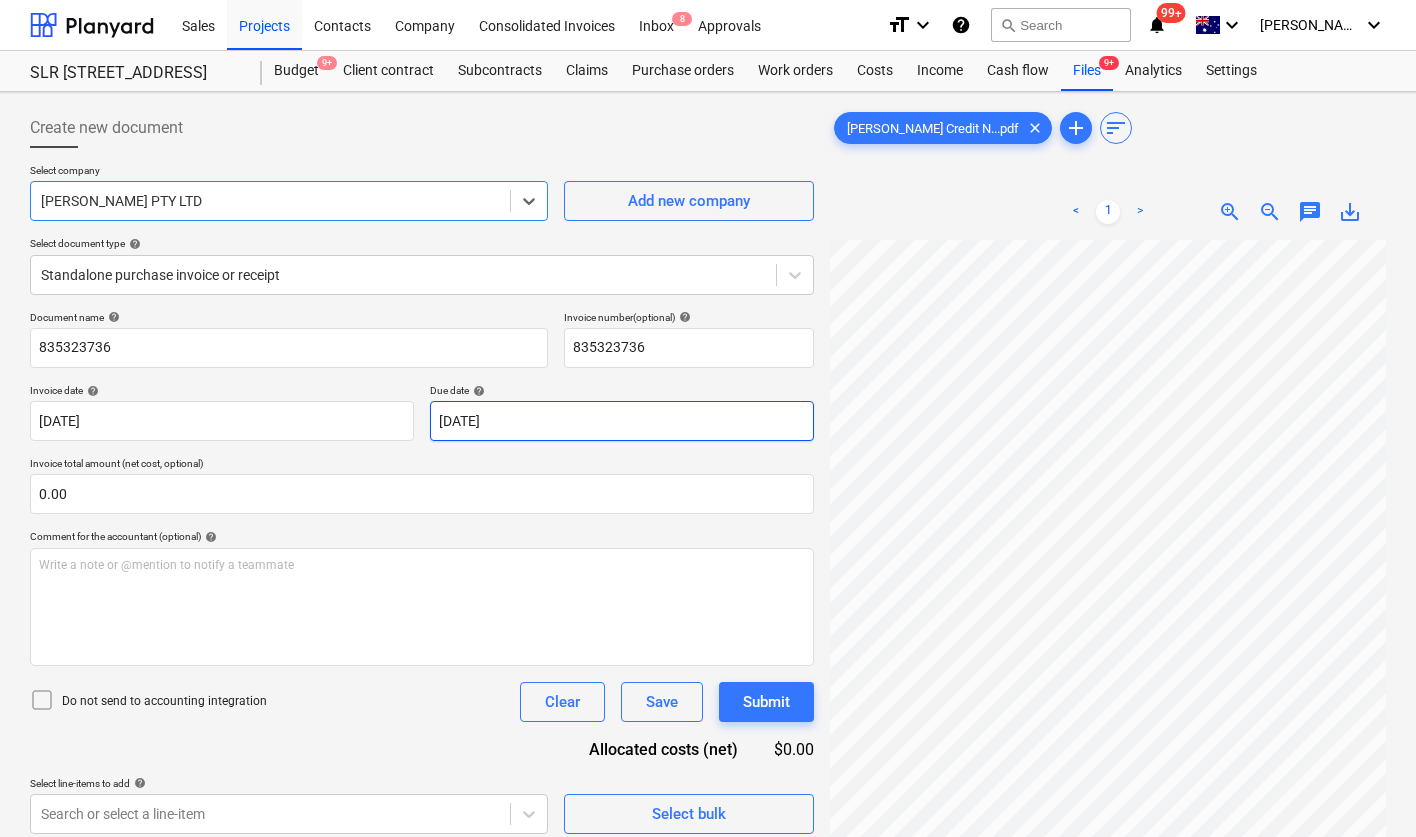 click on "Sales Projects Contacts Company Consolidated Invoices Inbox 8 Approvals format_size keyboard_arrow_down help search Search notifications 99+ keyboard_arrow_down J. Keane keyboard_arrow_down SLR 2 Millaroo Drive Budget 9+ Client contract Subcontracts Claims Purchase orders Work orders Costs Income Cash flow Files 9+ Analytics Settings Create new document Select company option REECE PTY LTD  , selected.   Select is focused ,type to refine list, press Down to open the menu,  REECE PTY LTD   Add new company Select document type help Standalone purchase invoice or receipt Document name help 835323736 Invoice number  (optional) help 835323736 Invoice date help 07 Jul 2025 07.07.2025 Press the down arrow key to interact with the calendar and
select a date. Press the question mark key to get the keyboard shortcuts for changing dates. Due date help 30 Jul 2025 30.07.2025 Invoice total amount (net cost, optional) 0.00 Comment for the accountant (optional) help Write a note or @mention to notify a teammate ﻿ <" at bounding box center (708, 418) 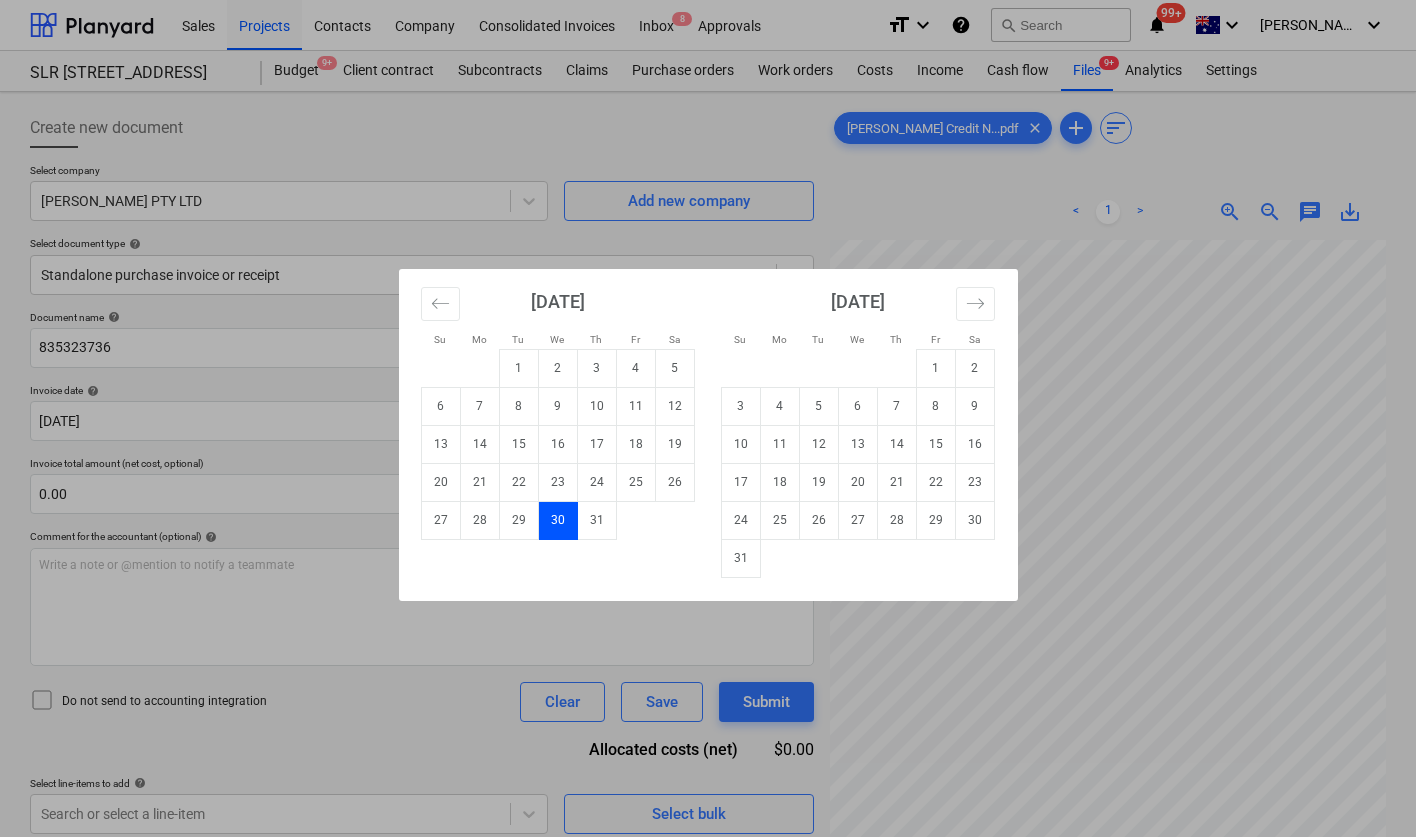click on "30" at bounding box center (557, 520) 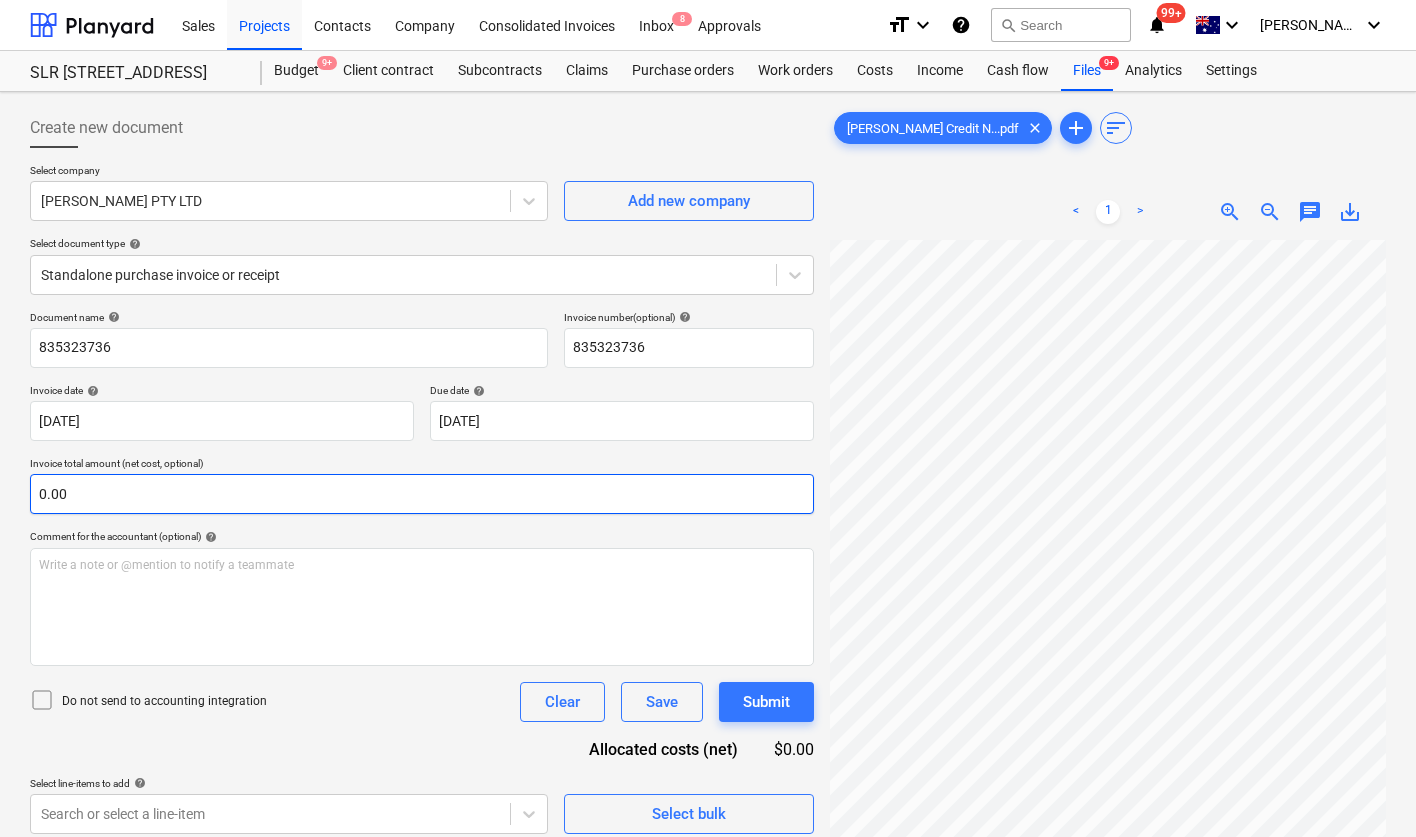 scroll, scrollTop: 0, scrollLeft: 199, axis: horizontal 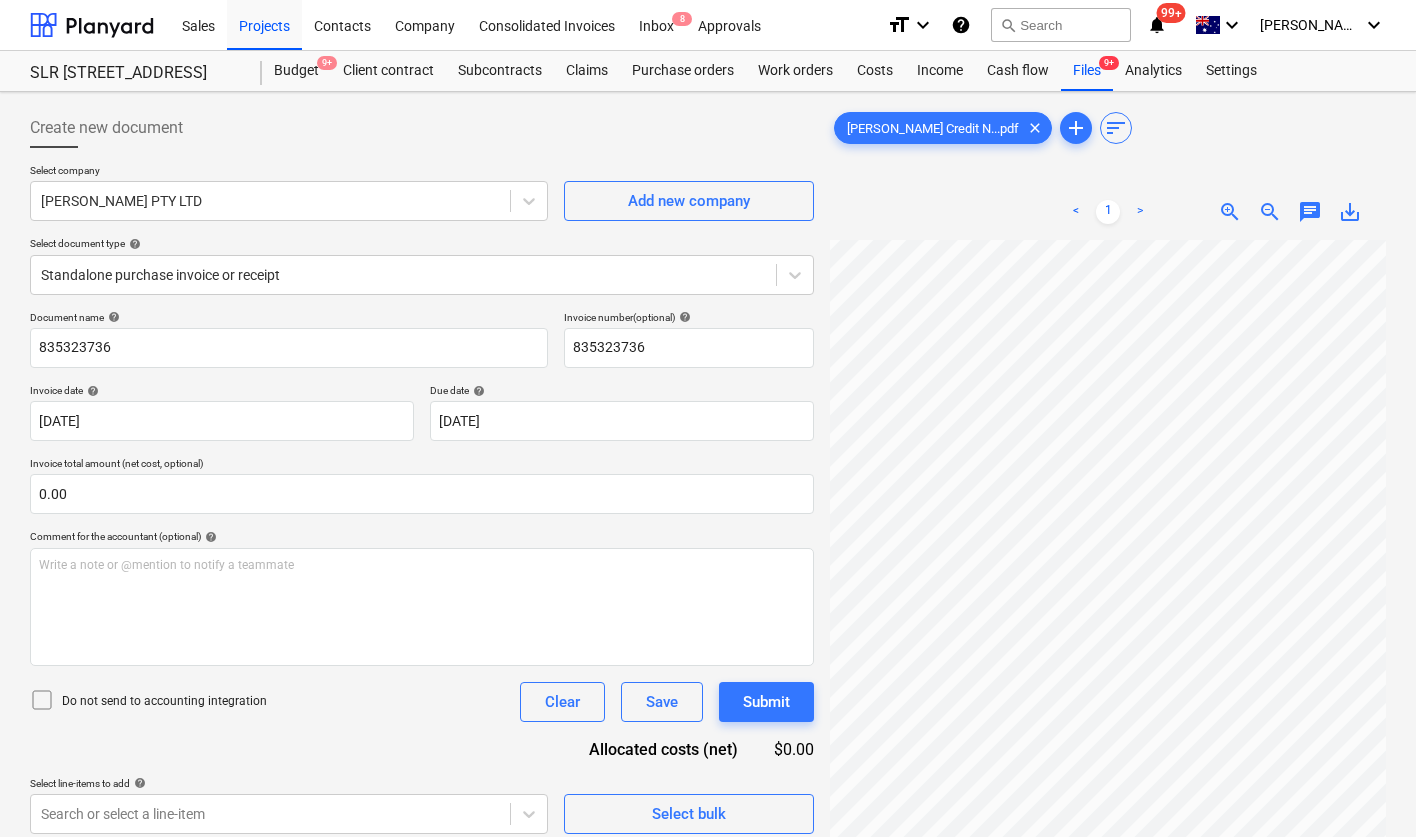 click on "Document name help 835323736 Invoice number  (optional) help 835323736 Invoice date help 07 Jul 2025 07.07.2025 Press the down arrow key to interact with the calendar and
select a date. Press the question mark key to get the keyboard shortcuts for changing dates. Due date help 30 Jul 2025 30.07.2025 Press the down arrow key to interact with the calendar and
select a date. Press the question mark key to get the keyboard shortcuts for changing dates. Invoice total amount (net cost, optional) 0.00 Comment for the accountant (optional) help Write a note or @mention to notify a teammate ﻿ Do not send to accounting integration Clear Save Submit Allocated costs (net) $0.00 Select line-items to add help Search or select a line-item Select bulk" at bounding box center (422, 572) 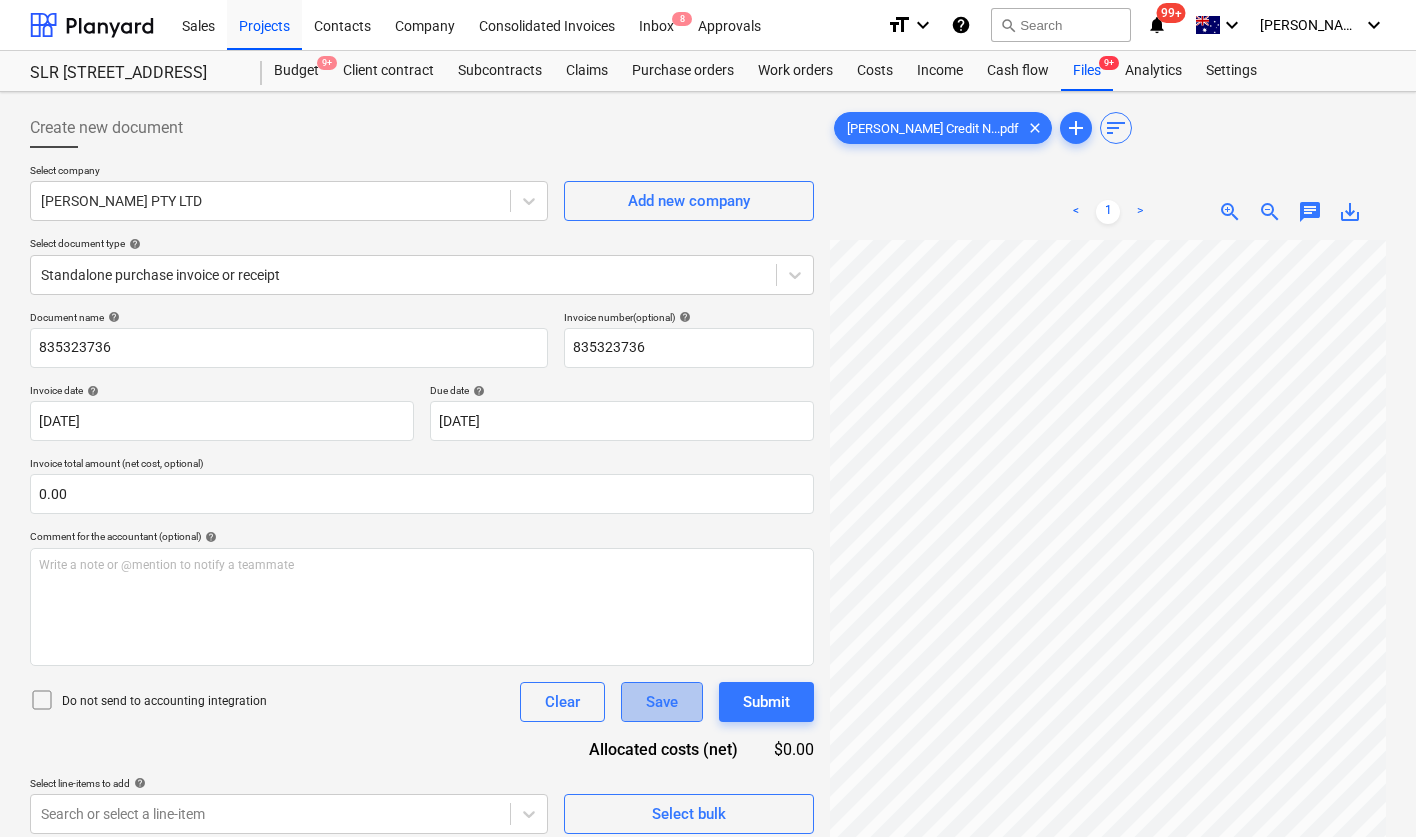 click on "Save" at bounding box center (662, 702) 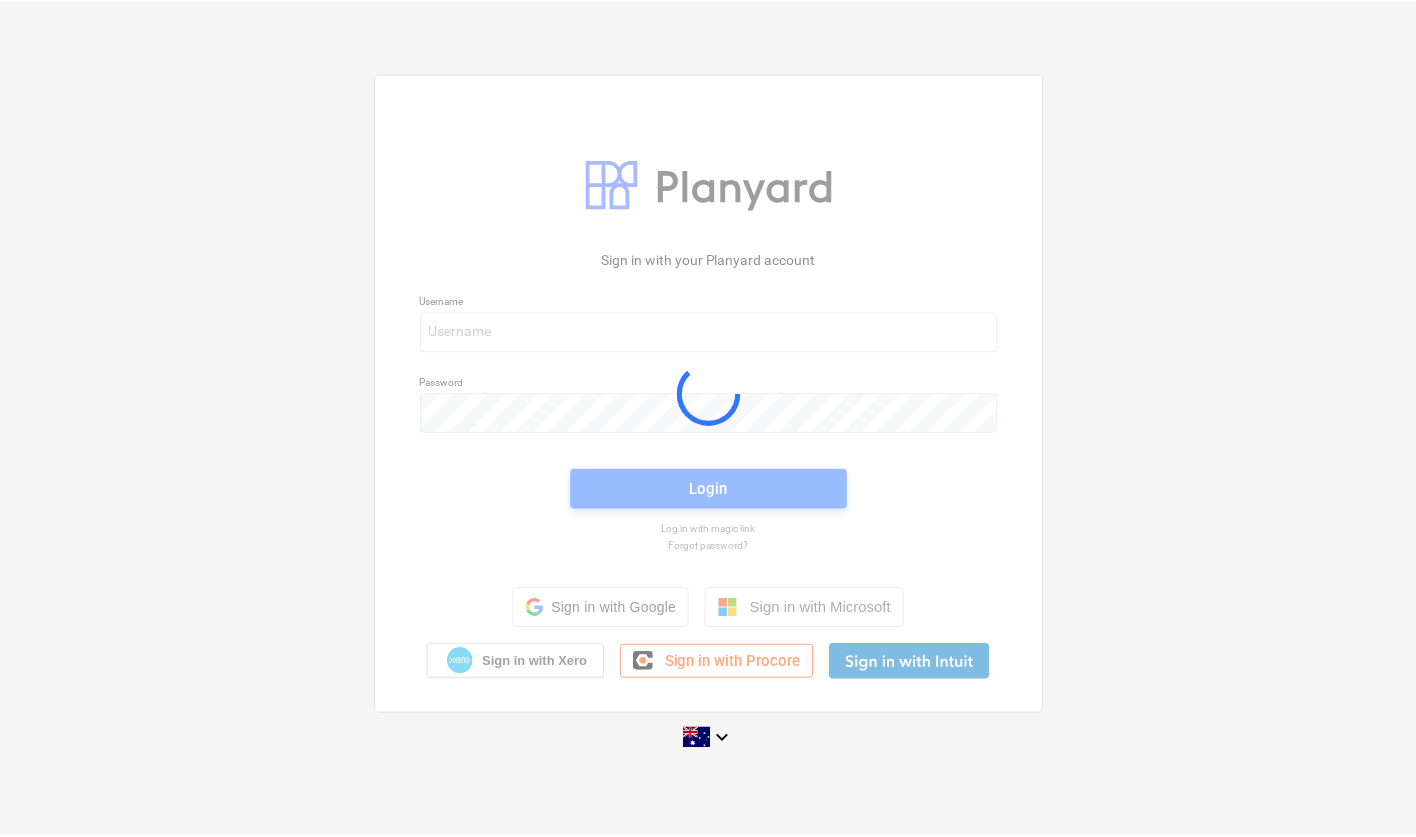 scroll, scrollTop: 0, scrollLeft: 0, axis: both 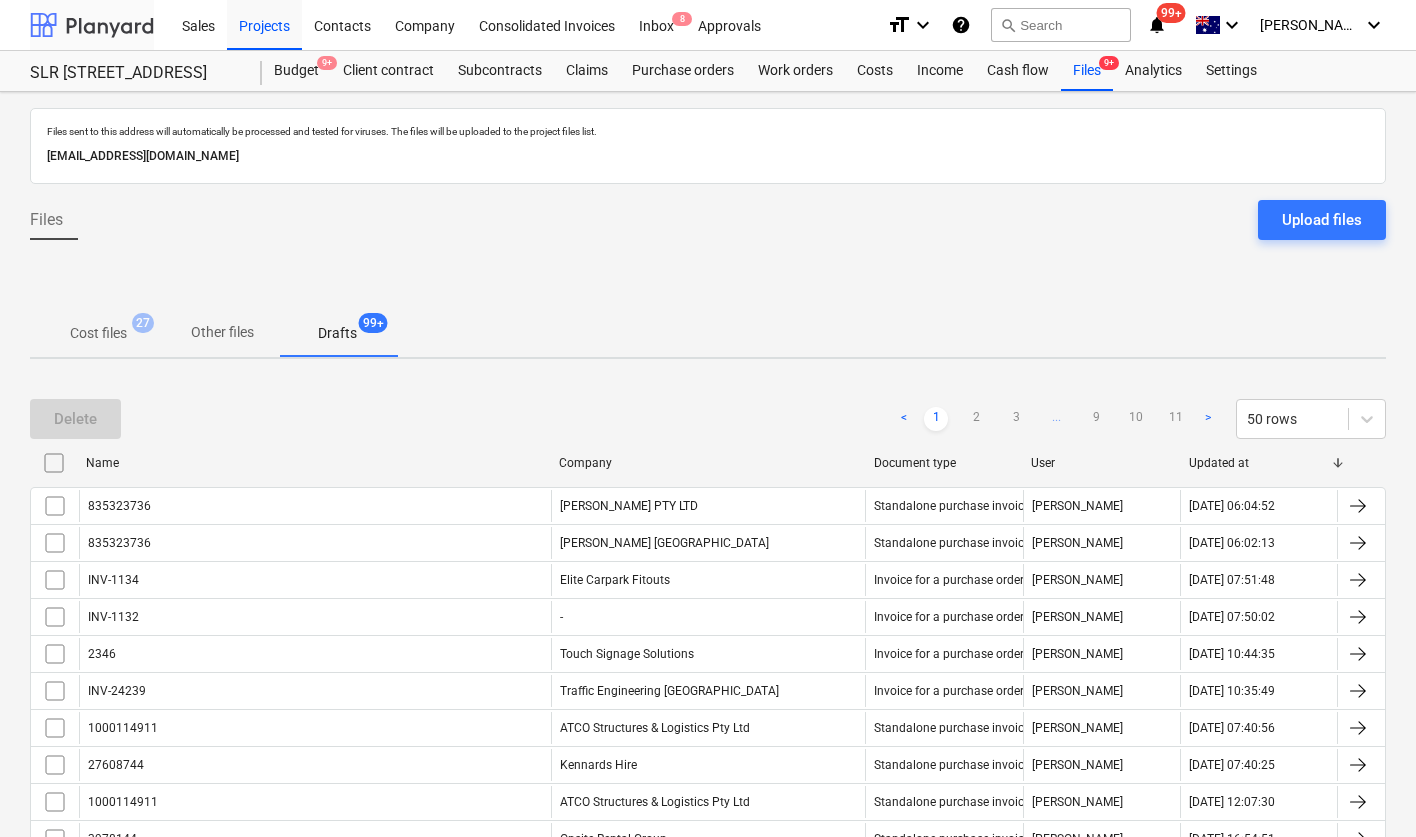 click at bounding box center (92, 25) 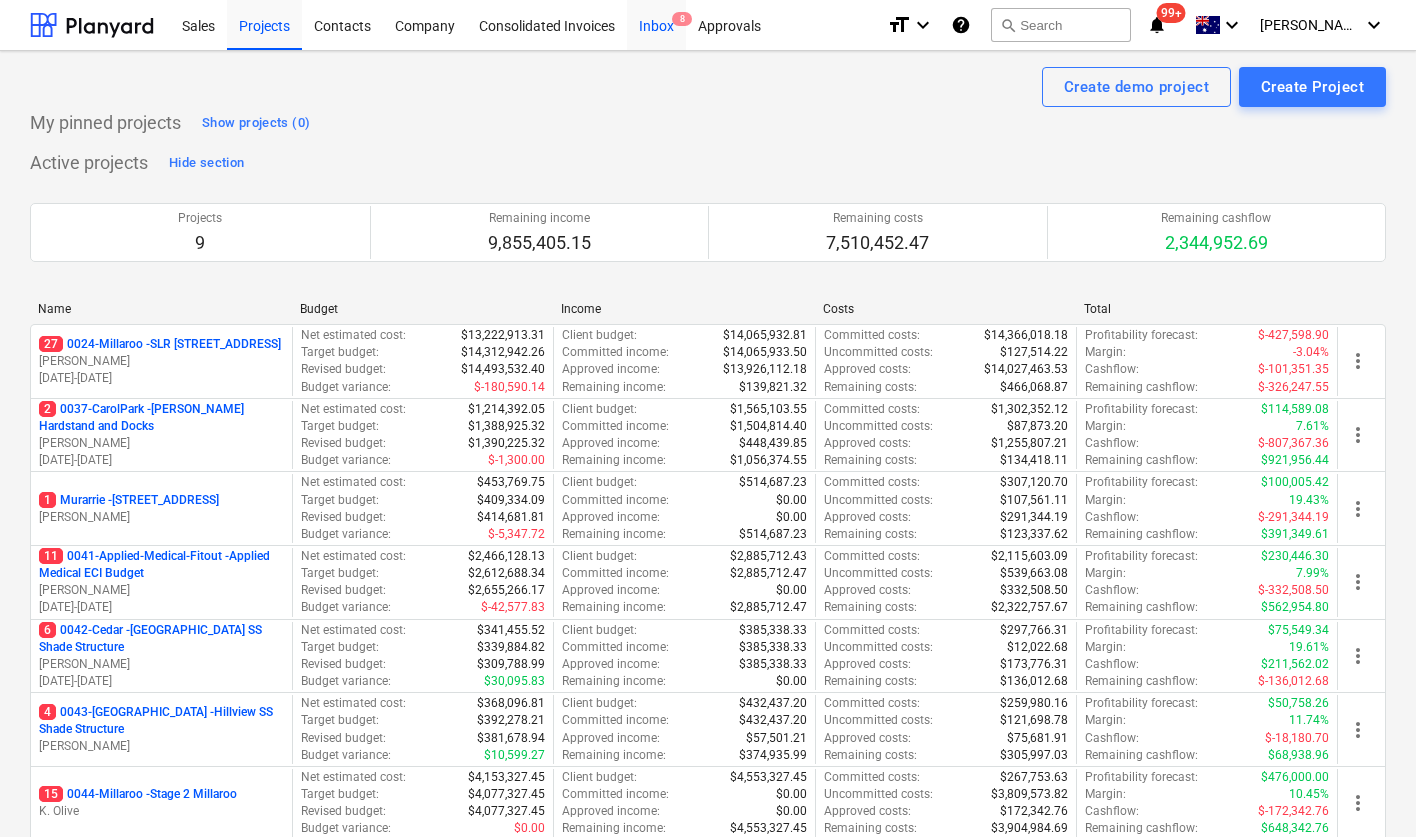 click on "Inbox 8" at bounding box center [656, 24] 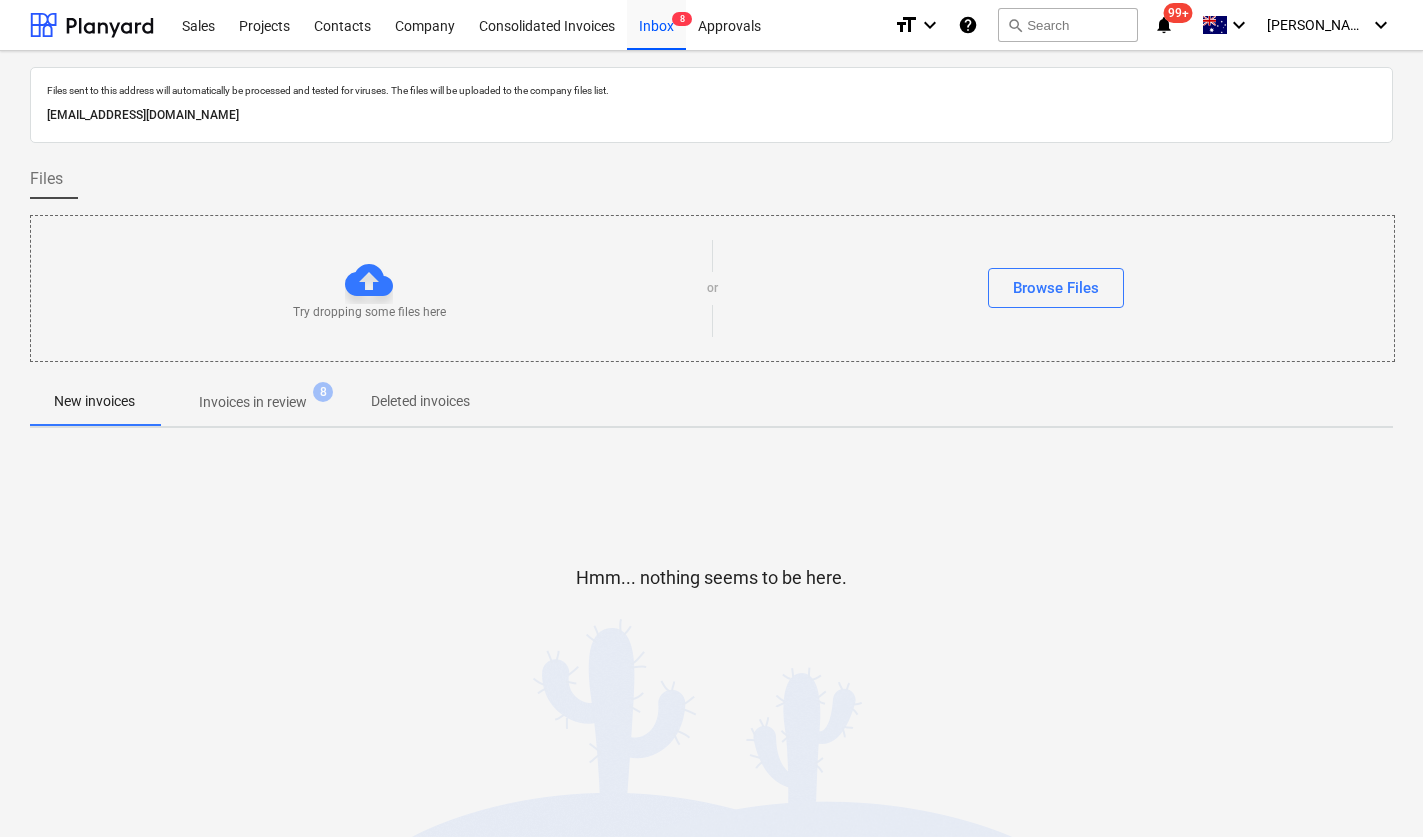 click on "Invoices in review" at bounding box center (253, 402) 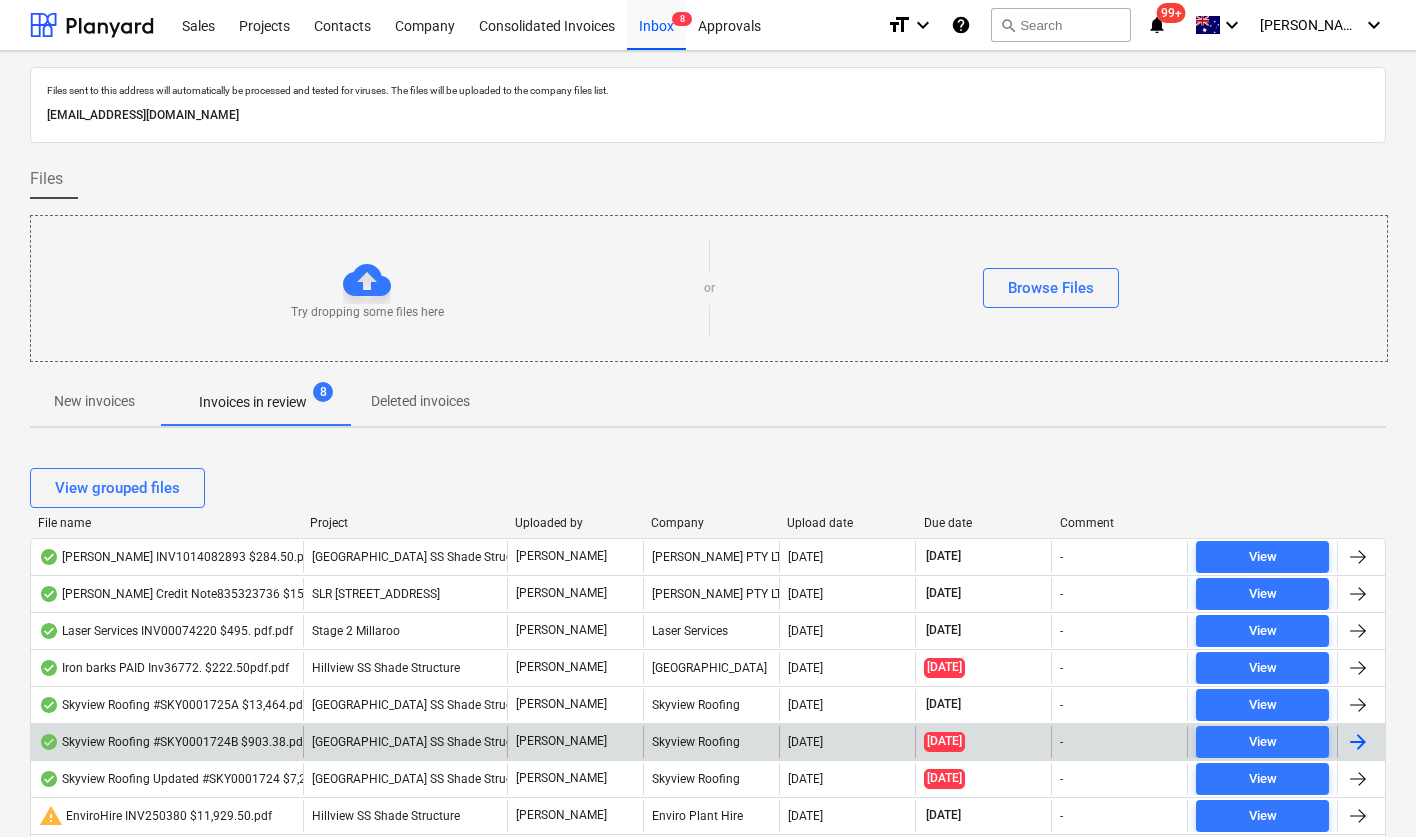scroll, scrollTop: 16, scrollLeft: 0, axis: vertical 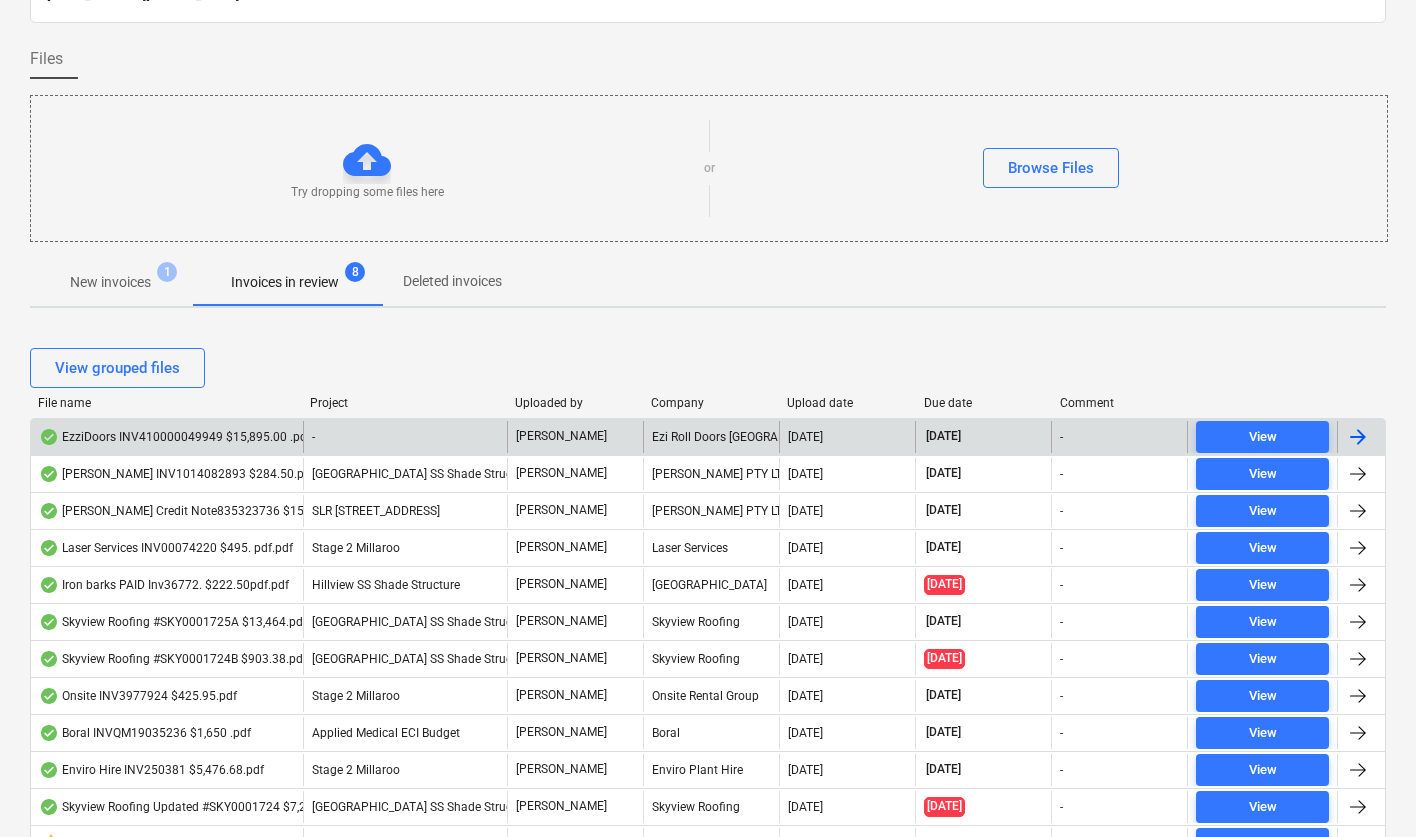 click on "EzziDoors INV410000049949 $15,895.00 .pdf" at bounding box center (175, 437) 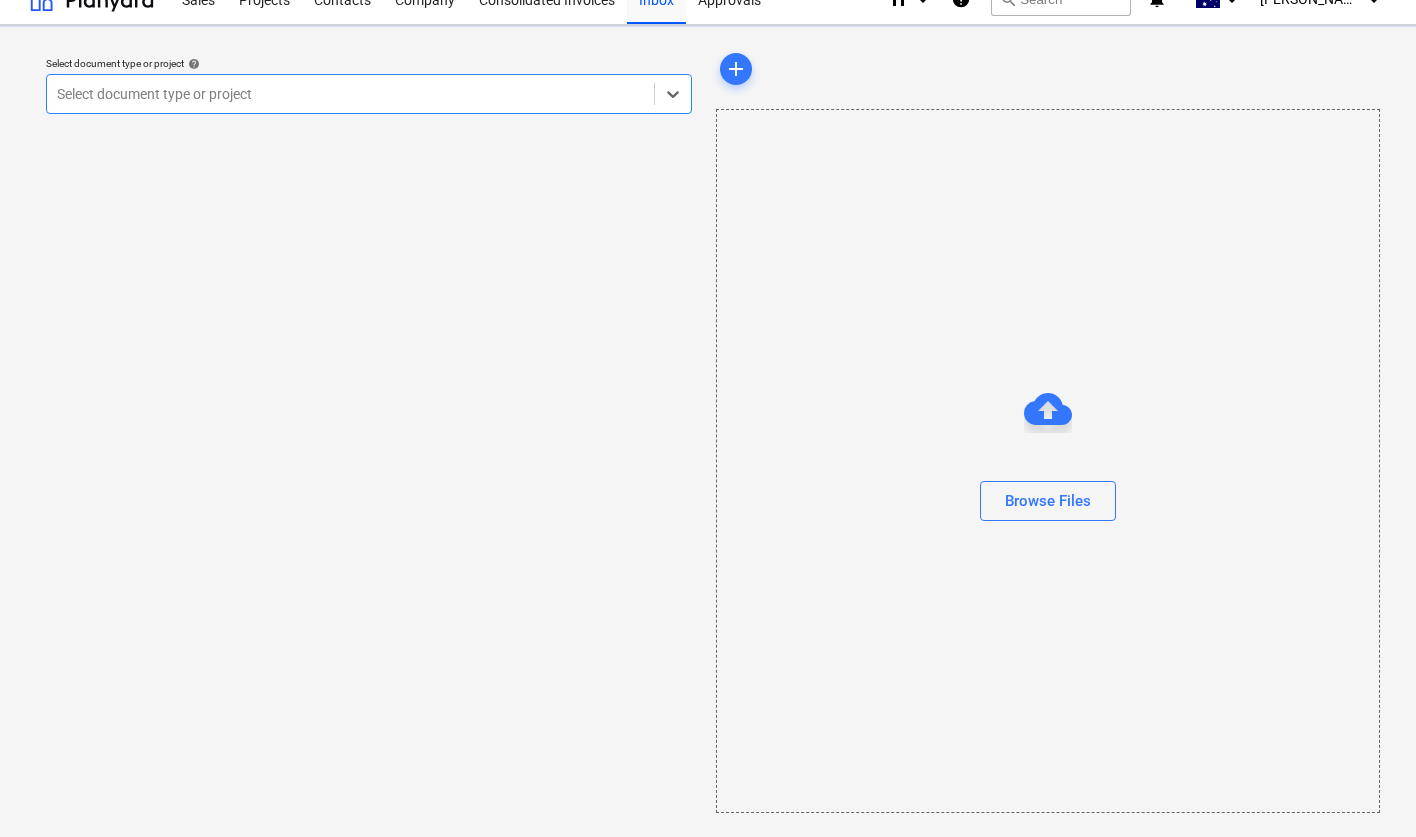 scroll, scrollTop: 0, scrollLeft: 0, axis: both 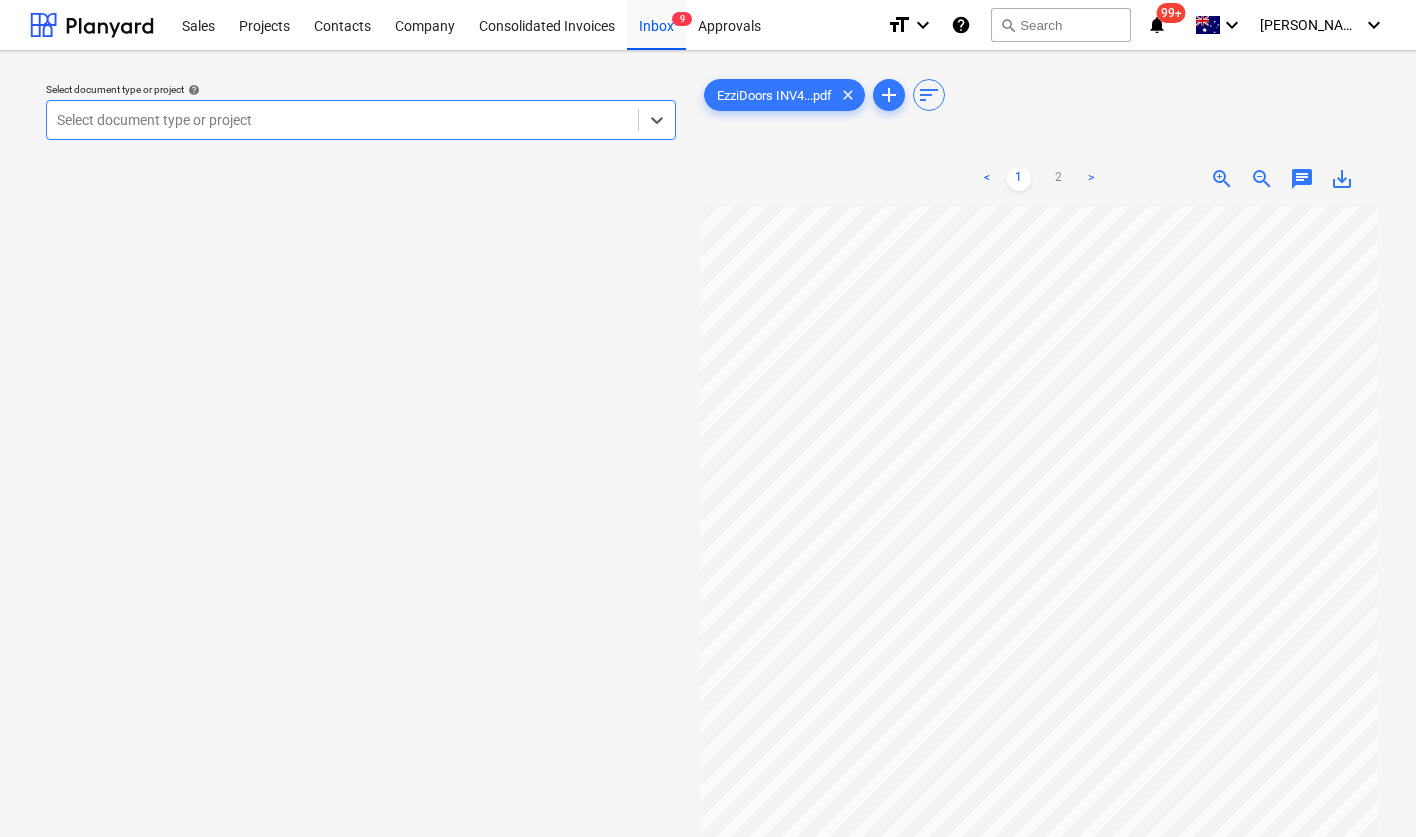 click at bounding box center [342, 120] 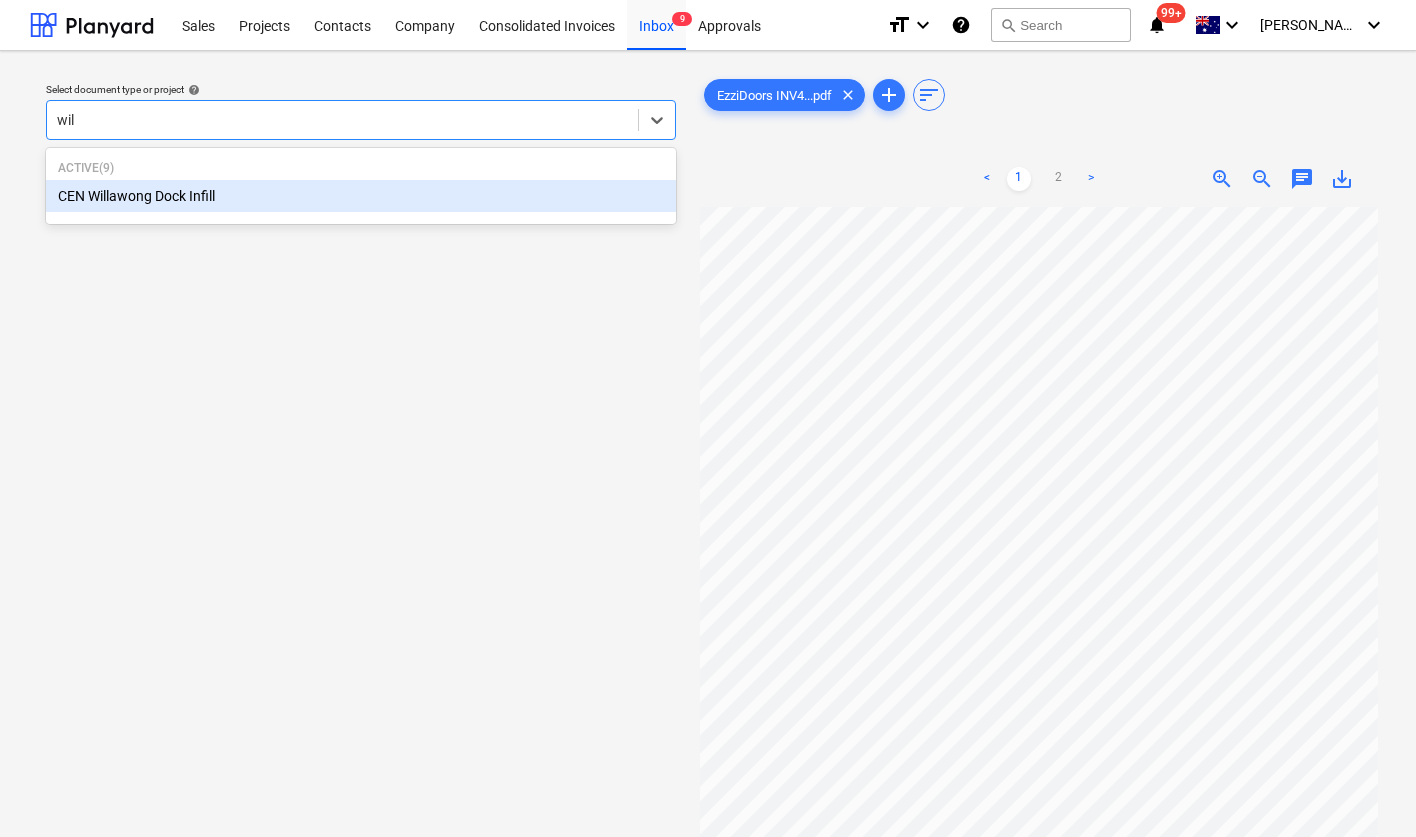 type on "will" 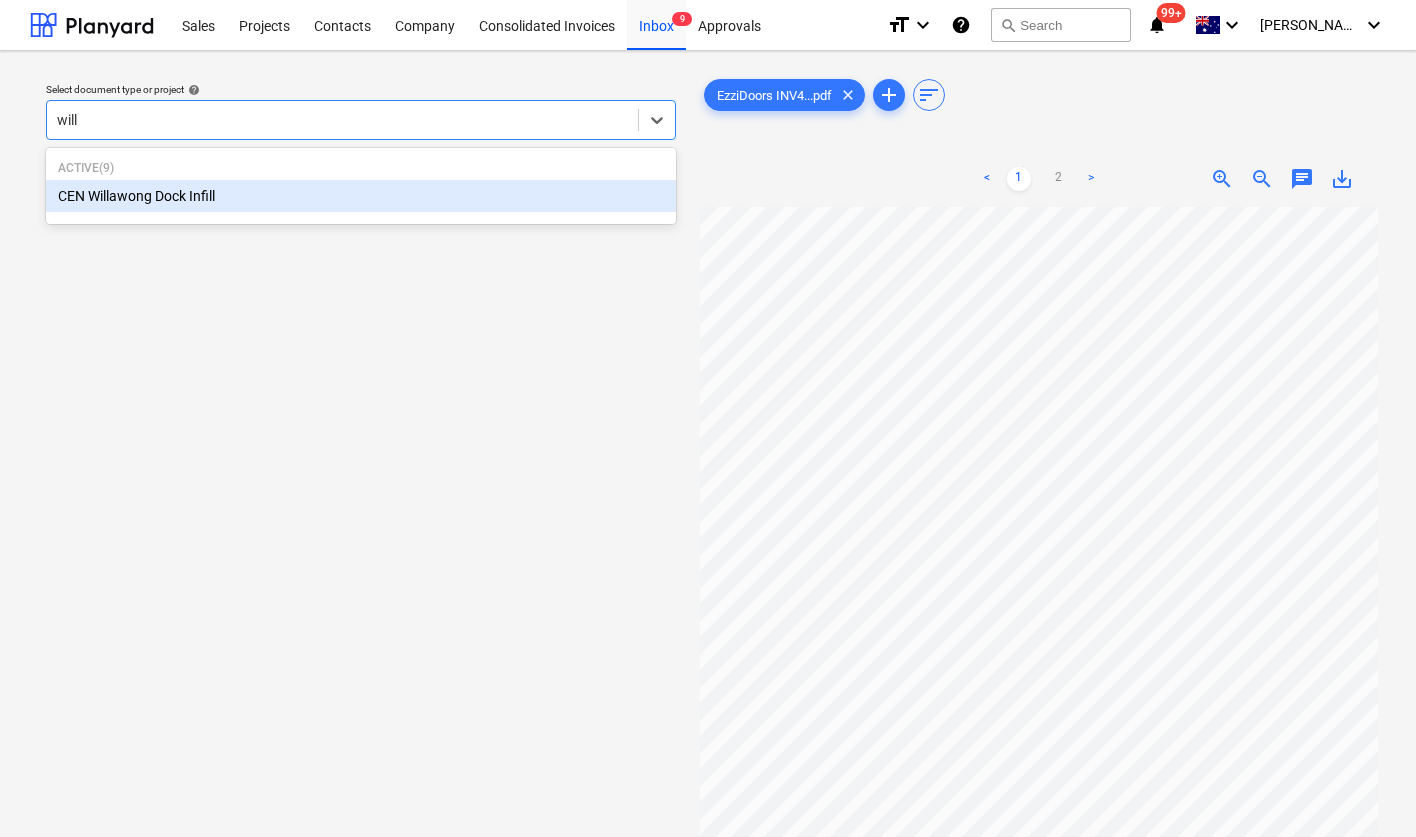 click on "CEN Willawong Dock Infill" at bounding box center [361, 196] 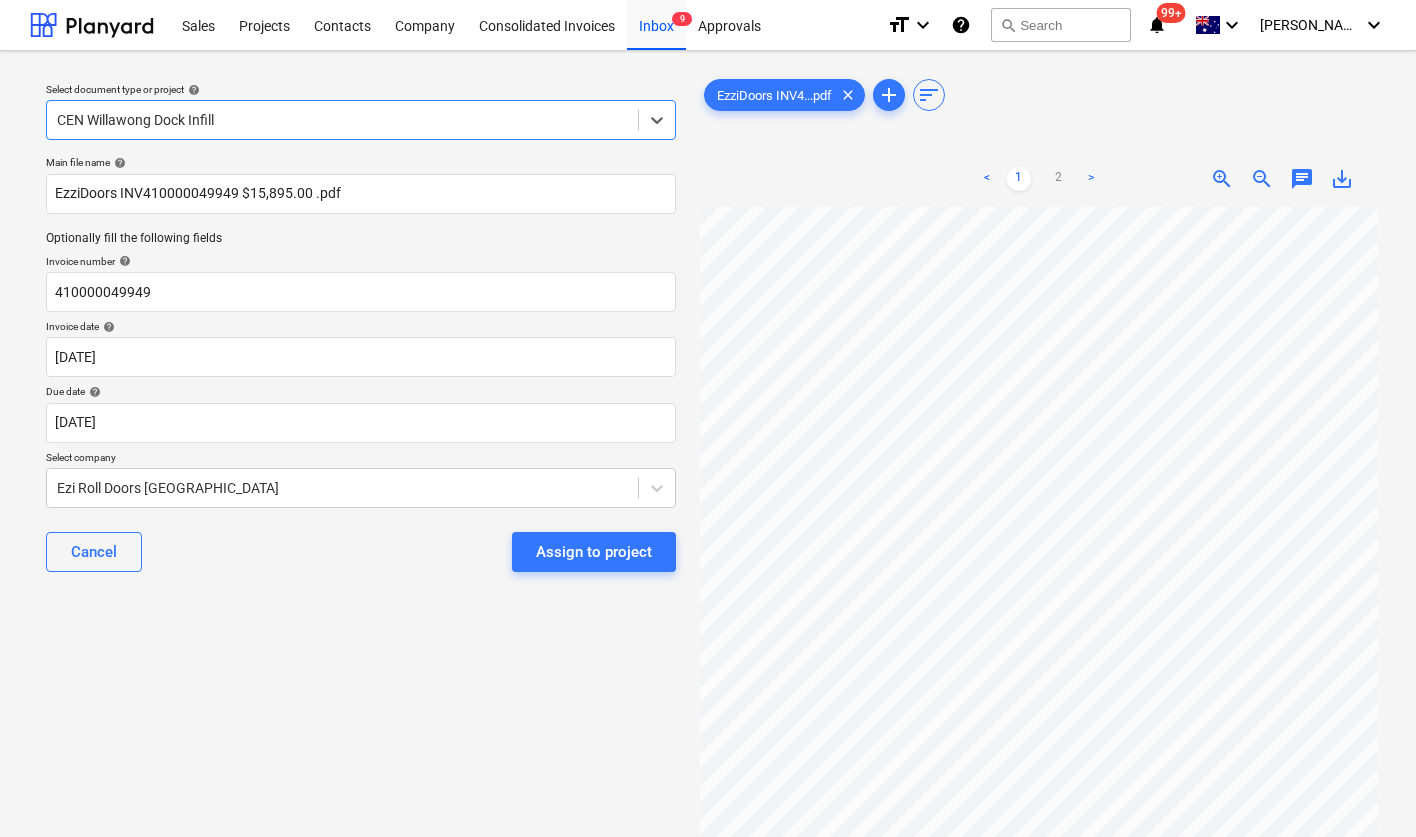 scroll, scrollTop: 14, scrollLeft: 0, axis: vertical 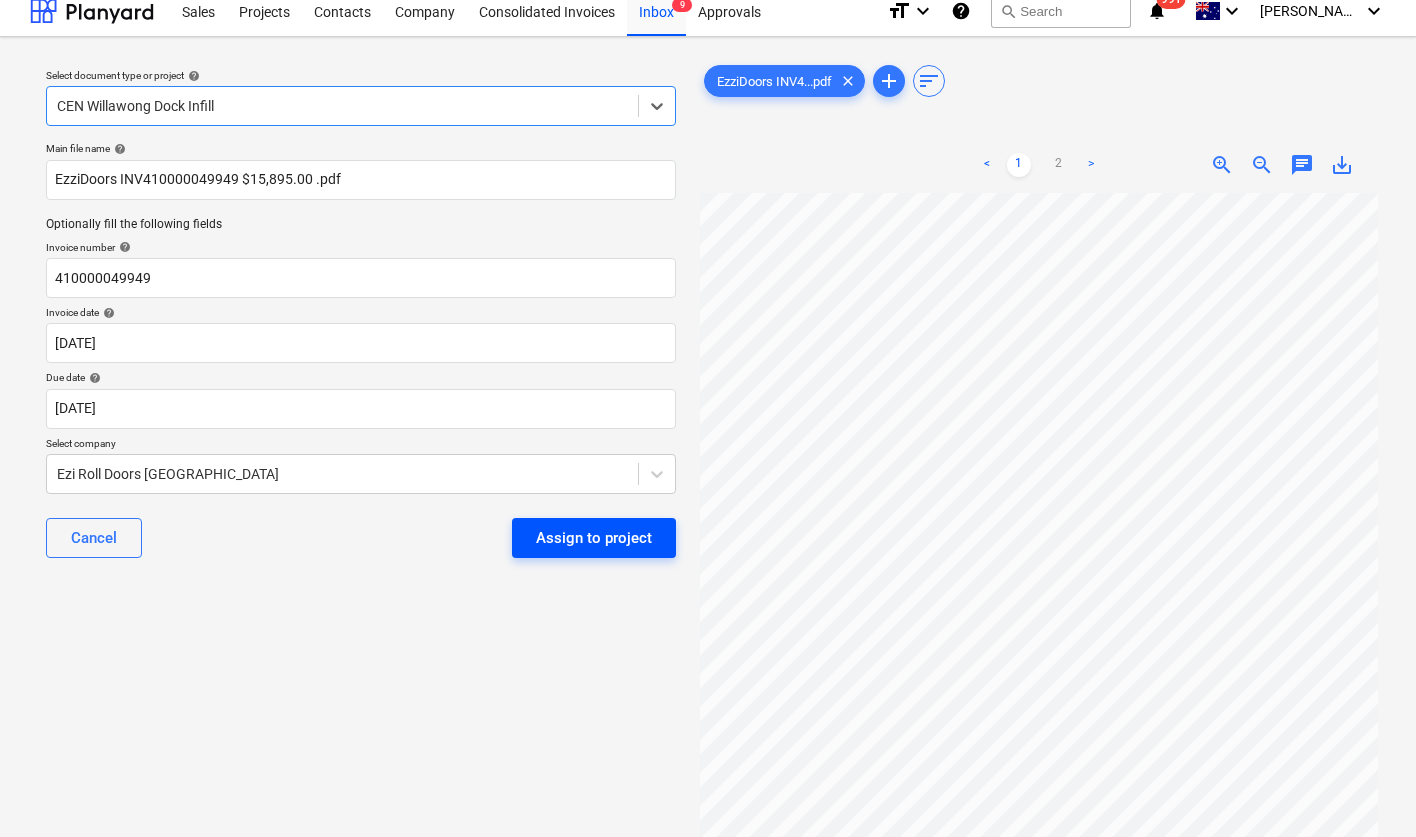 click on "Assign to project" at bounding box center (594, 538) 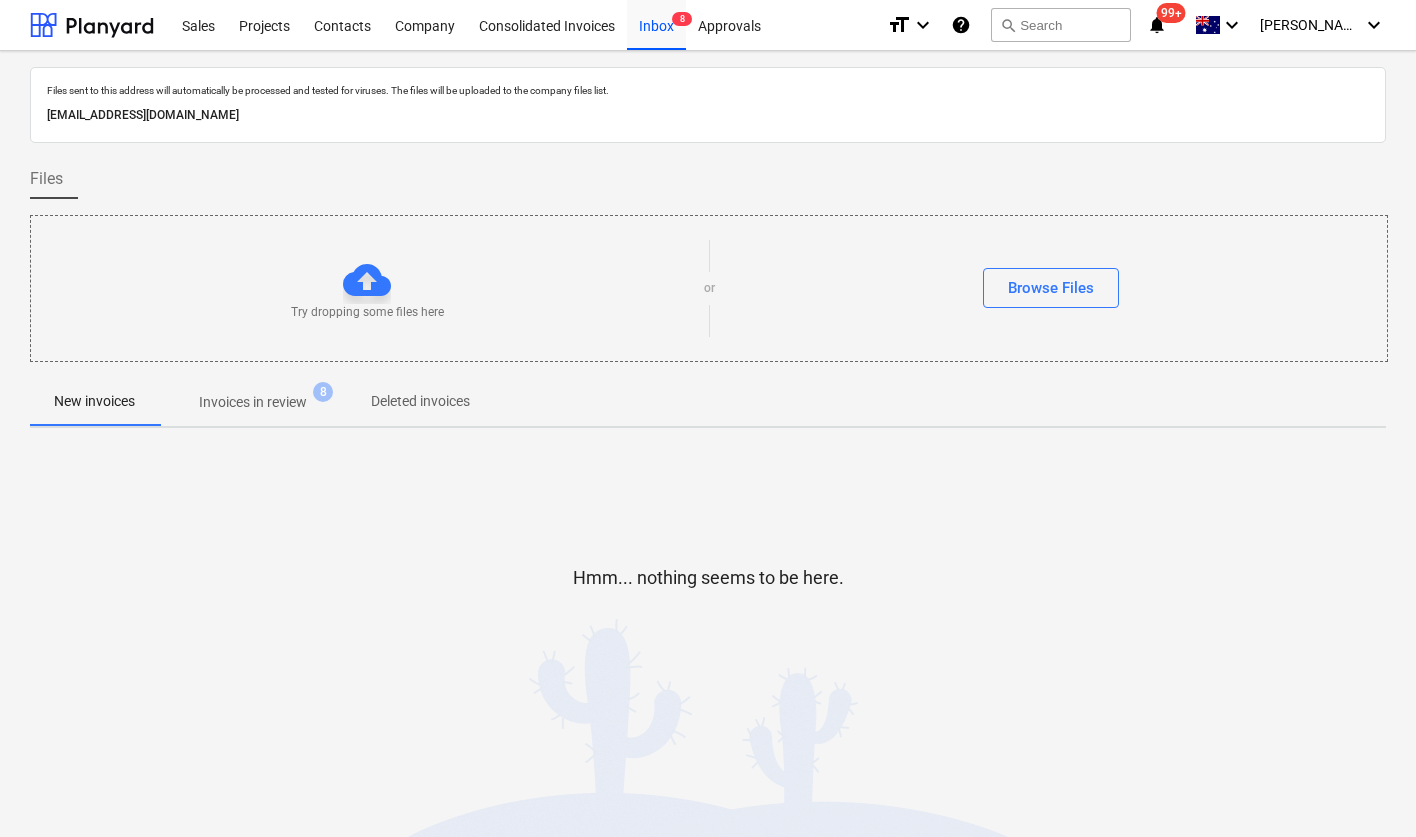 scroll, scrollTop: 0, scrollLeft: 0, axis: both 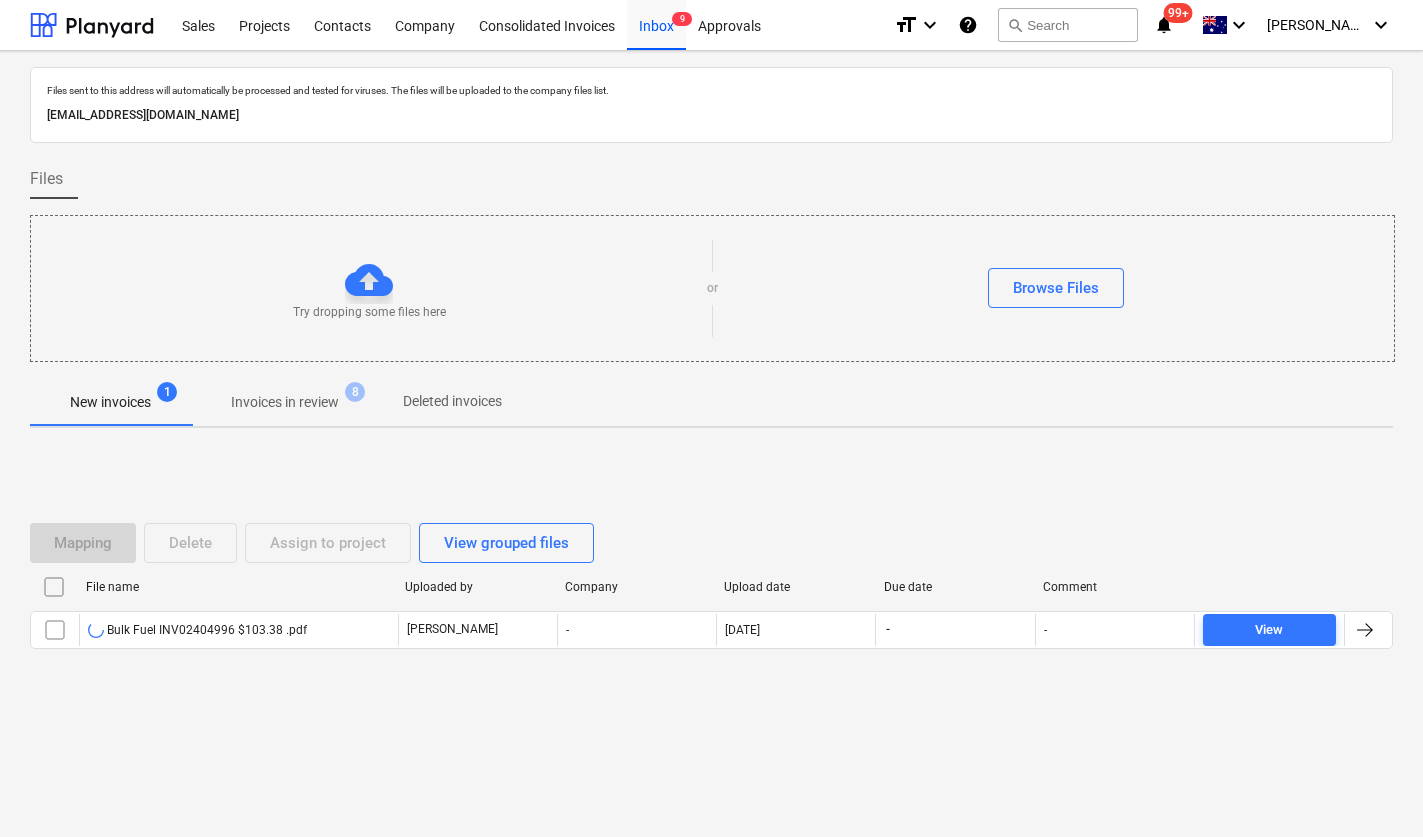 click on "Mapping Delete Assign to project View grouped files File name Uploaded by Company Upload date Due date Comment   Bulk Fuel INV02404996 $103.38 .pdf J. Keane - 09.07.2025 - - View Please wait" at bounding box center [711, 594] 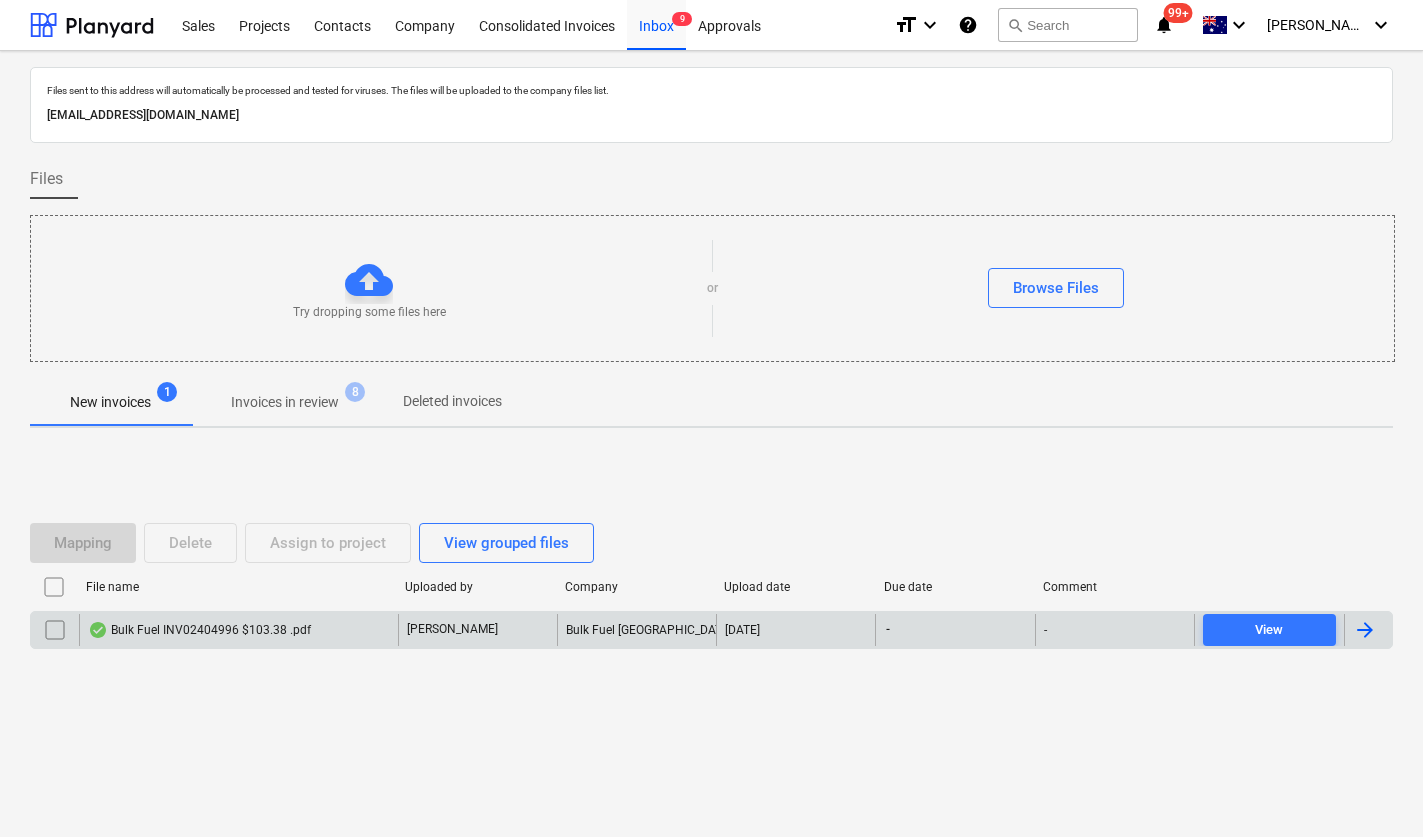 click on "Bulk Fuel INV02404996 $103.38 .pdf" at bounding box center [199, 630] 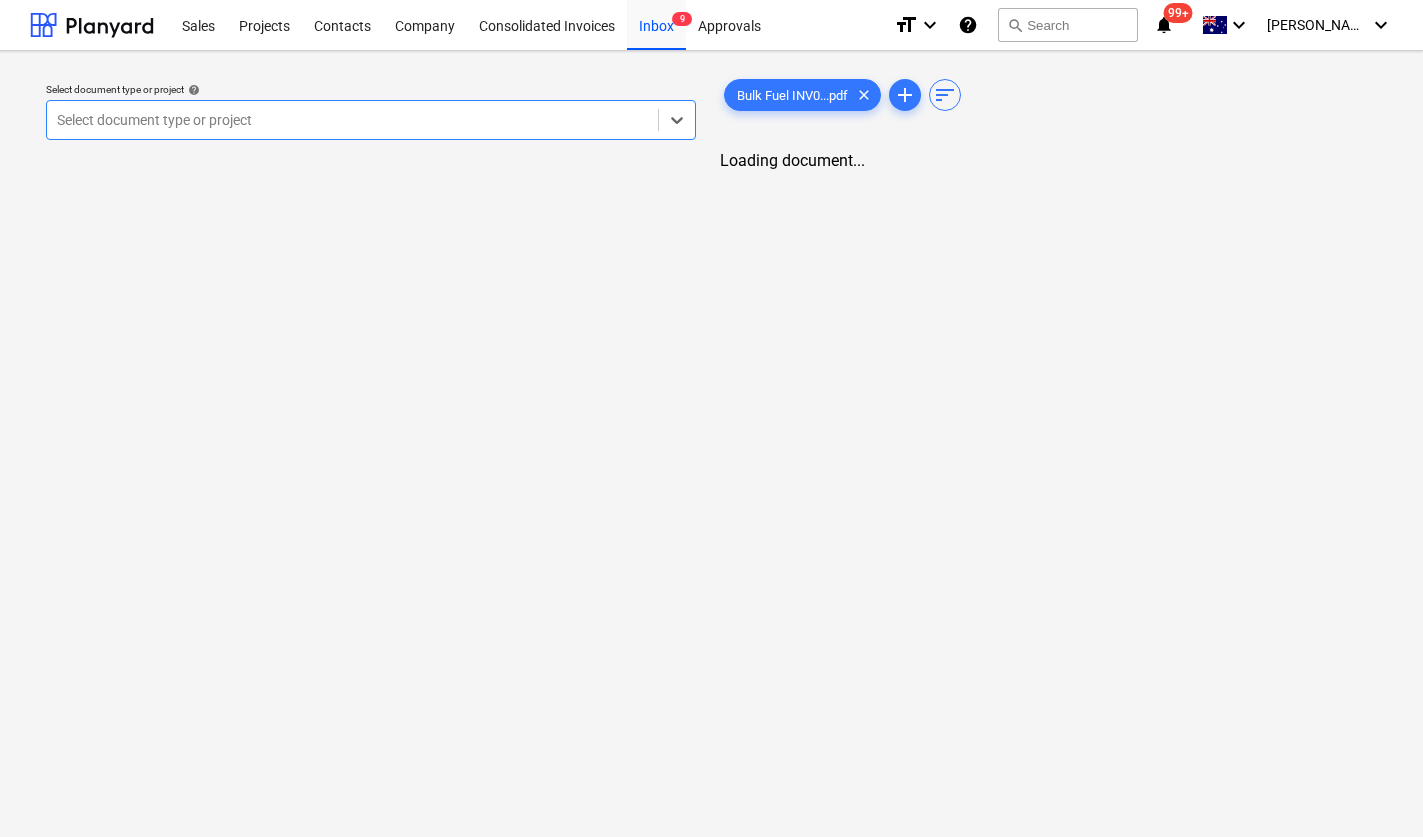 click at bounding box center [352, 120] 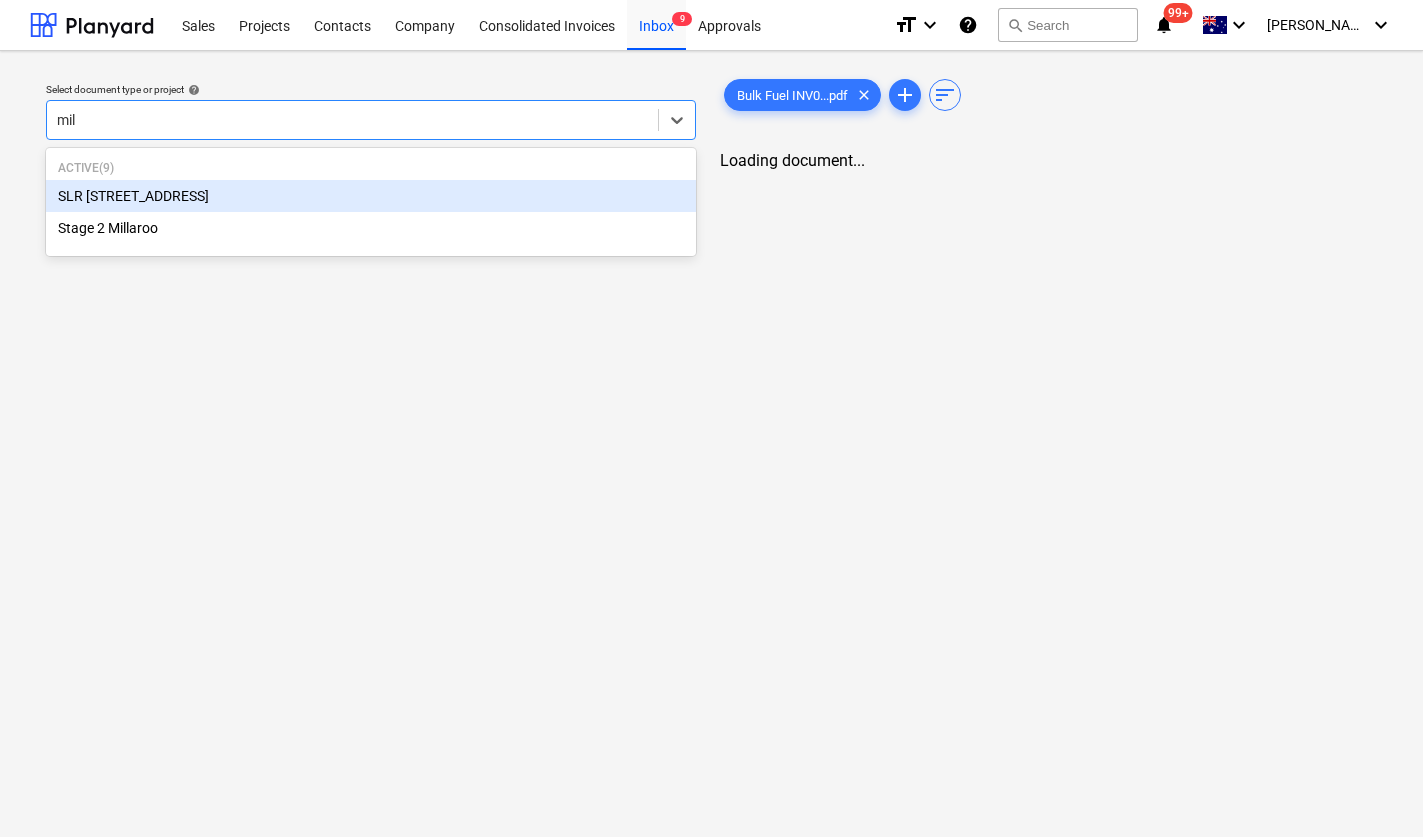 type on "mill" 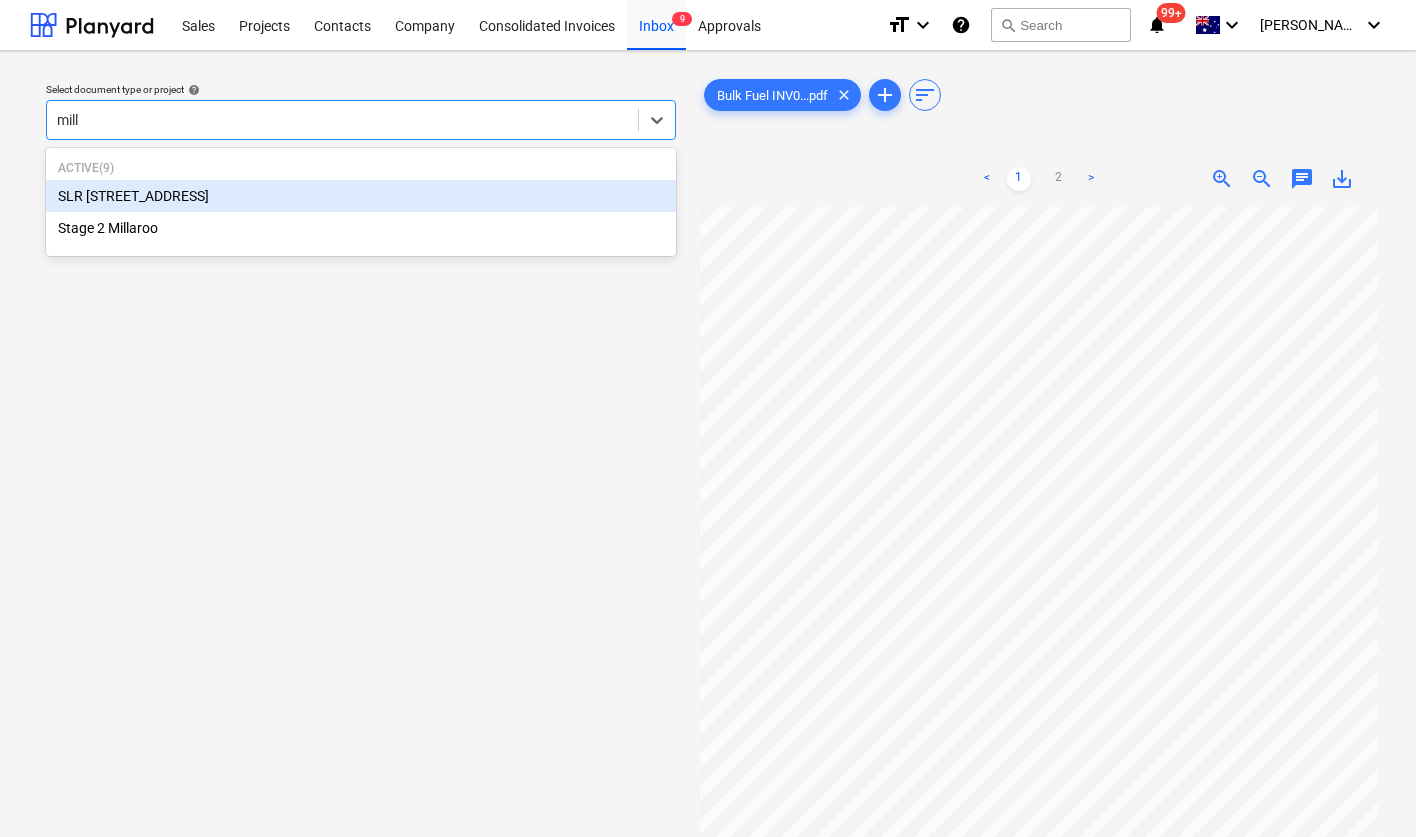 click on "SLR [STREET_ADDRESS]" at bounding box center (361, 196) 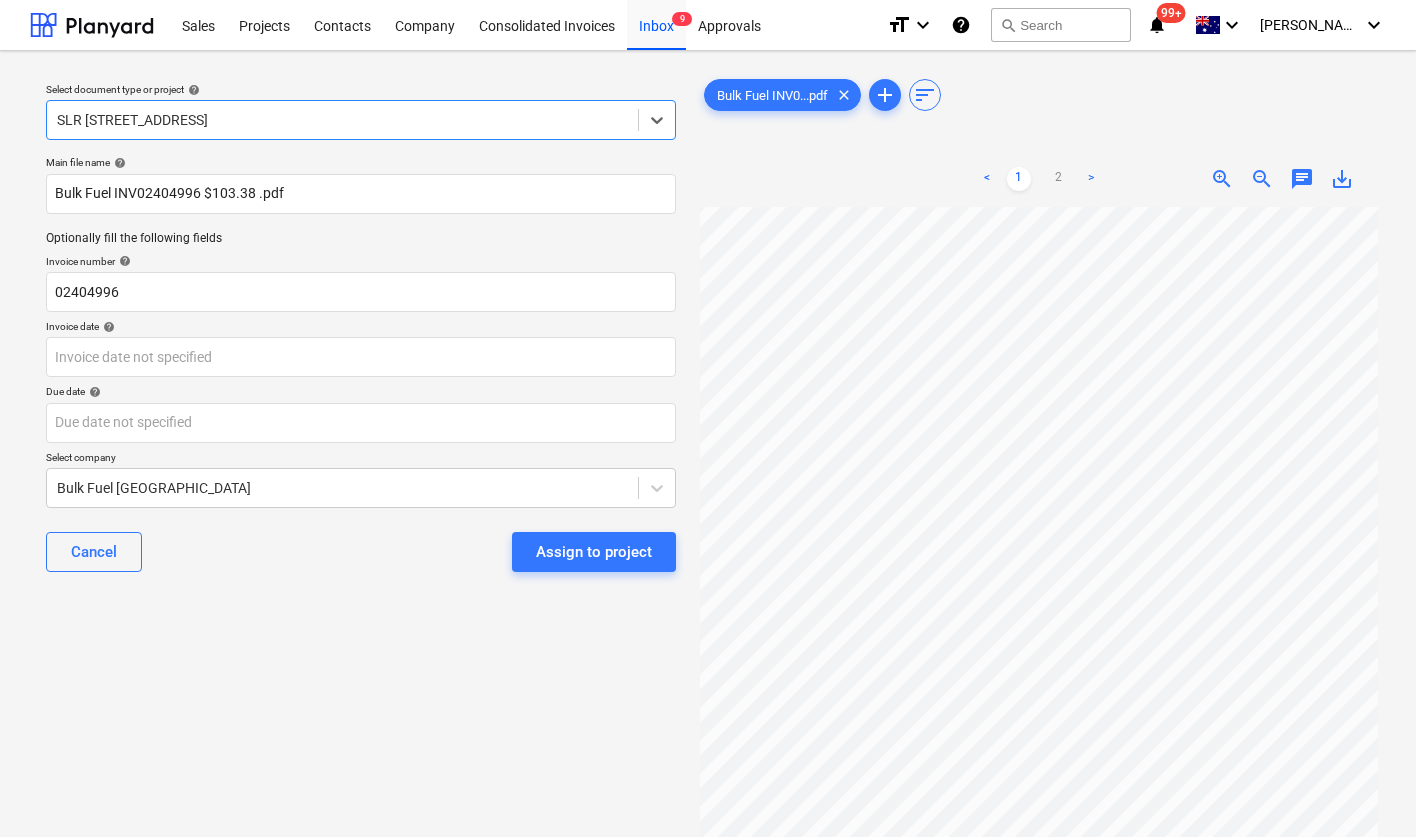 scroll, scrollTop: 0, scrollLeft: 0, axis: both 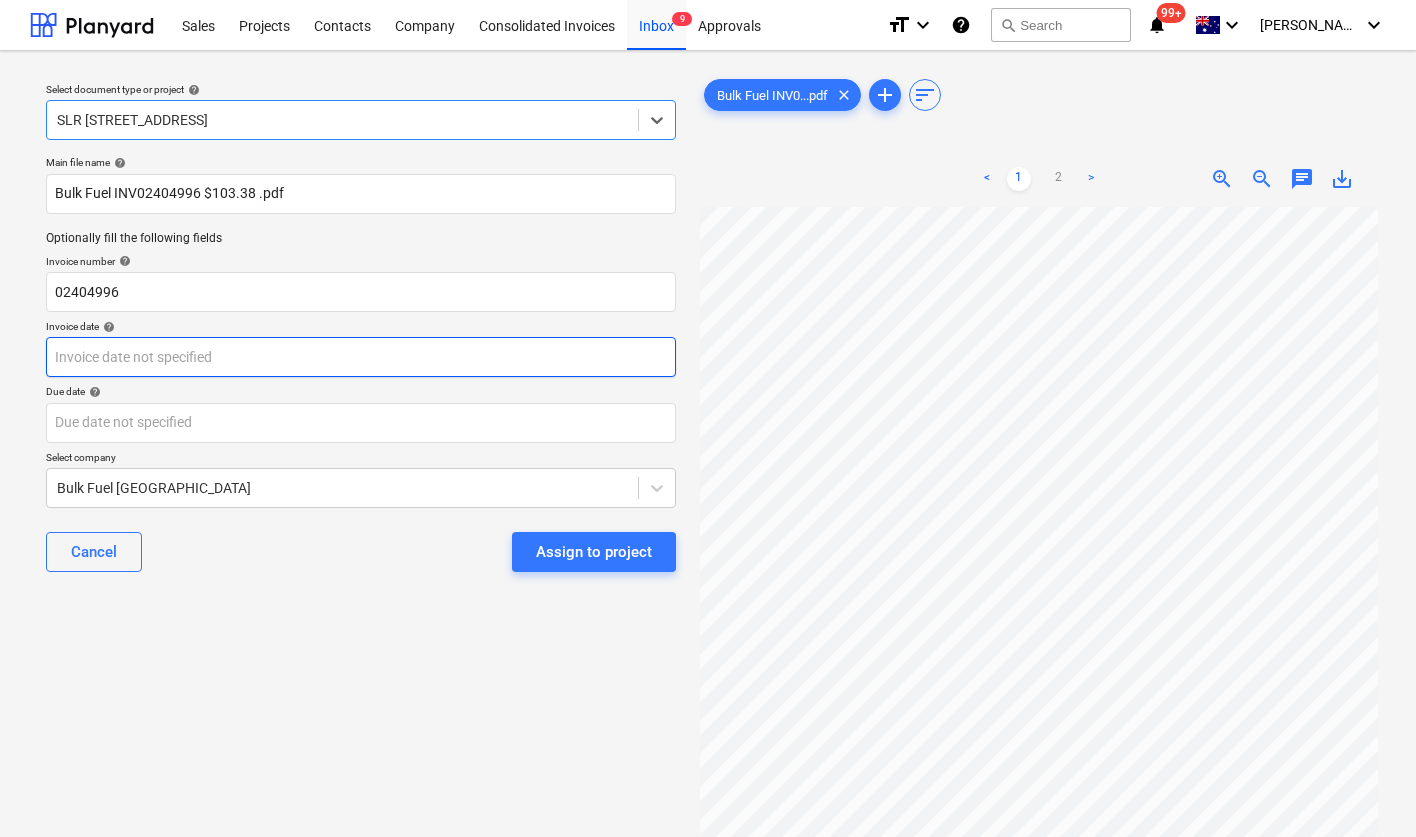 click on "Sales Projects Contacts Company Consolidated Invoices Inbox 9 Approvals format_size keyboard_arrow_down help search Search notifications 99+ keyboard_arrow_down J. Keane keyboard_arrow_down Select document type or project help option SLR 2 Millaroo Drive, selected.   Select is focused ,type to refine list, press Down to open the menu,  SLR 2 Millaroo Drive Main file name help Bulk Fuel INV02404996 $103.38 .pdf Optionally fill the following fields Invoice number help 02404996 Invoice date help Press the down arrow key to interact with the calendar and
select a date. Press the question mark key to get the keyboard shortcuts for changing dates. Due date help Press the down arrow key to interact with the calendar and
select a date. Press the question mark key to get the keyboard shortcuts for changing dates. Select company Bulk Fuel Australia   Cancel Assign to project Bulk Fuel INV0...pdf clear add sort < 1 2 > zoom_in zoom_out chat 0 save_alt" at bounding box center (708, 418) 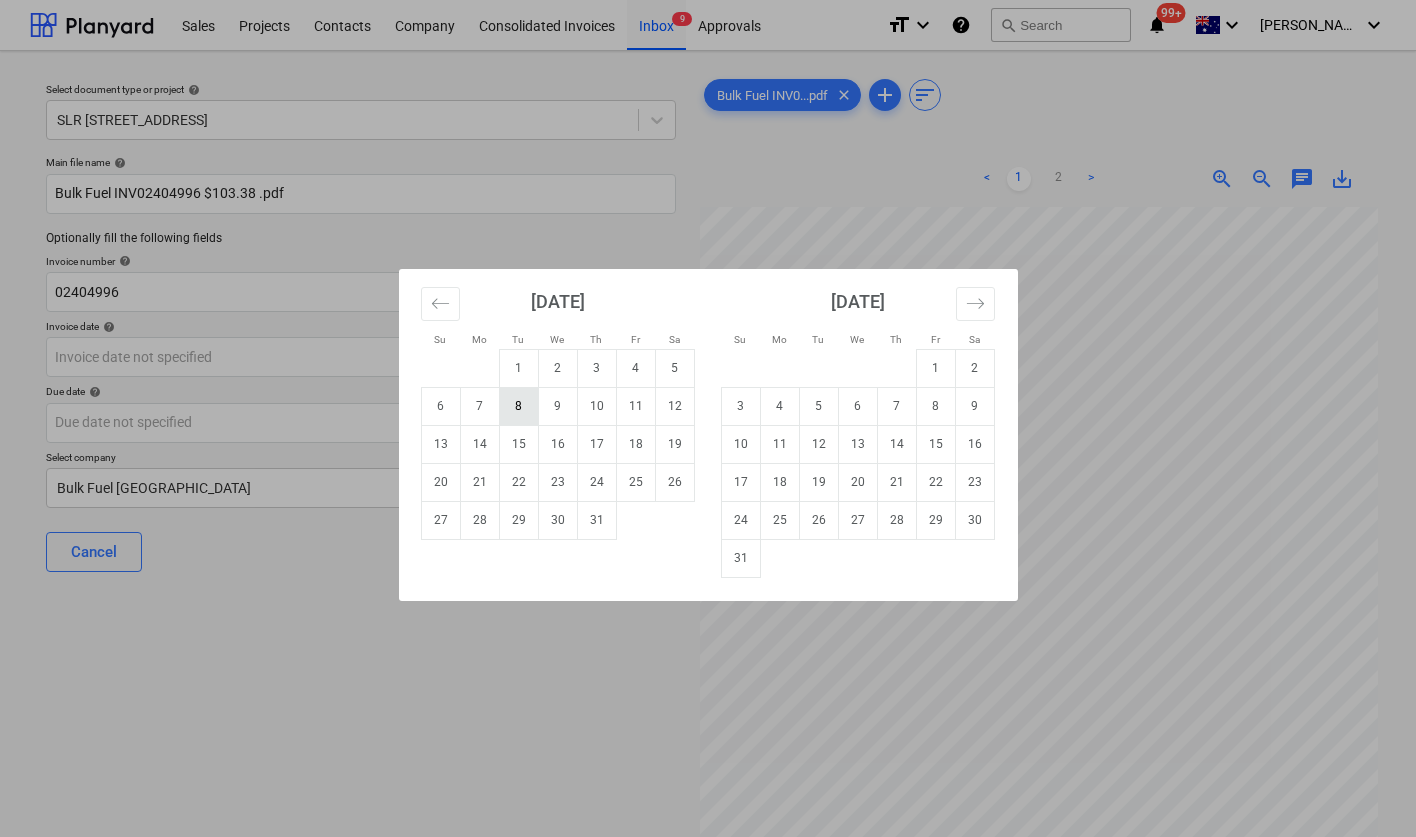 click on "8" at bounding box center [518, 406] 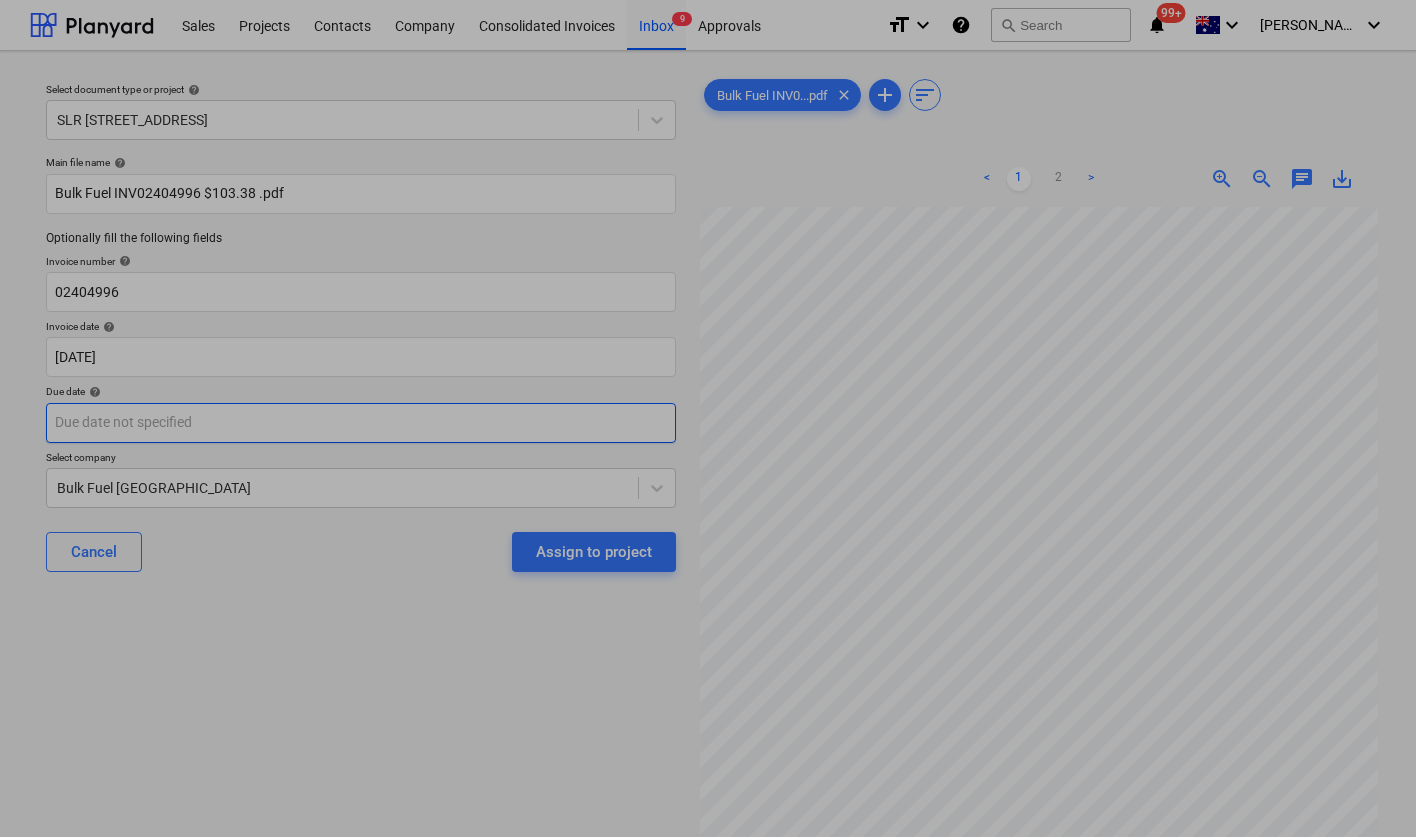 click on "Sales Projects Contacts Company Consolidated Invoices Inbox 9 Approvals format_size keyboard_arrow_down help search Search notifications 99+ keyboard_arrow_down J. Keane keyboard_arrow_down Select document type or project help SLR 2 Millaroo Drive Main file name help Bulk Fuel INV02404996 $103.38 .pdf Optionally fill the following fields Invoice number help 02404996 Invoice date help 08 Jul 2025 08.07.2025 Press the down arrow key to interact with the calendar and
select a date. Press the question mark key to get the keyboard shortcuts for changing dates. Due date help Press the down arrow key to interact with the calendar and
select a date. Press the question mark key to get the keyboard shortcuts for changing dates. Select company Bulk Fuel Australia   Cancel Assign to project Bulk Fuel INV0...pdf clear add sort < 1 2 > zoom_in zoom_out chat 0 save_alt
Su Mo Tu We Th Fr Sa Su Mo Tu We Th Fr Sa June 2025 1 2 3 4 5 6 7 8 9 10 11 12 13 14 15 16 17 18 19 20 21 22 23 24 25 26 27 28 29 30 1" at bounding box center (708, 418) 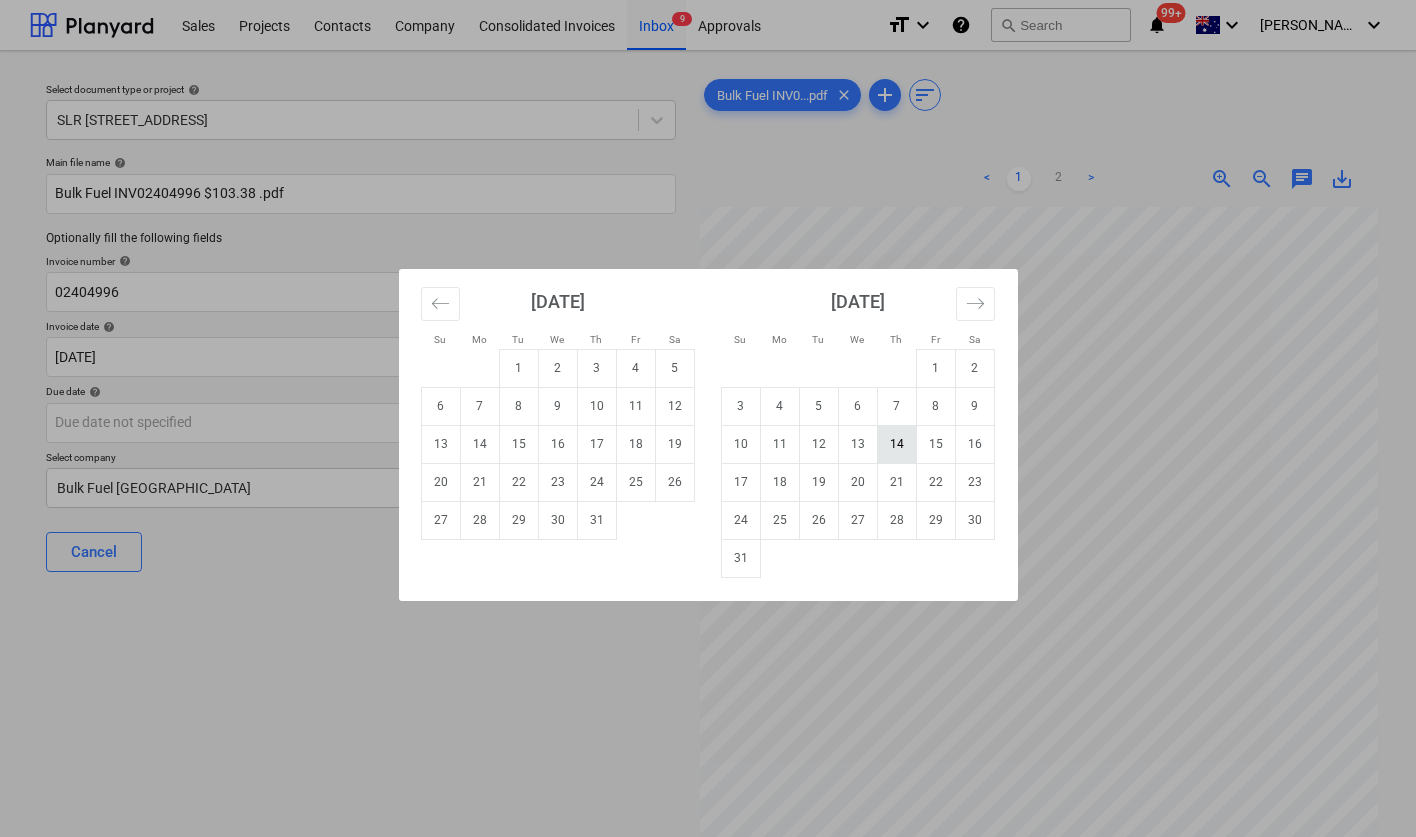 click on "14" at bounding box center [896, 444] 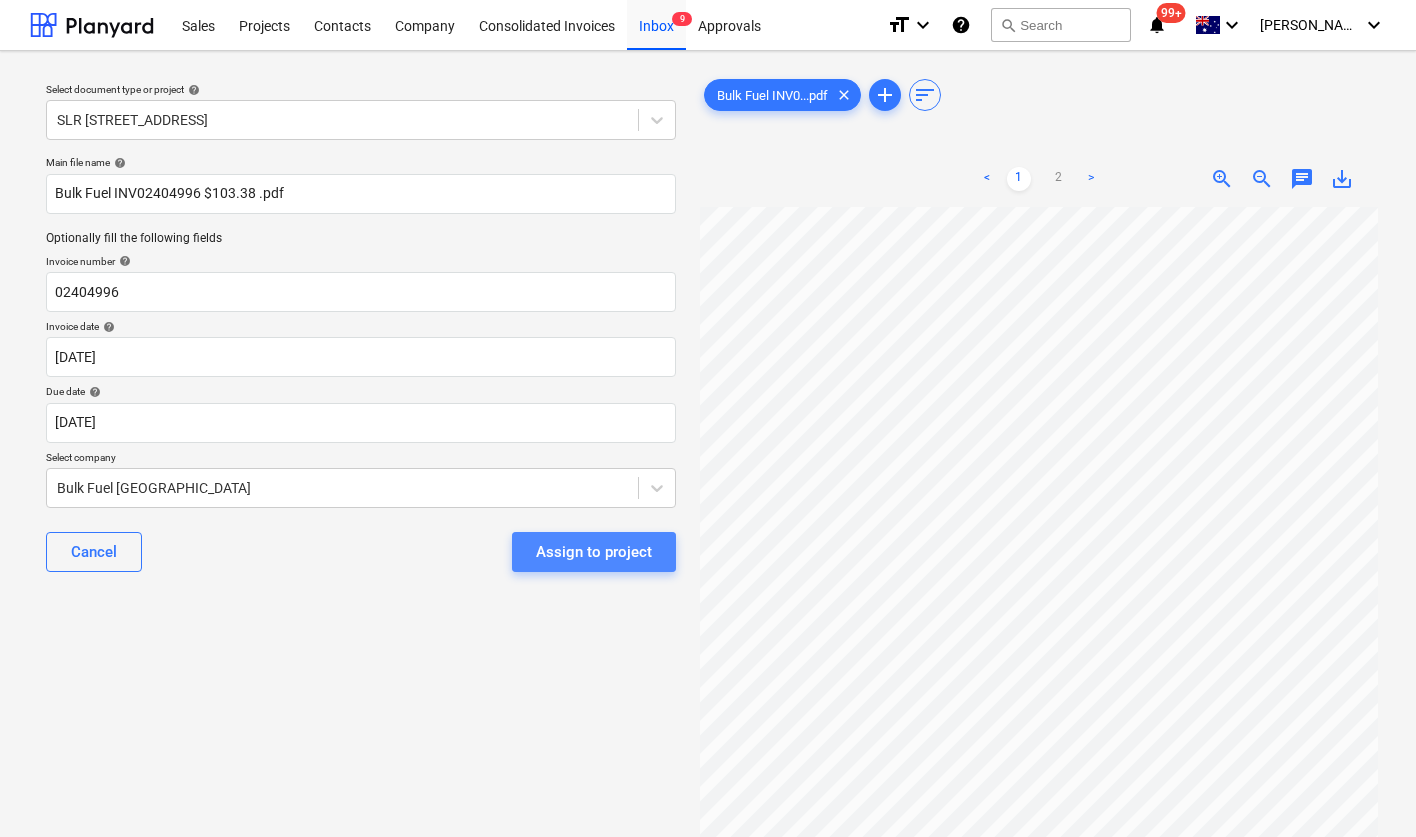 click on "Assign to project" at bounding box center [594, 552] 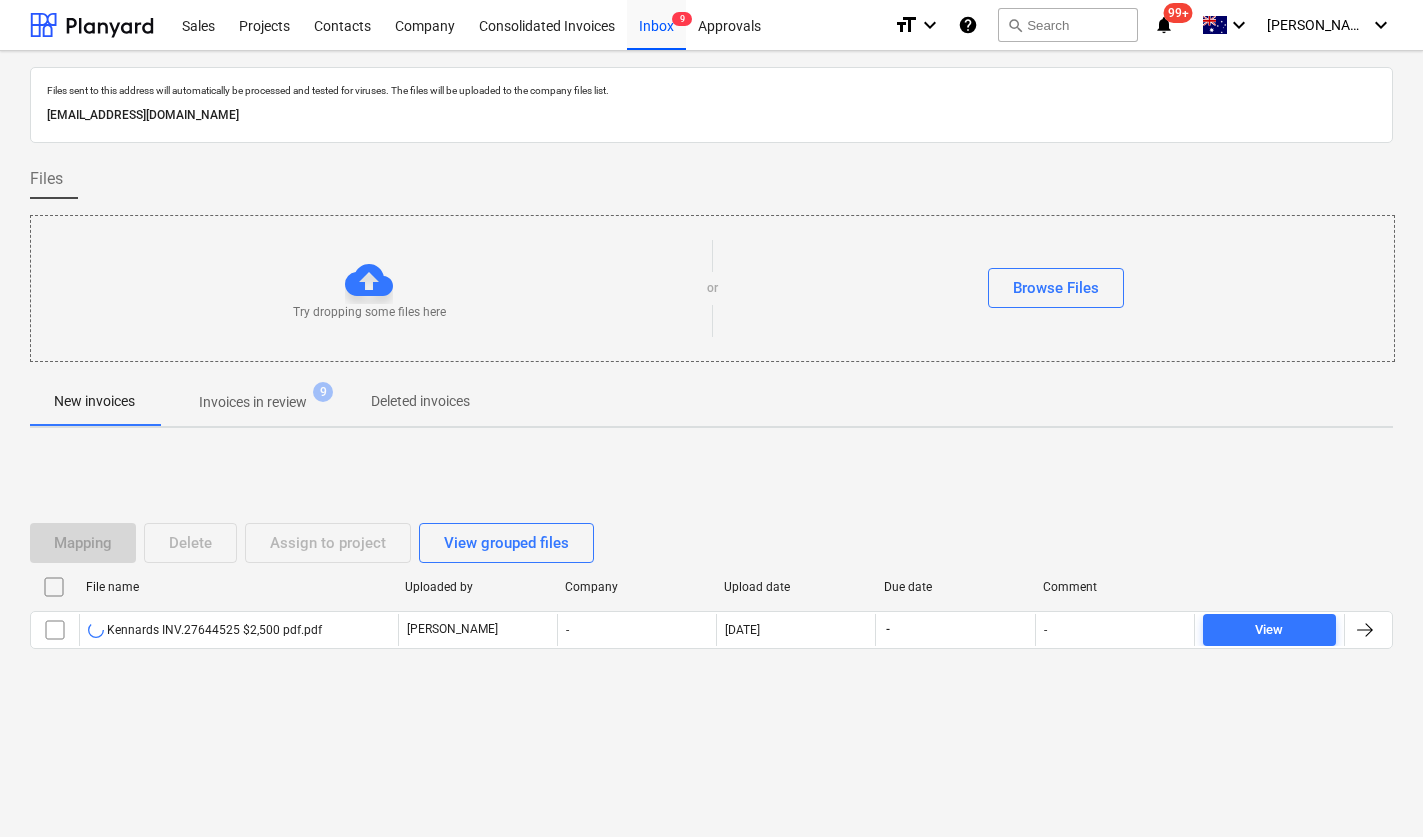 click on "Mapping Delete Assign to project View grouped files File name Uploaded by Company Upload date Due date Comment   Kennards INV.27644525 $2,500  pdf.pdf J. Keane - 09.07.2025 - - View Please wait" at bounding box center (711, 594) 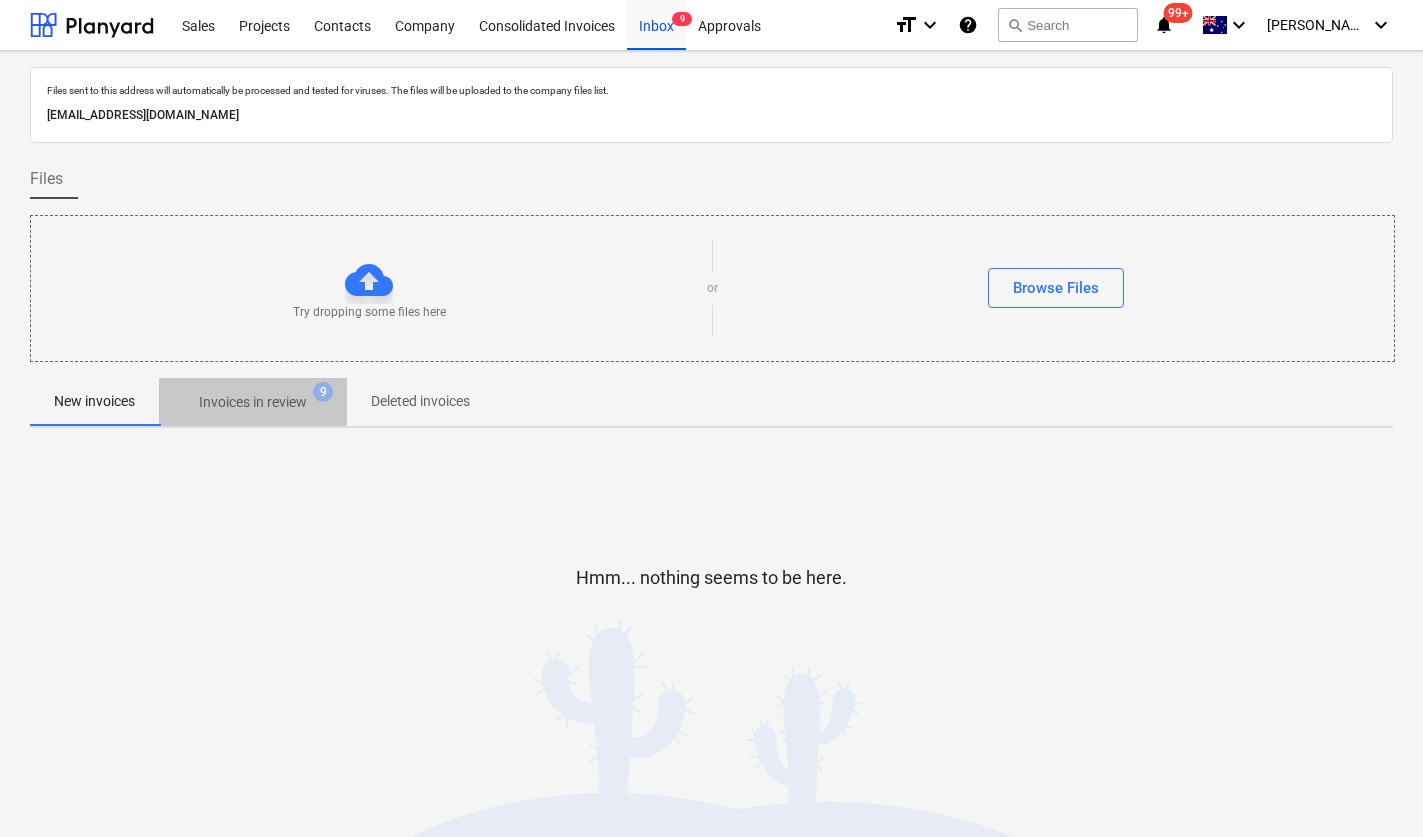 click on "Invoices in review" at bounding box center [253, 402] 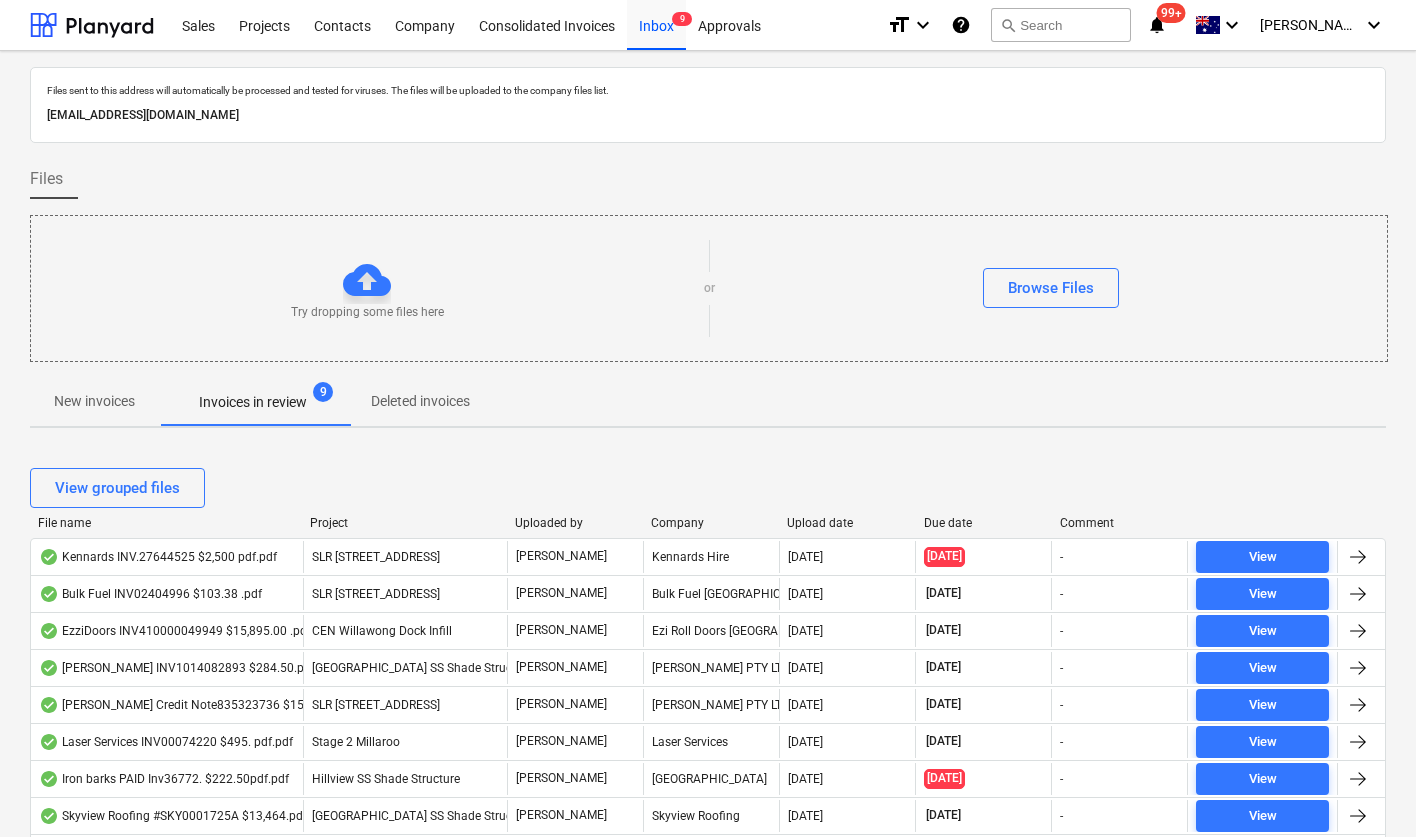 click on "Upload date" at bounding box center [847, 523] 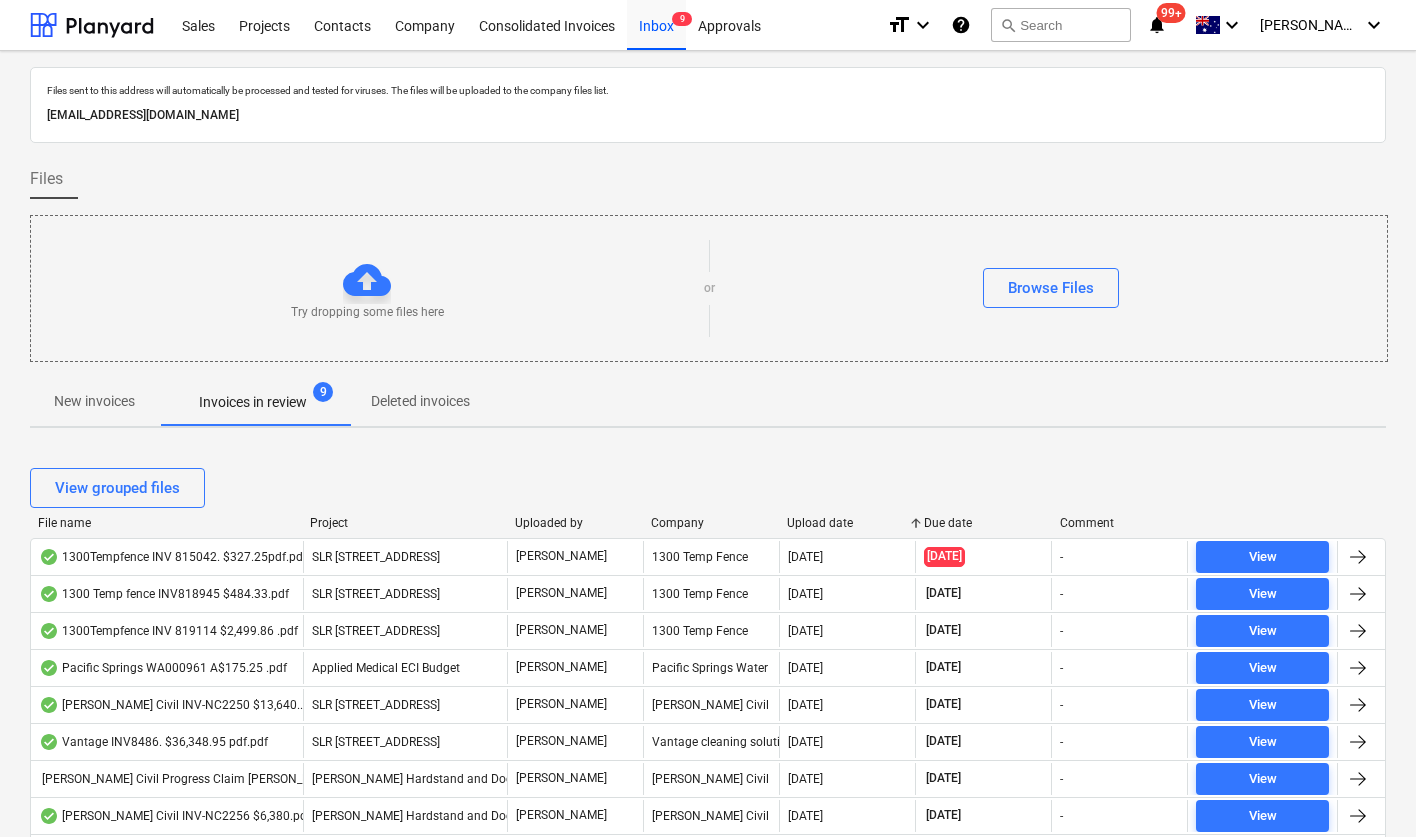 click on "Upload date" at bounding box center (847, 523) 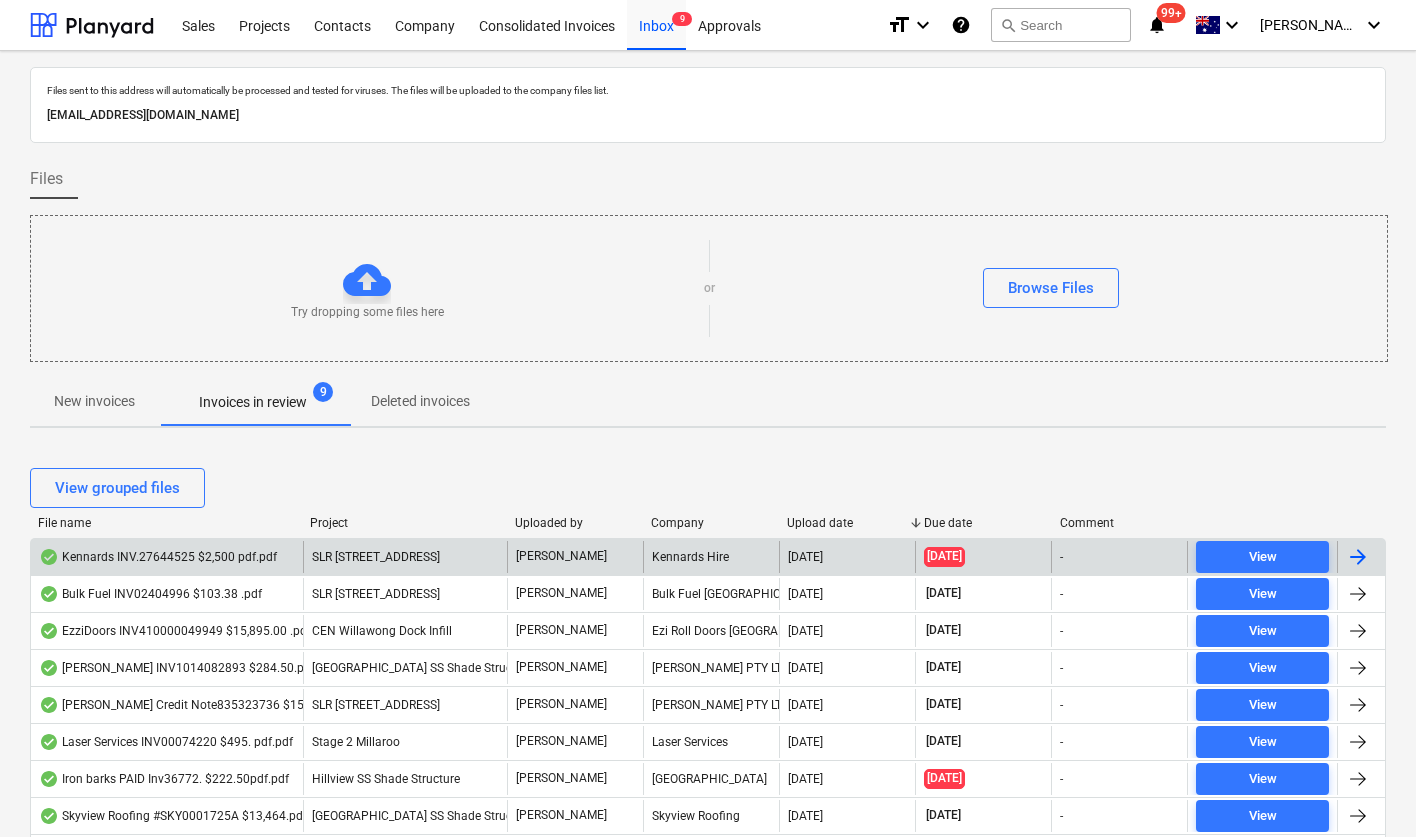click on "Kennards INV.27644525 $2,500  pdf.pdf" at bounding box center (158, 557) 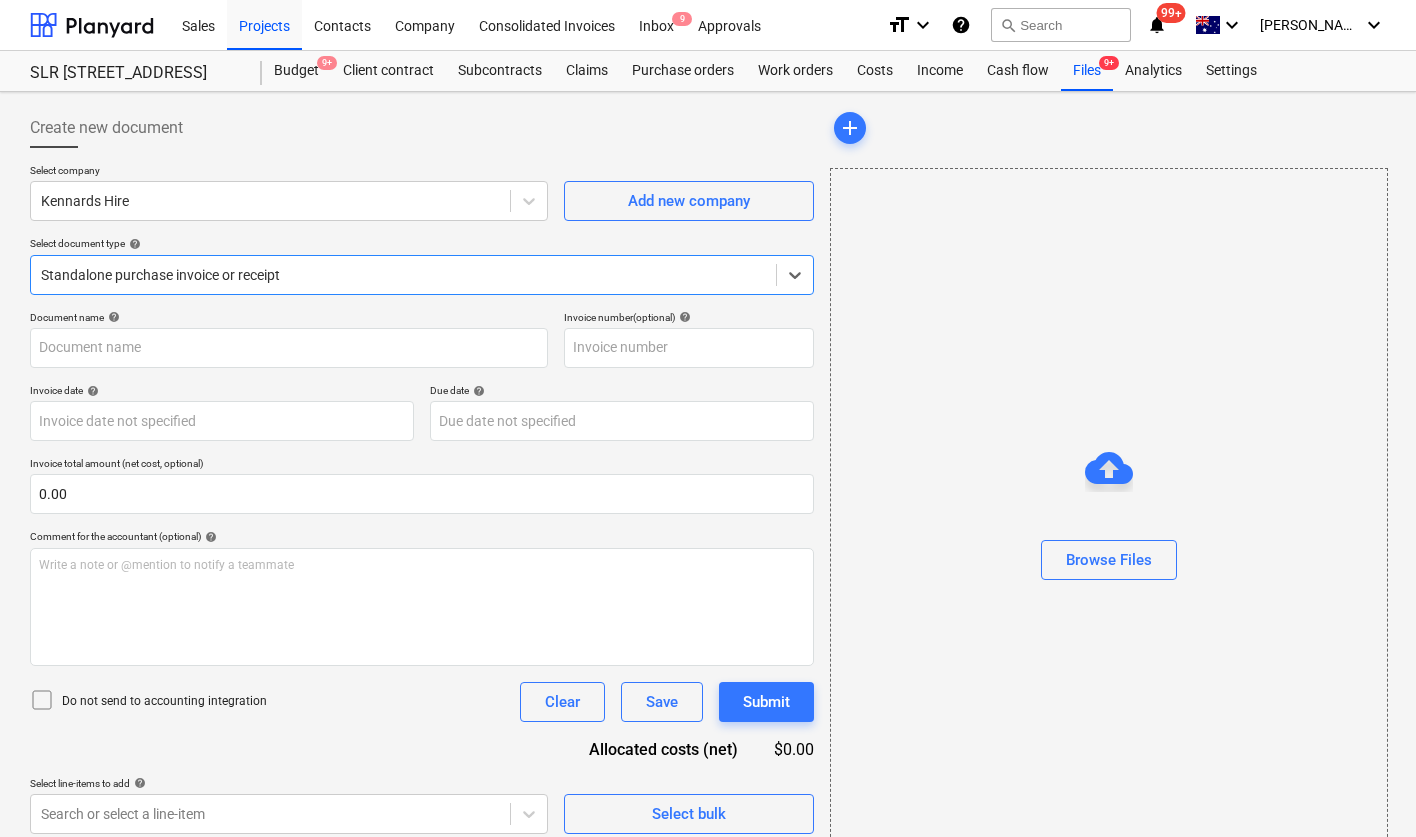 type on "27644525" 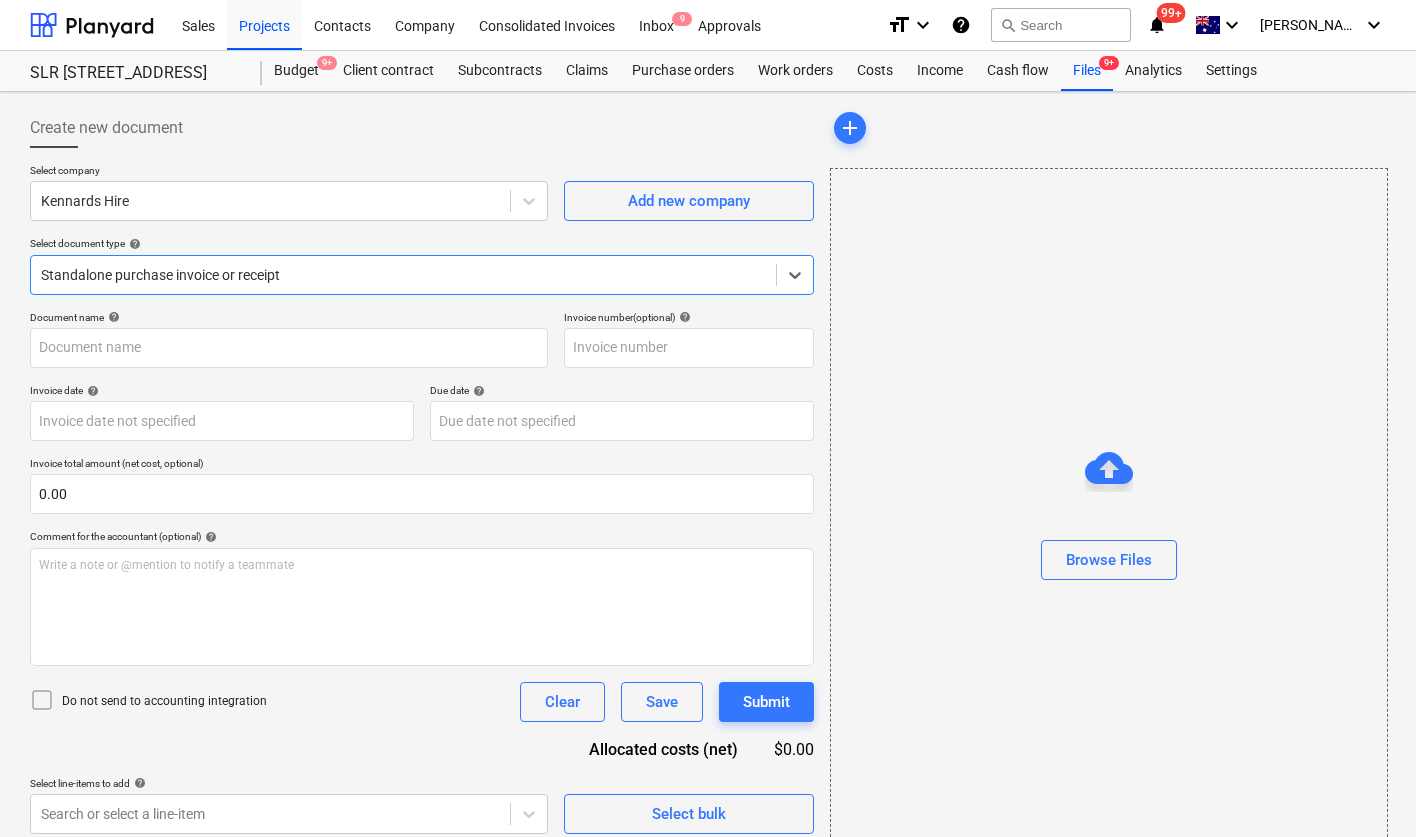 type on "27644525" 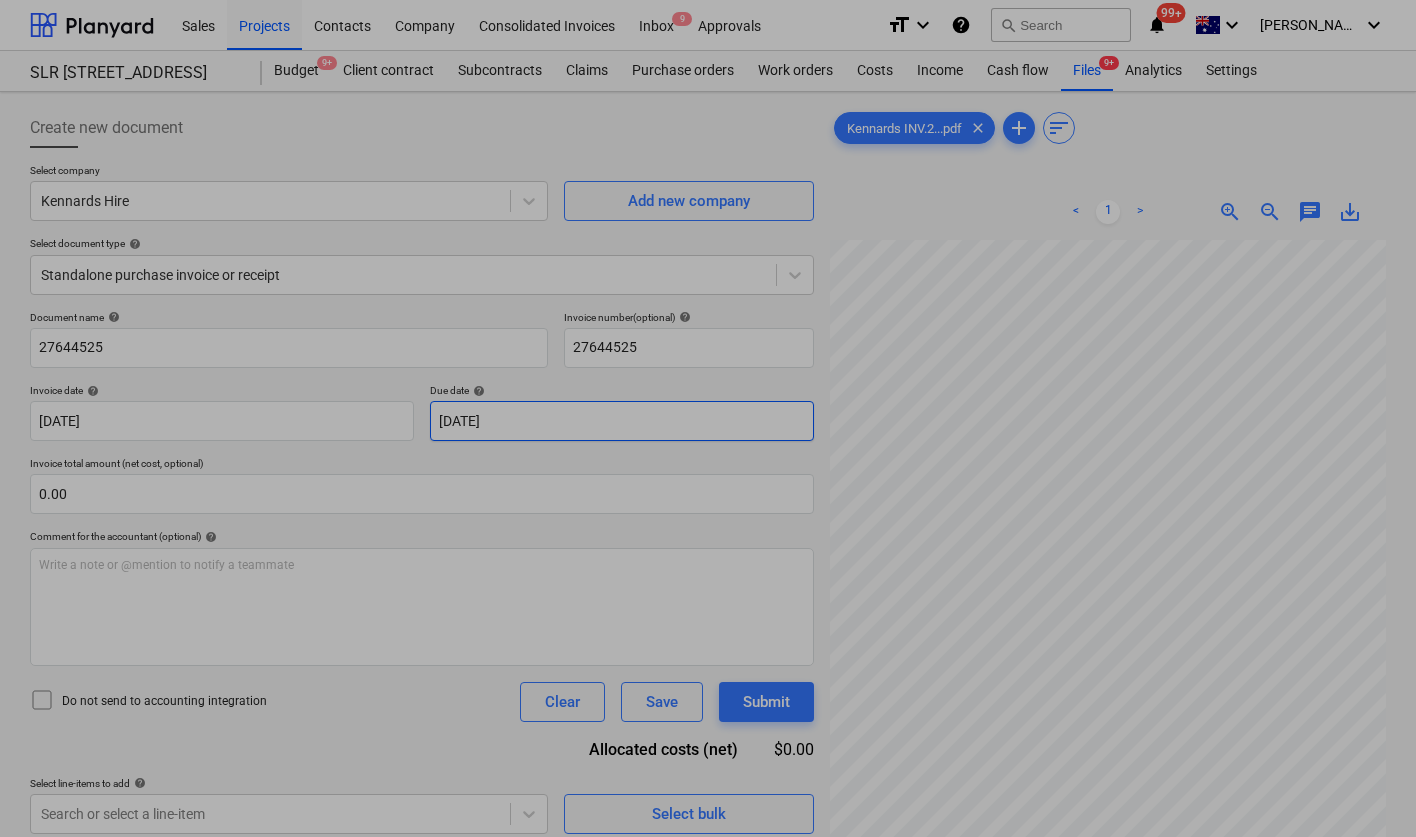 click on "Sales Projects Contacts Company Consolidated Invoices Inbox 9 Approvals format_size keyboard_arrow_down help search Search notifications 99+ keyboard_arrow_down J. Keane keyboard_arrow_down SLR 2 Millaroo Drive Budget 9+ Client contract Subcontracts Claims Purchase orders Work orders Costs Income Cash flow Files 9+ Analytics Settings Create new document Select company Kennards Hire   Add new company Select document type help Standalone purchase invoice or receipt Document name help 27644525 Invoice number  (optional) help 27644525 Invoice date help 08 Jul 2025 08.07.2025 Press the down arrow key to interact with the calendar and
select a date. Press the question mark key to get the keyboard shortcuts for changing dates. Due date help 08 Jul 2025 08.07.2025 Press the down arrow key to interact with the calendar and
select a date. Press the question mark key to get the keyboard shortcuts for changing dates. Invoice total amount (net cost, optional) 0.00 Comment for the accountant (optional) help ﻿ <" at bounding box center (708, 418) 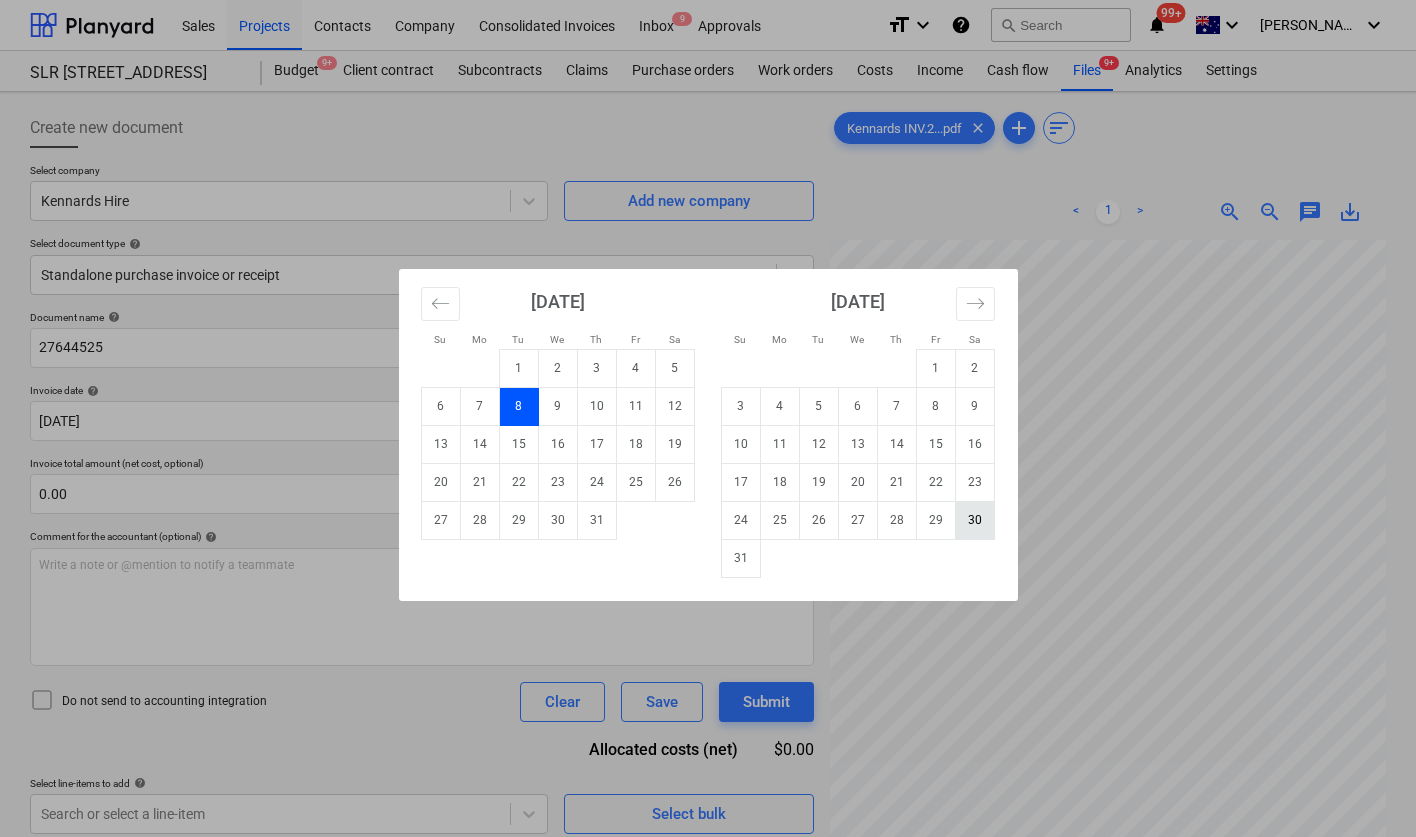 click on "30" at bounding box center [974, 520] 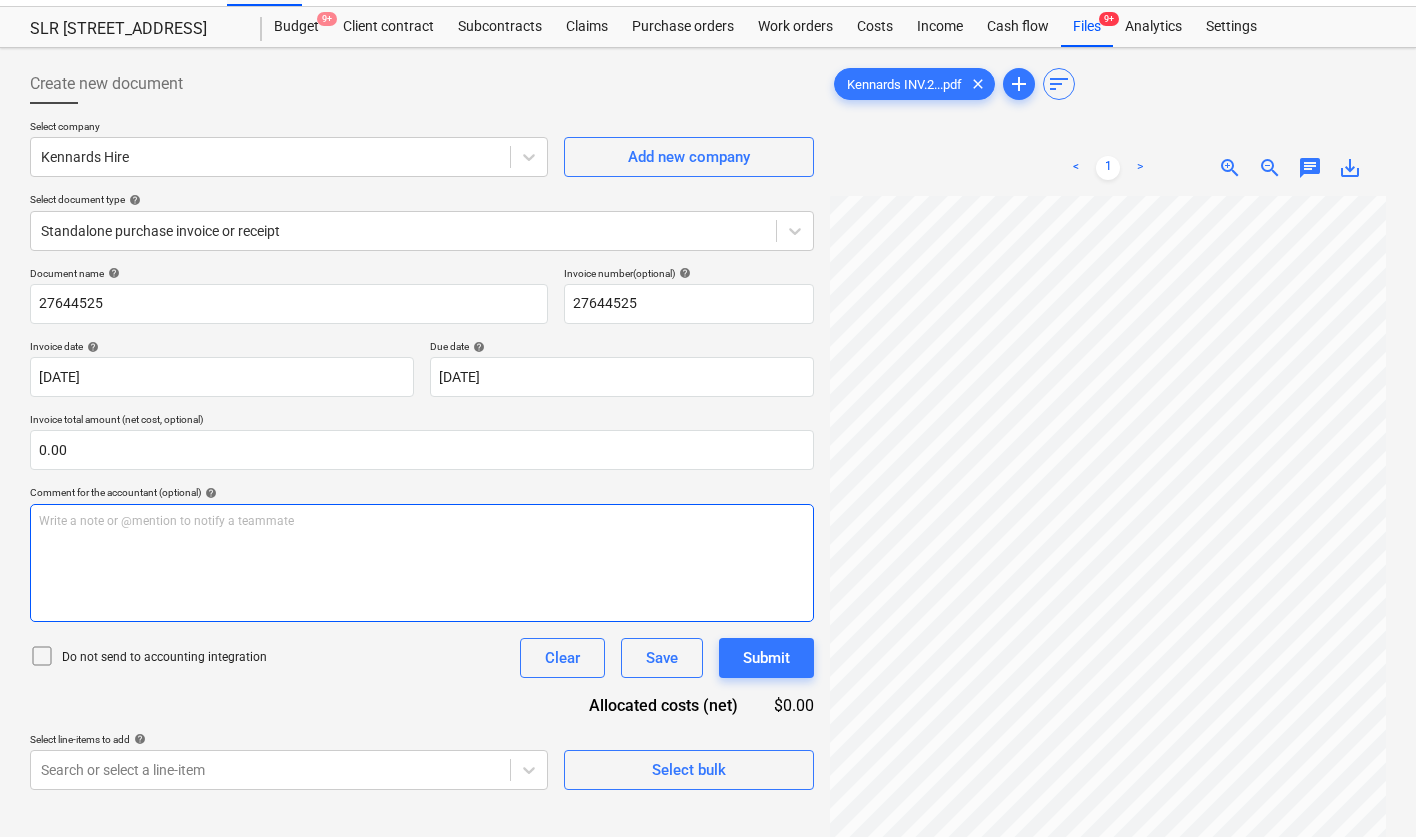 scroll, scrollTop: 46, scrollLeft: 0, axis: vertical 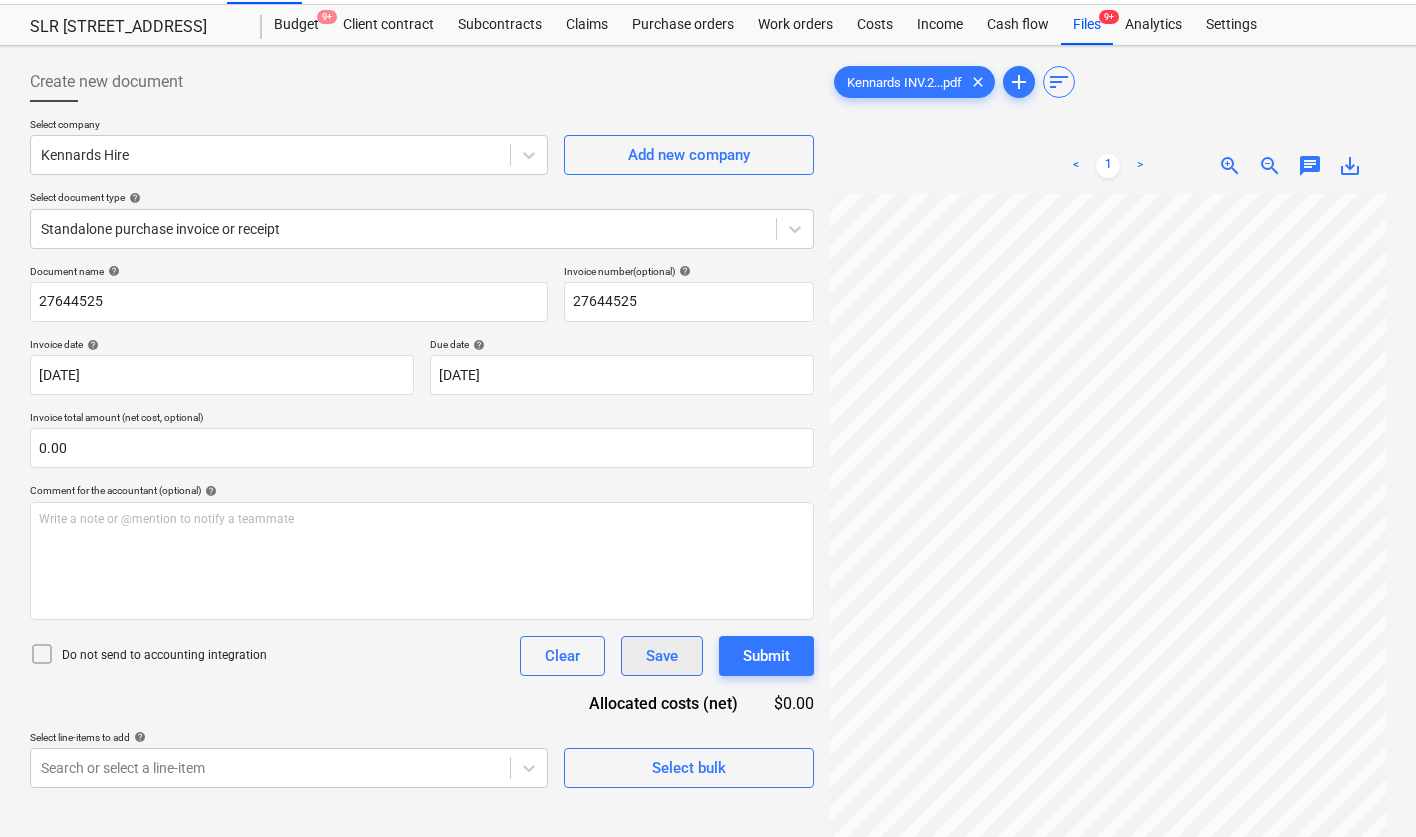 click on "Save" at bounding box center (662, 656) 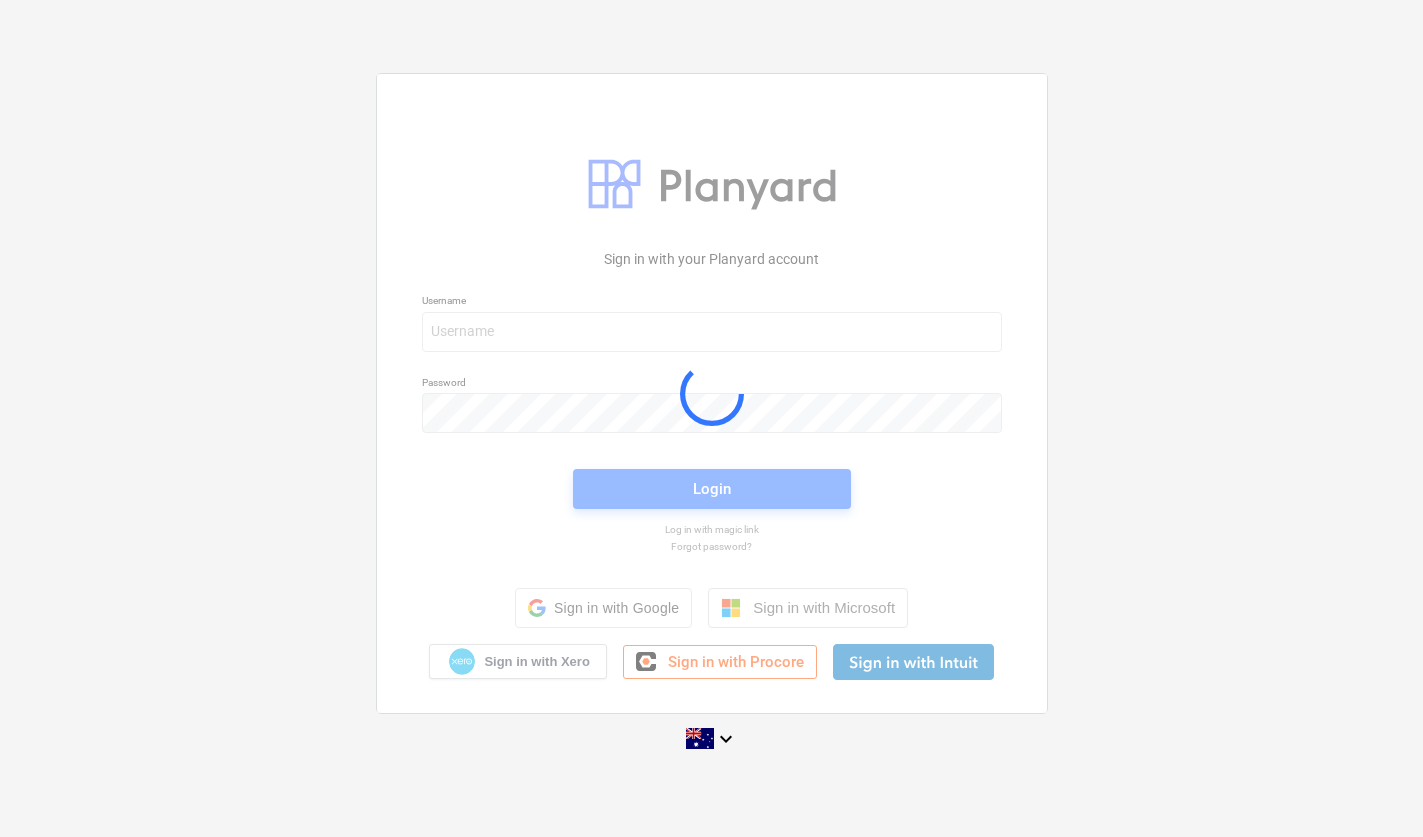 scroll, scrollTop: 0, scrollLeft: 0, axis: both 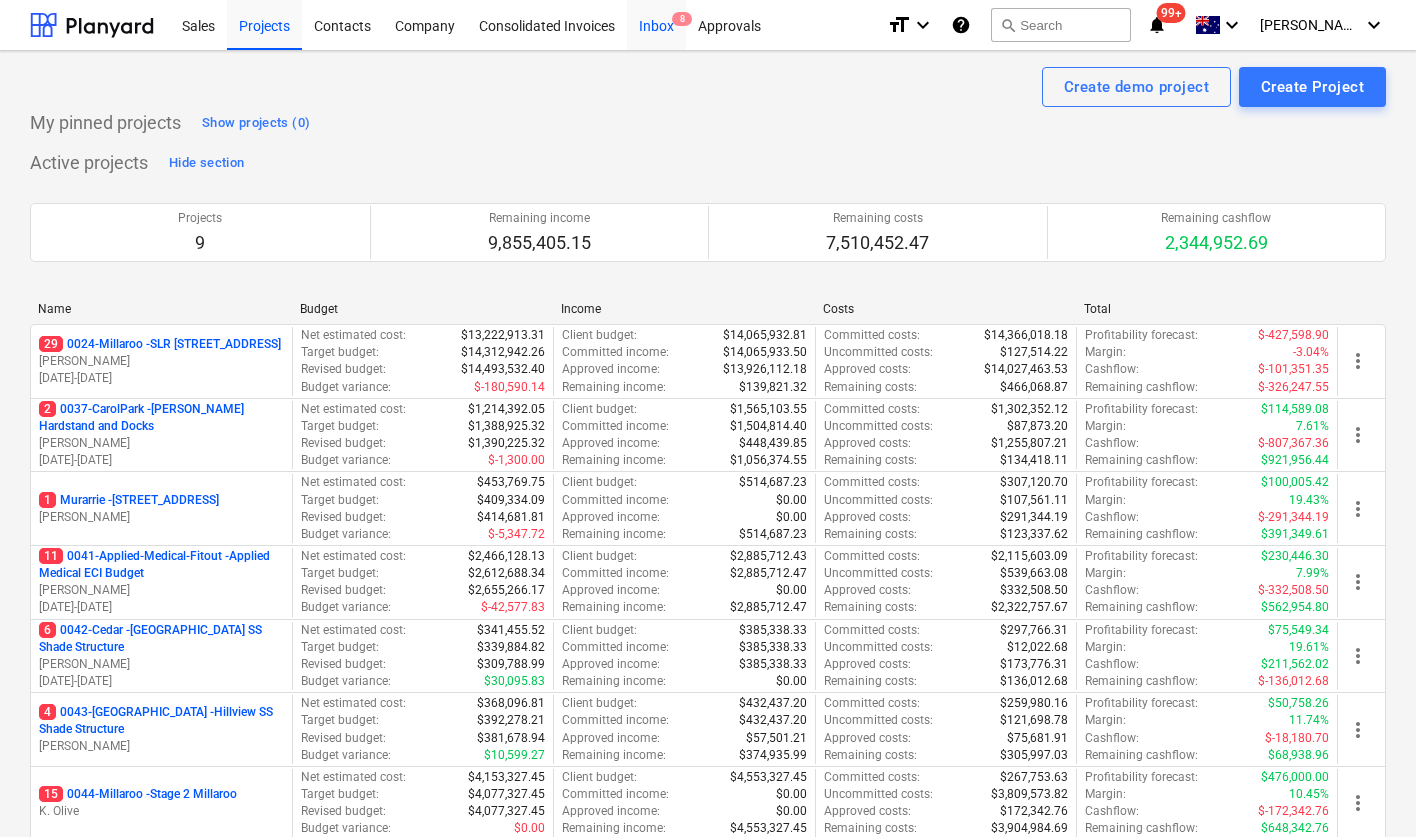 click on "Inbox 8" at bounding box center (656, 24) 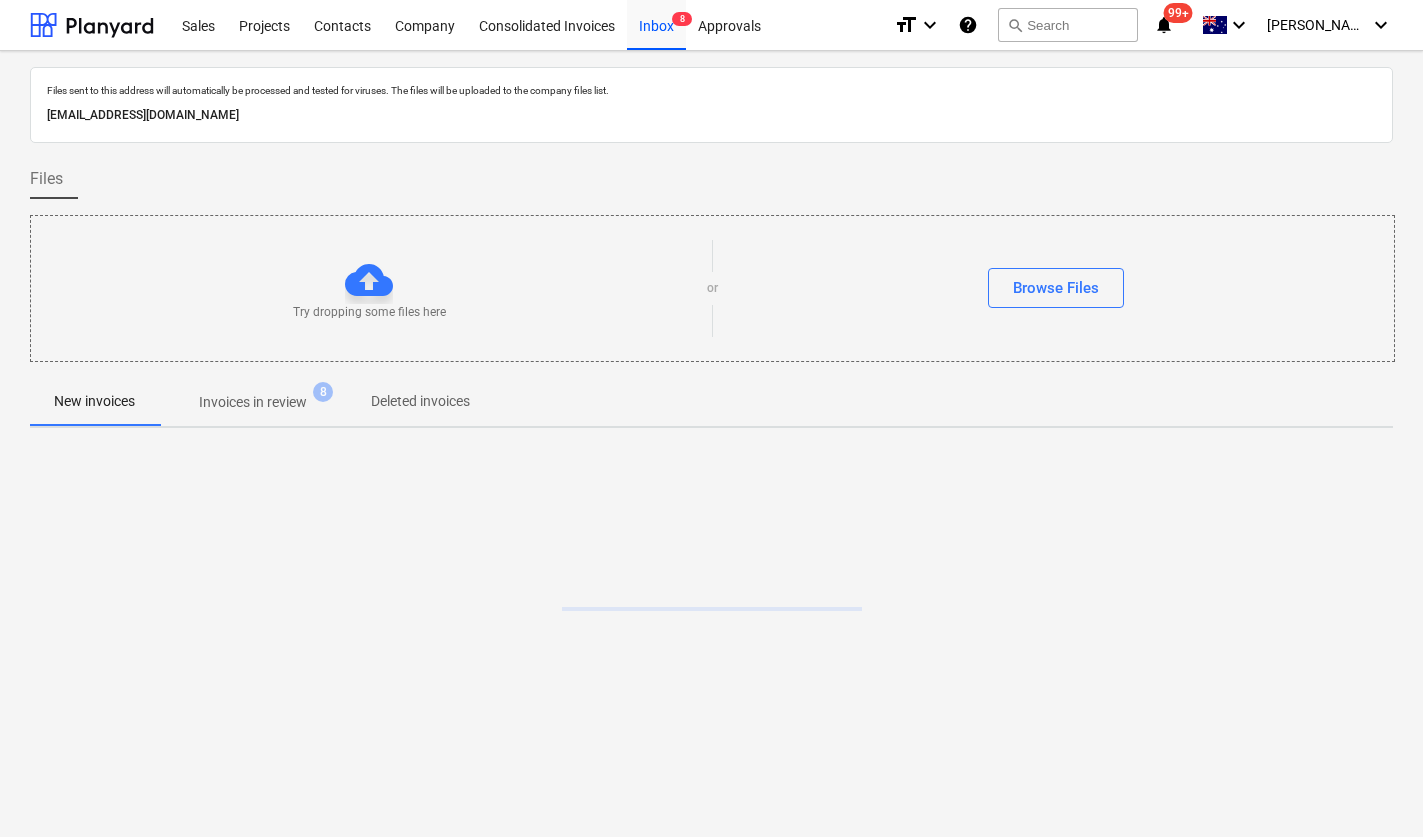 click on "Invoices in review 8" at bounding box center (253, 402) 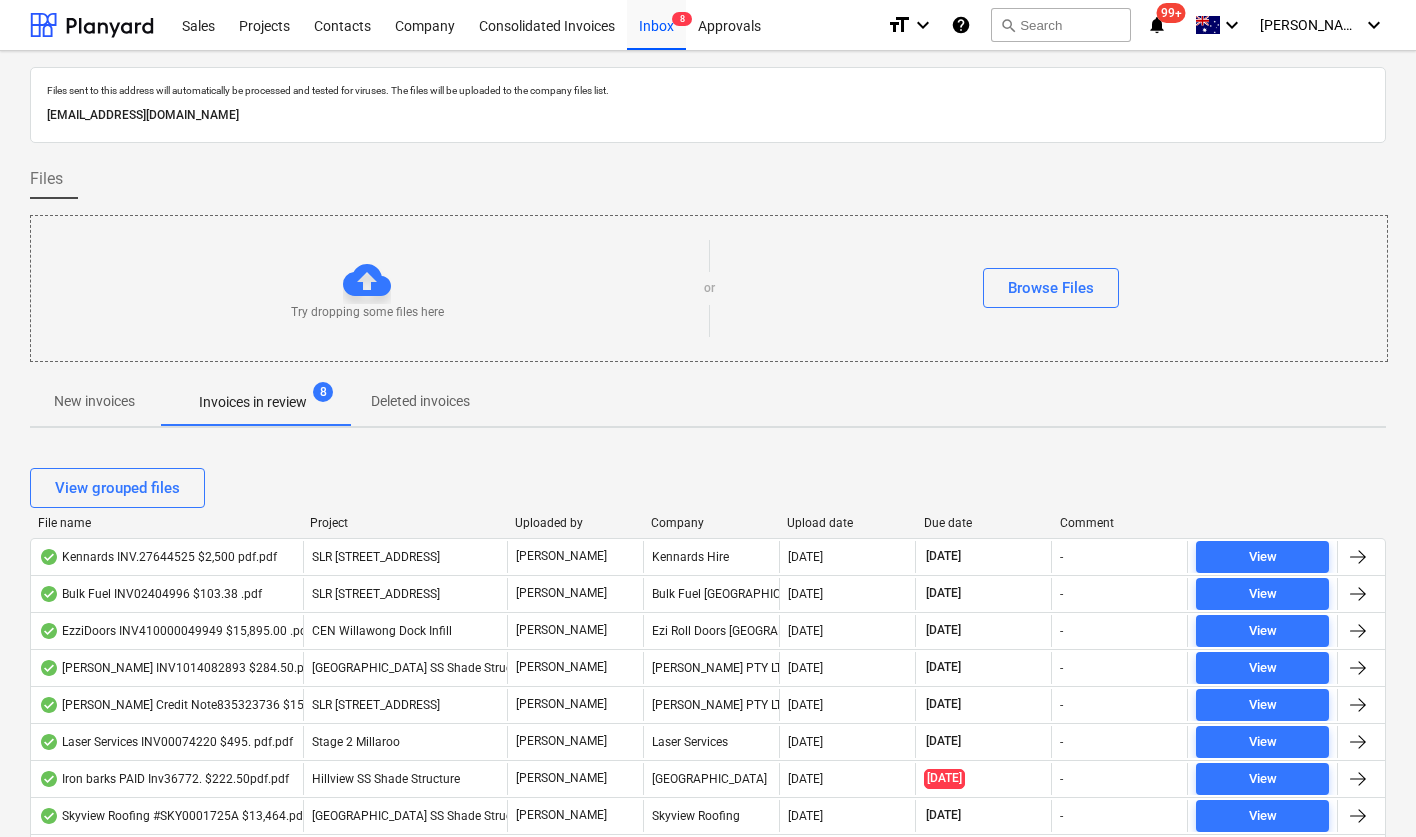click on "Upload date" at bounding box center (847, 523) 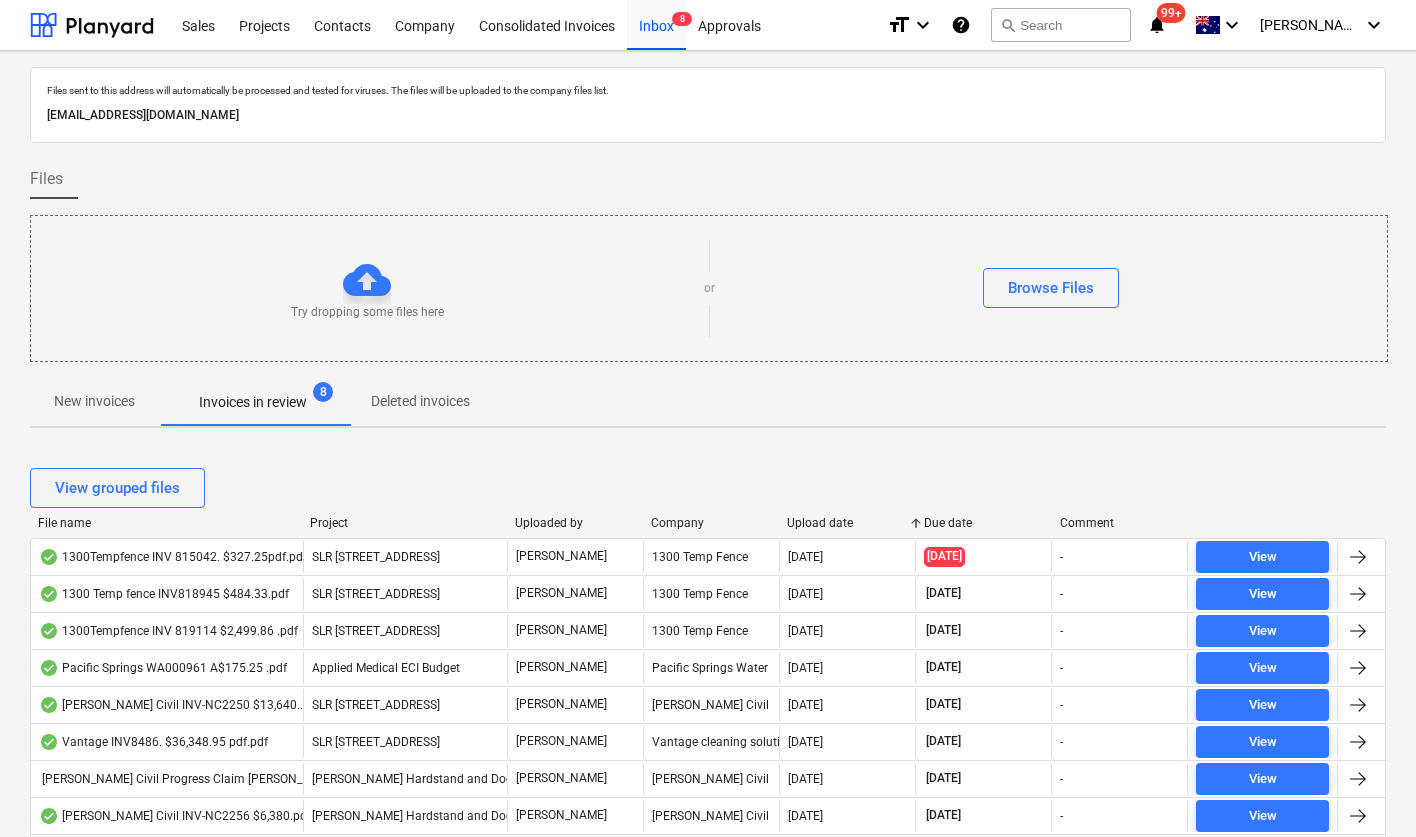 click on "Upload date" at bounding box center (847, 523) 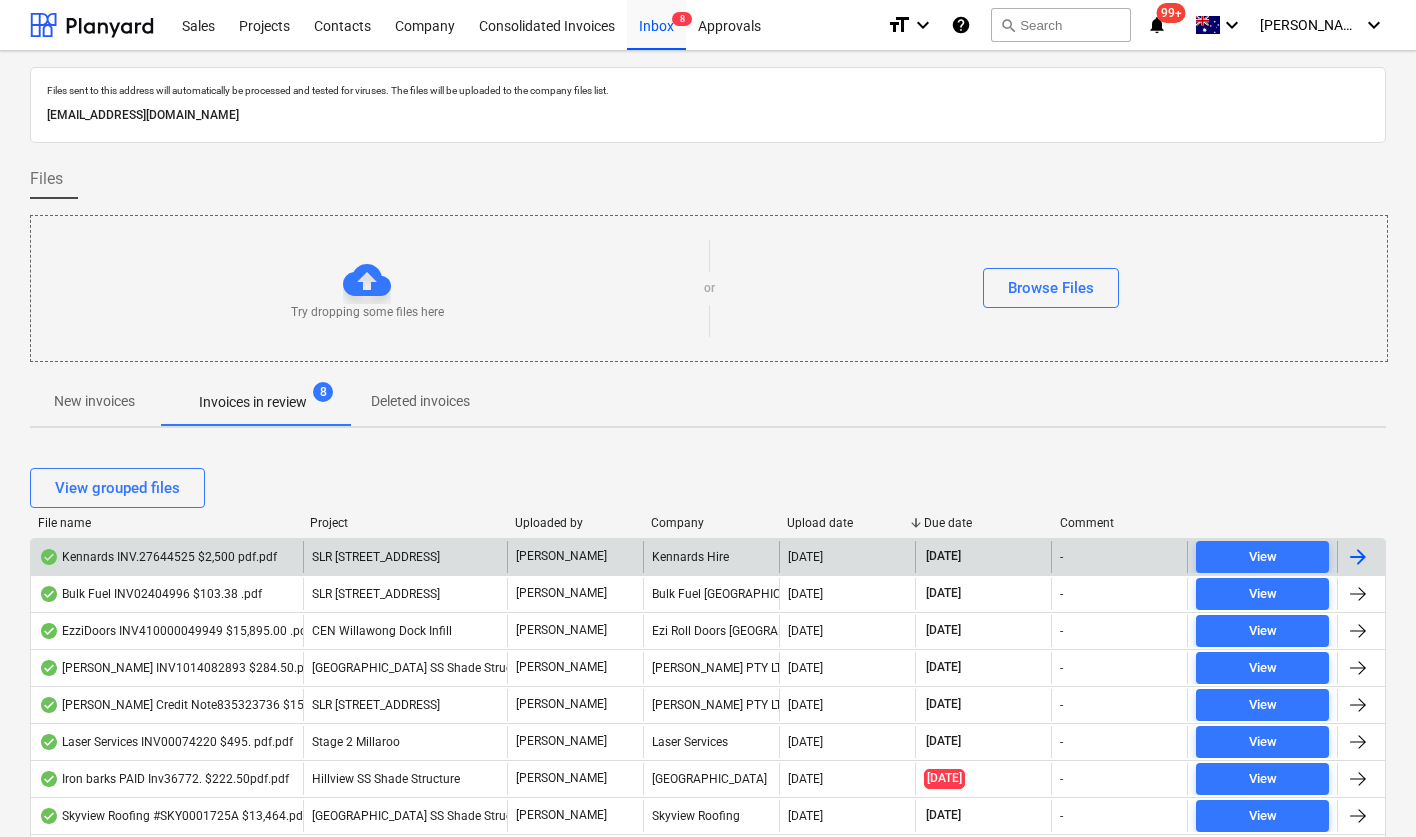 click on "Kennards INV.27644525 $2,500  pdf.pdf" at bounding box center (158, 557) 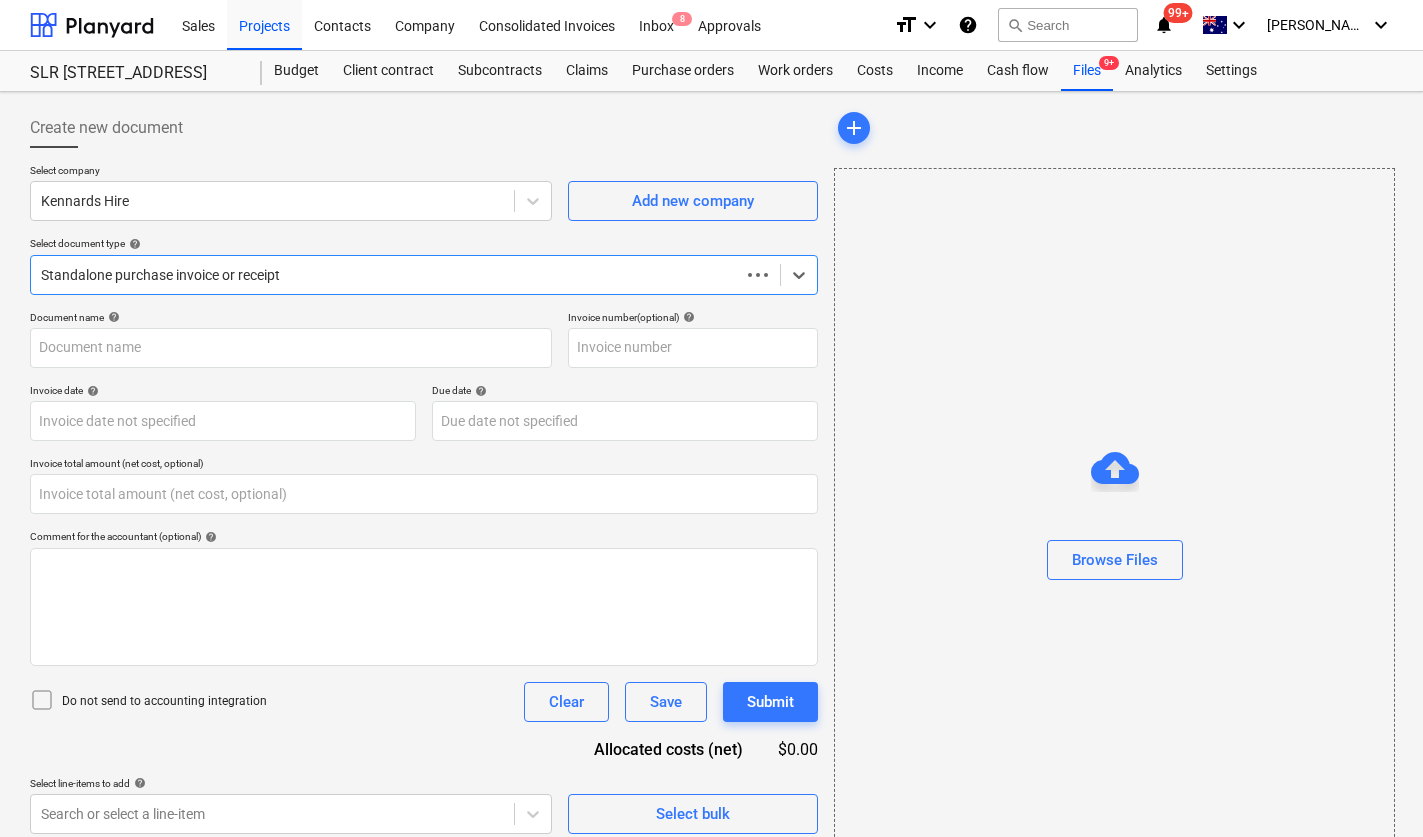 type on "0.00" 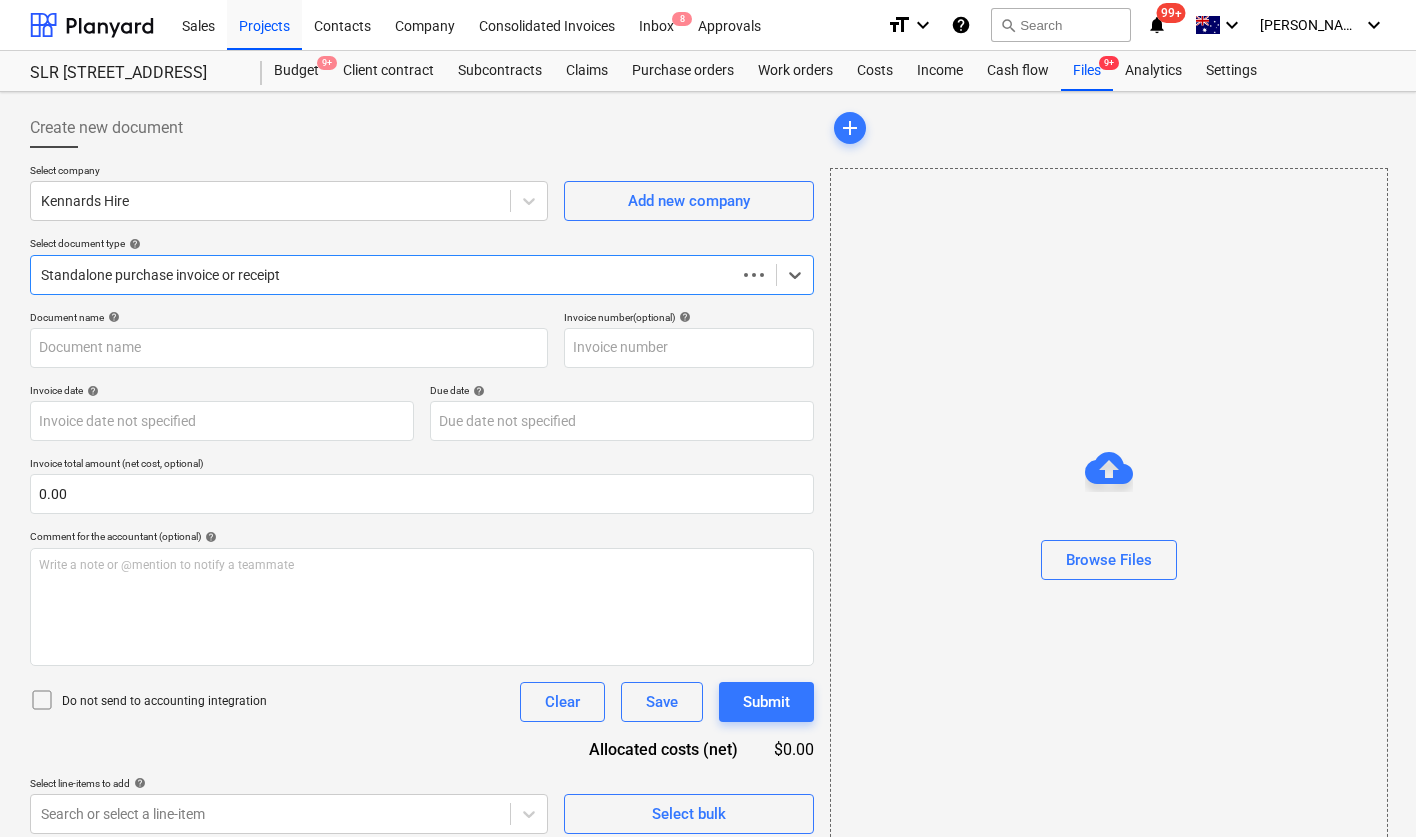 type on "27644525" 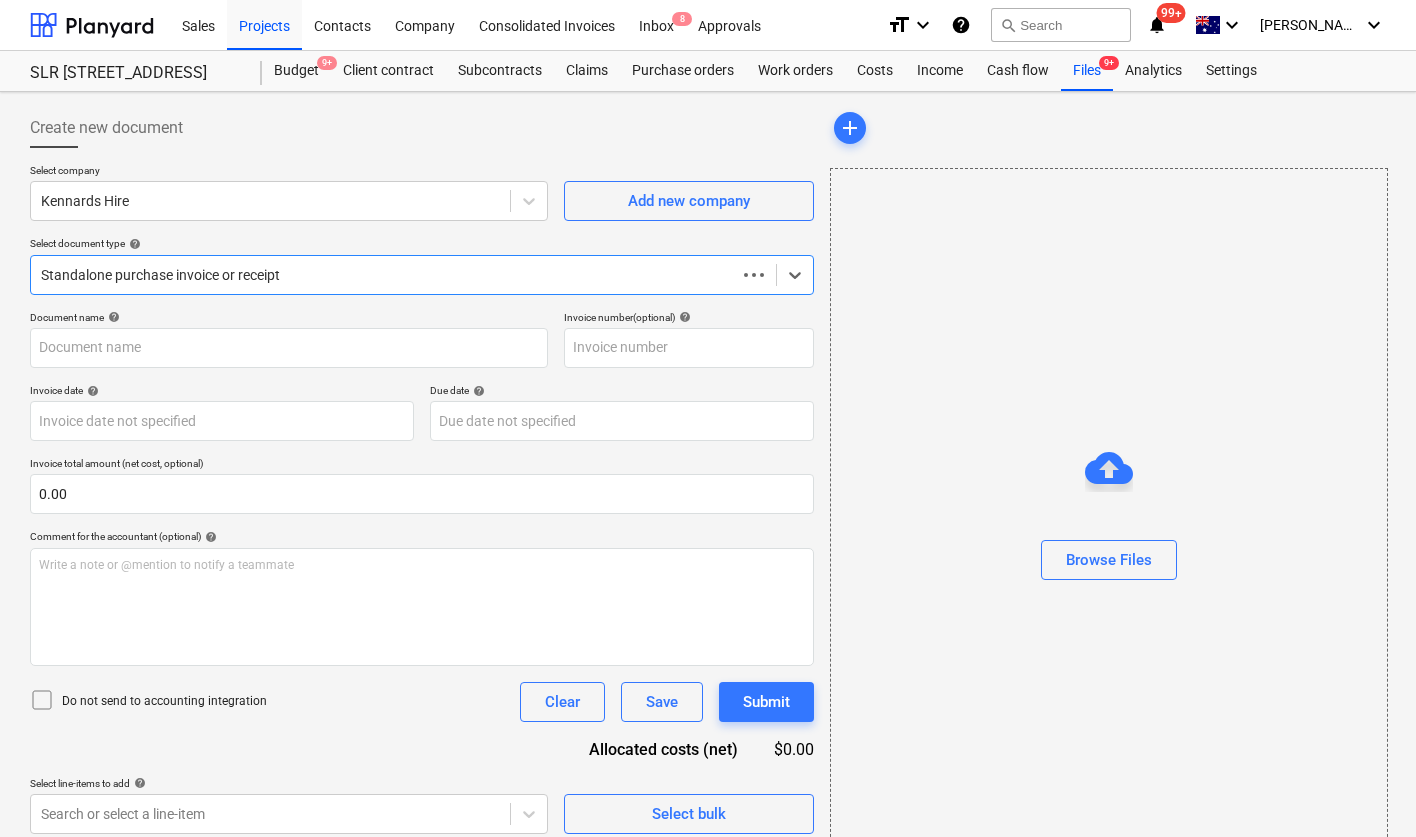 type on "27644525" 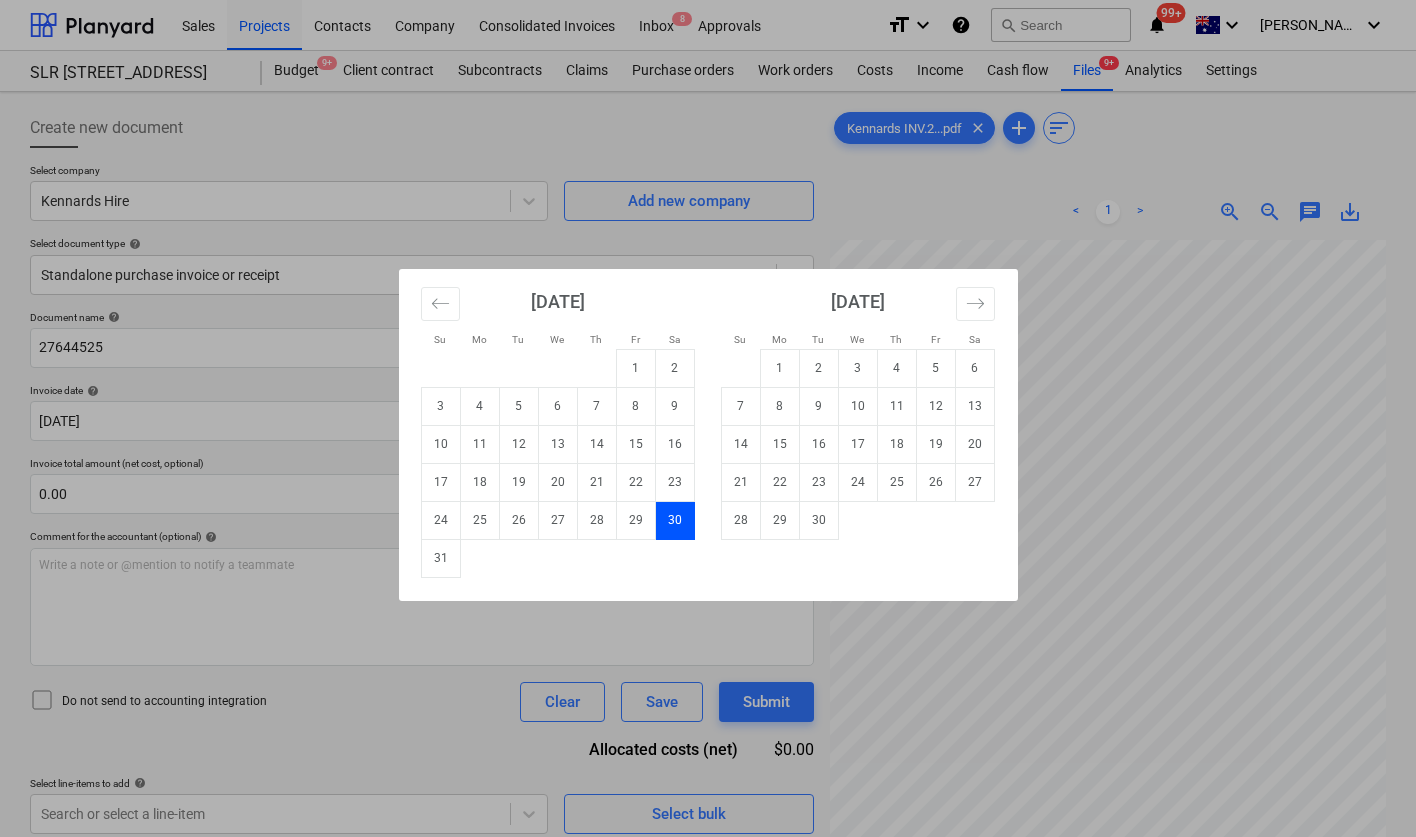 click on "Sales Projects Contacts Company Consolidated Invoices Inbox 8 Approvals format_size keyboard_arrow_down help search Search notifications 99+ keyboard_arrow_down [PERSON_NAME] keyboard_arrow_down SLR 2 Millaroo Drive Budget 9+ Client contract Subcontracts Claims Purchase orders Work orders Costs Income Cash flow Files 9+ Analytics Settings Create new document Select company Kennards Hire   Add new company Select document type help Standalone purchase invoice or receipt Document name help 27644525 Invoice number  (optional) help 27644525 Invoice date help [DATE] 08.07.2025 Press the down arrow key to interact with the calendar and
select a date. Press the question mark key to get the keyboard shortcuts for changing dates. Due date help [DATE] [DATE] Press the down arrow key to interact with the calendar and
select a date. Press the question mark key to get the keyboard shortcuts for changing dates. Invoice total amount (net cost, optional) 0.00 Comment for the accountant (optional) help ﻿ <" at bounding box center (708, 418) 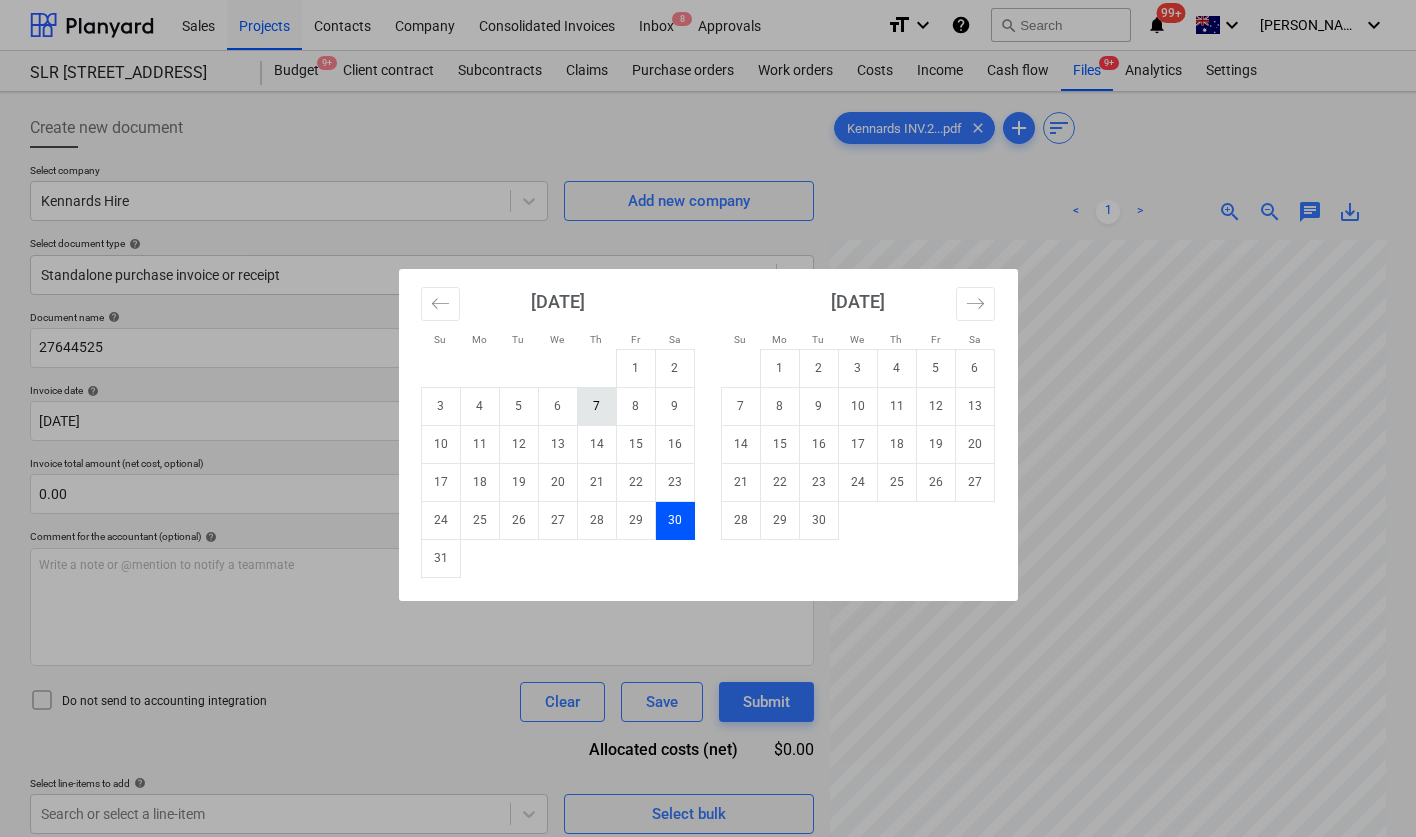 click on "7" at bounding box center [596, 406] 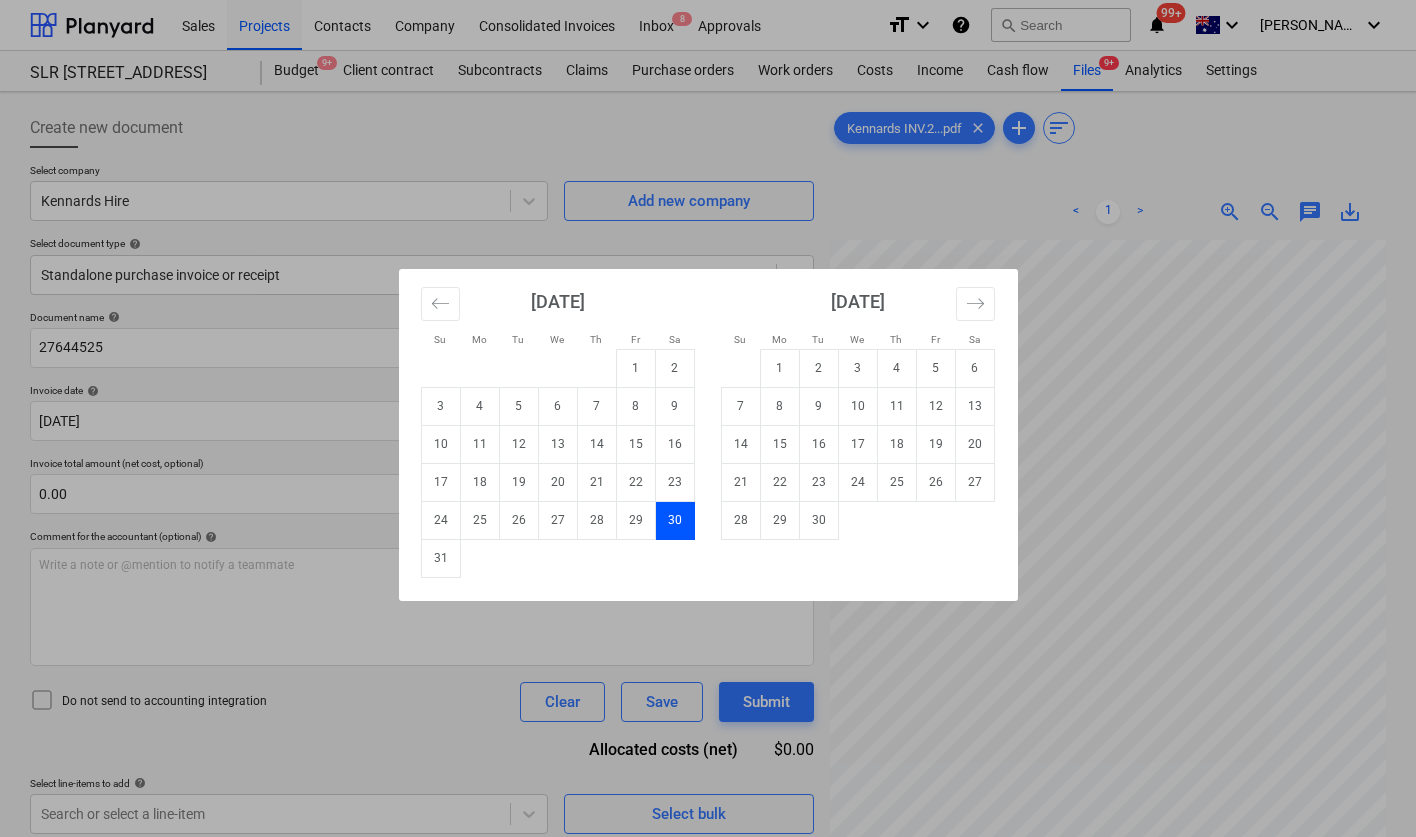 type on "[DATE]" 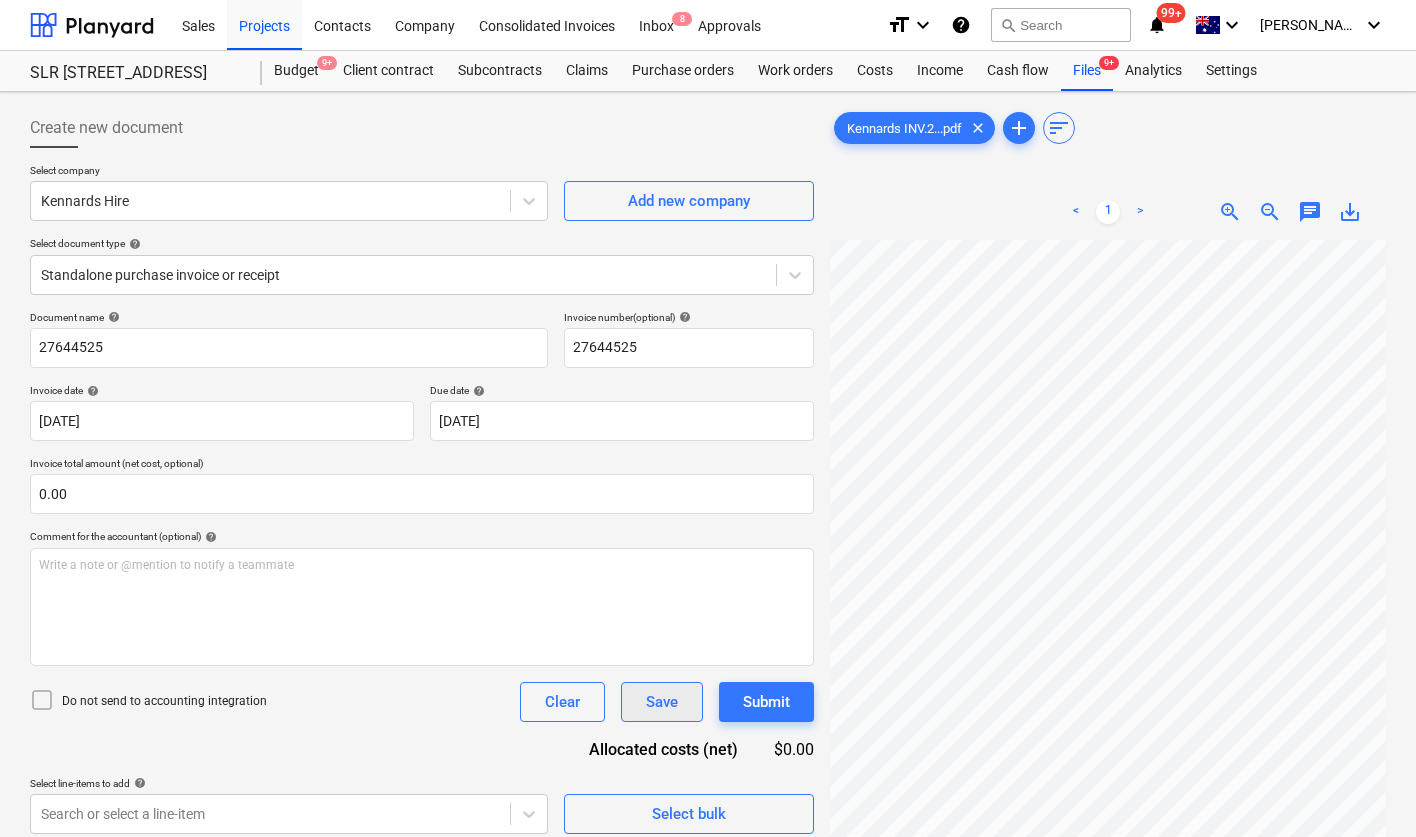 click on "Save" at bounding box center (662, 702) 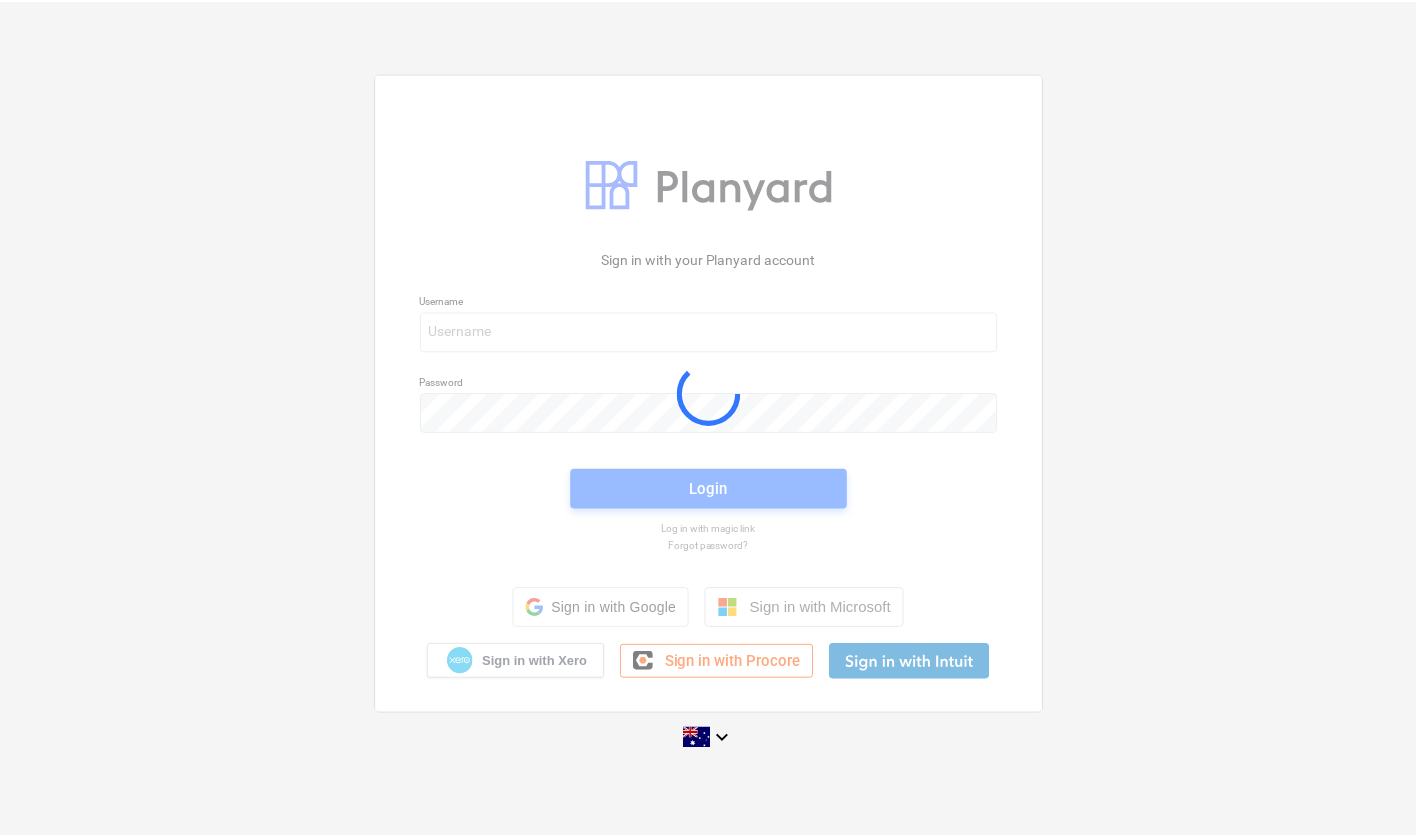 scroll, scrollTop: 0, scrollLeft: 0, axis: both 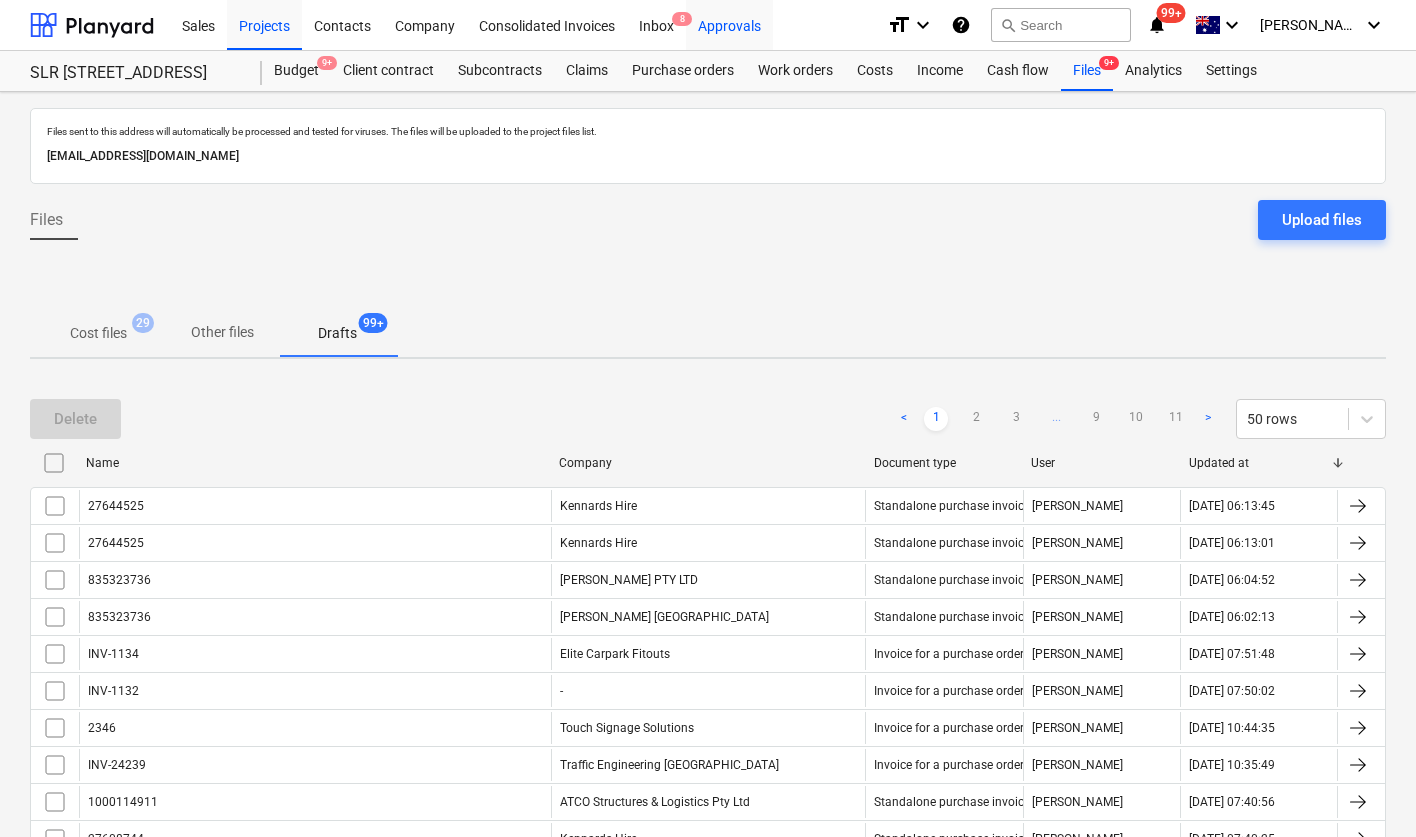 click at bounding box center (92, 25) 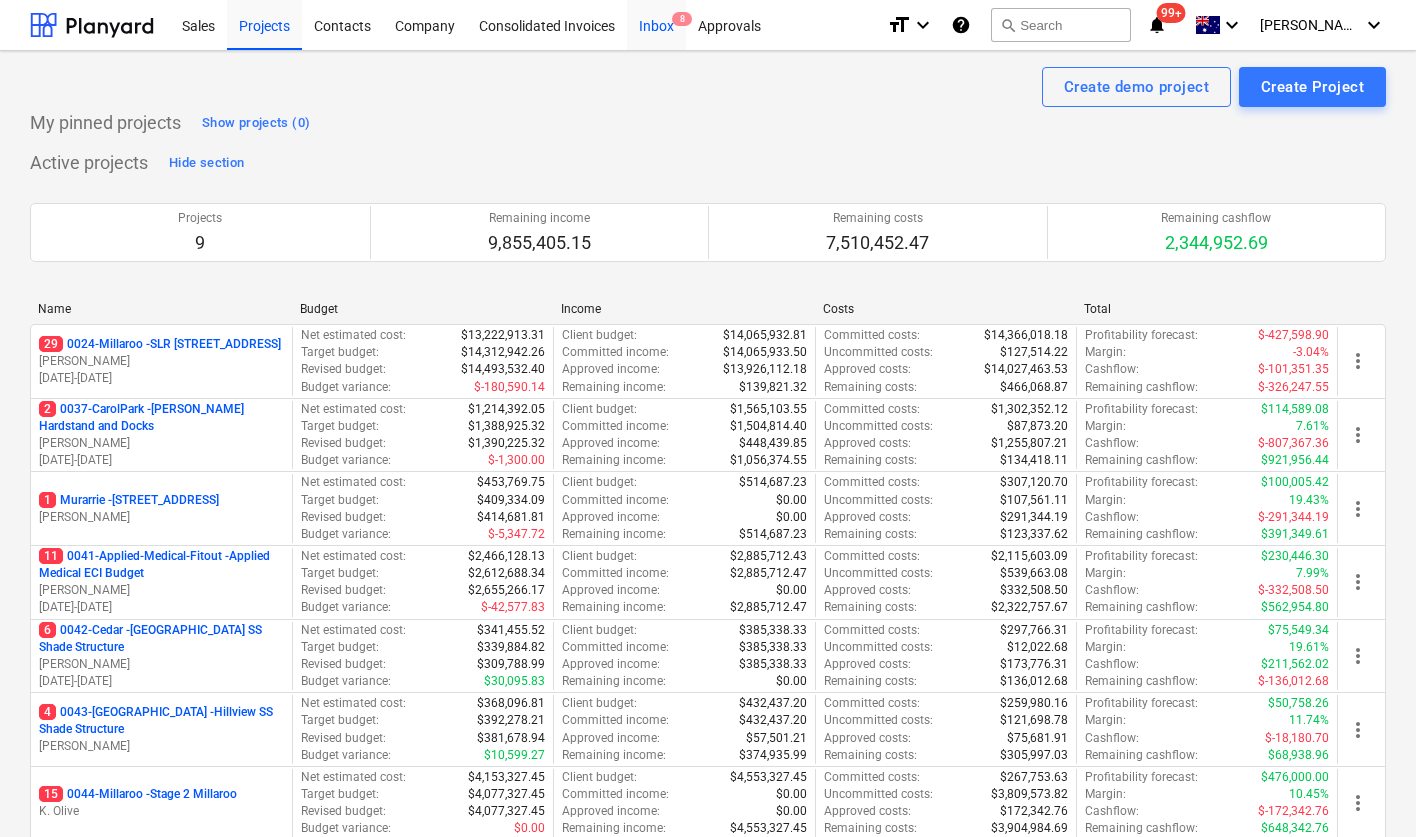 click on "Inbox 8" at bounding box center (656, 24) 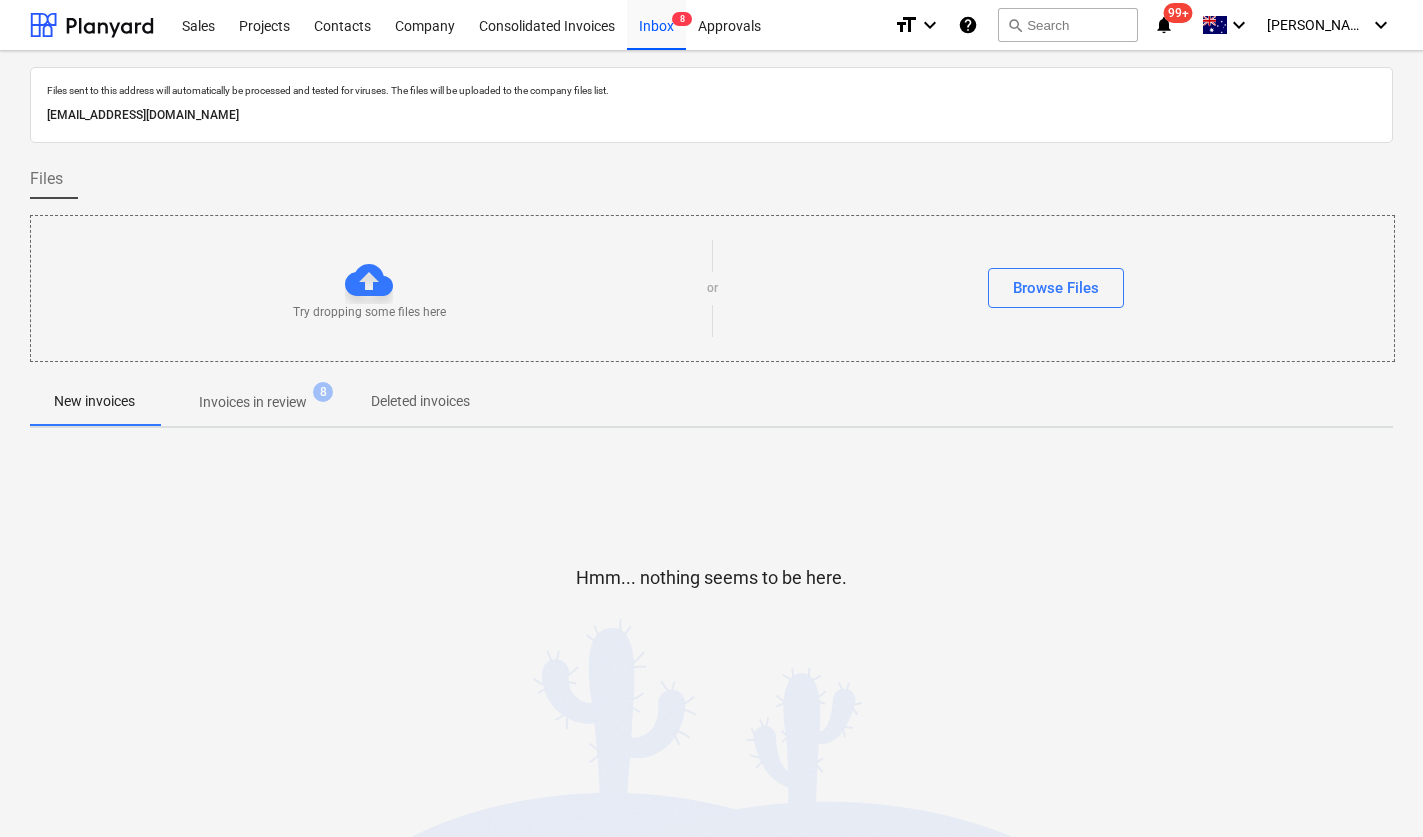 click on "Invoices in review" at bounding box center [253, 402] 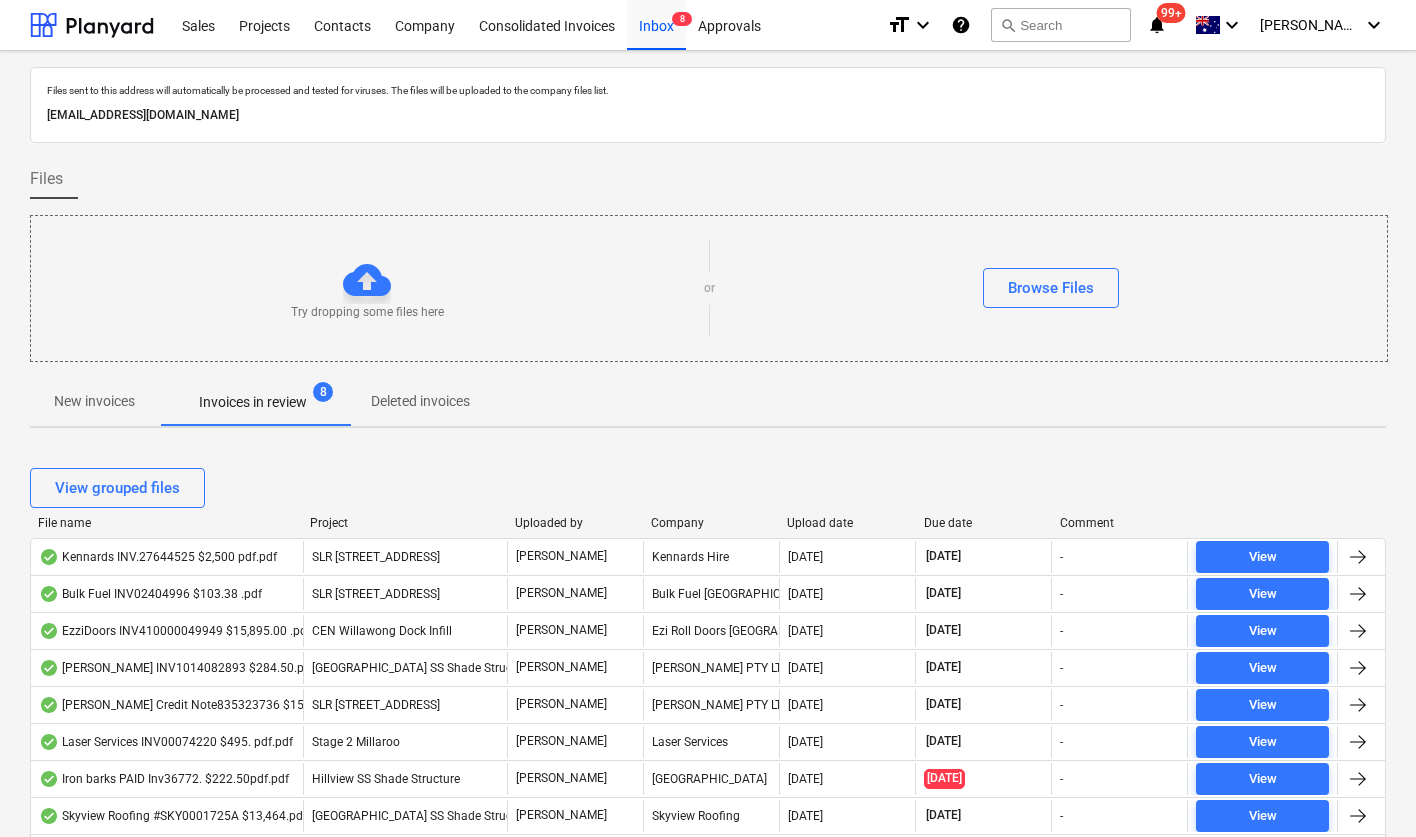 click on "Upload date" at bounding box center (847, 523) 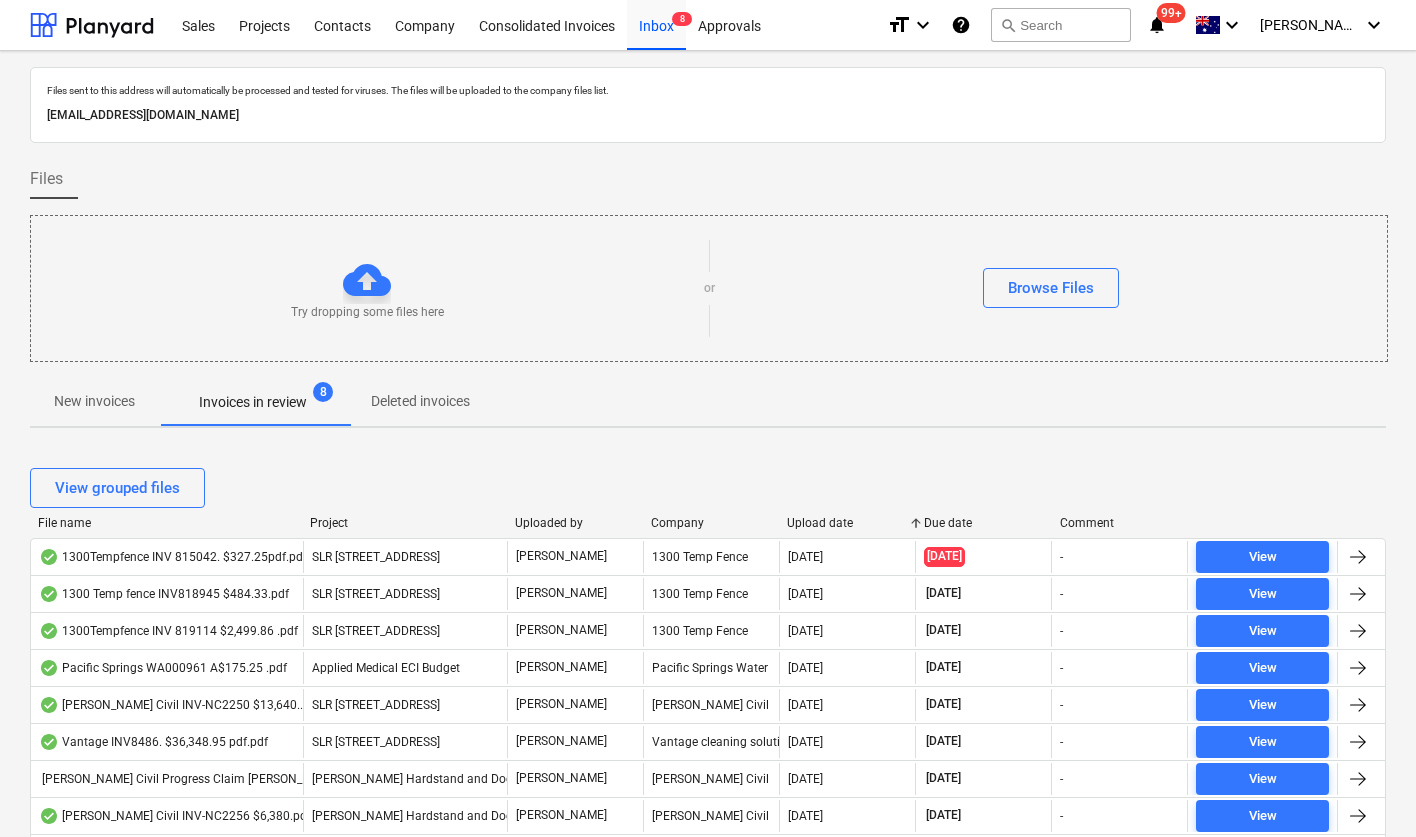 click on "Upload date" at bounding box center (847, 523) 